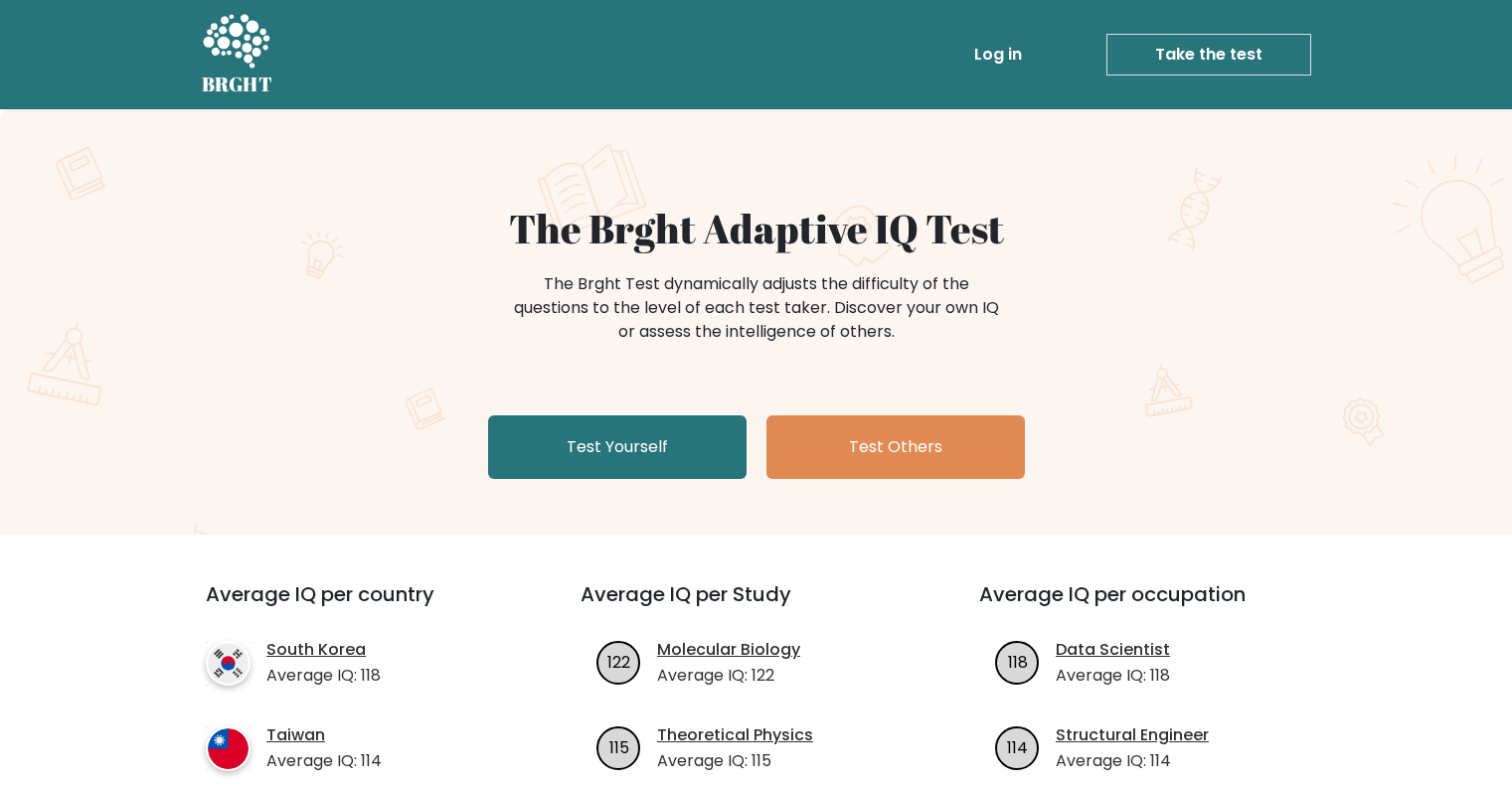 scroll, scrollTop: 0, scrollLeft: 0, axis: both 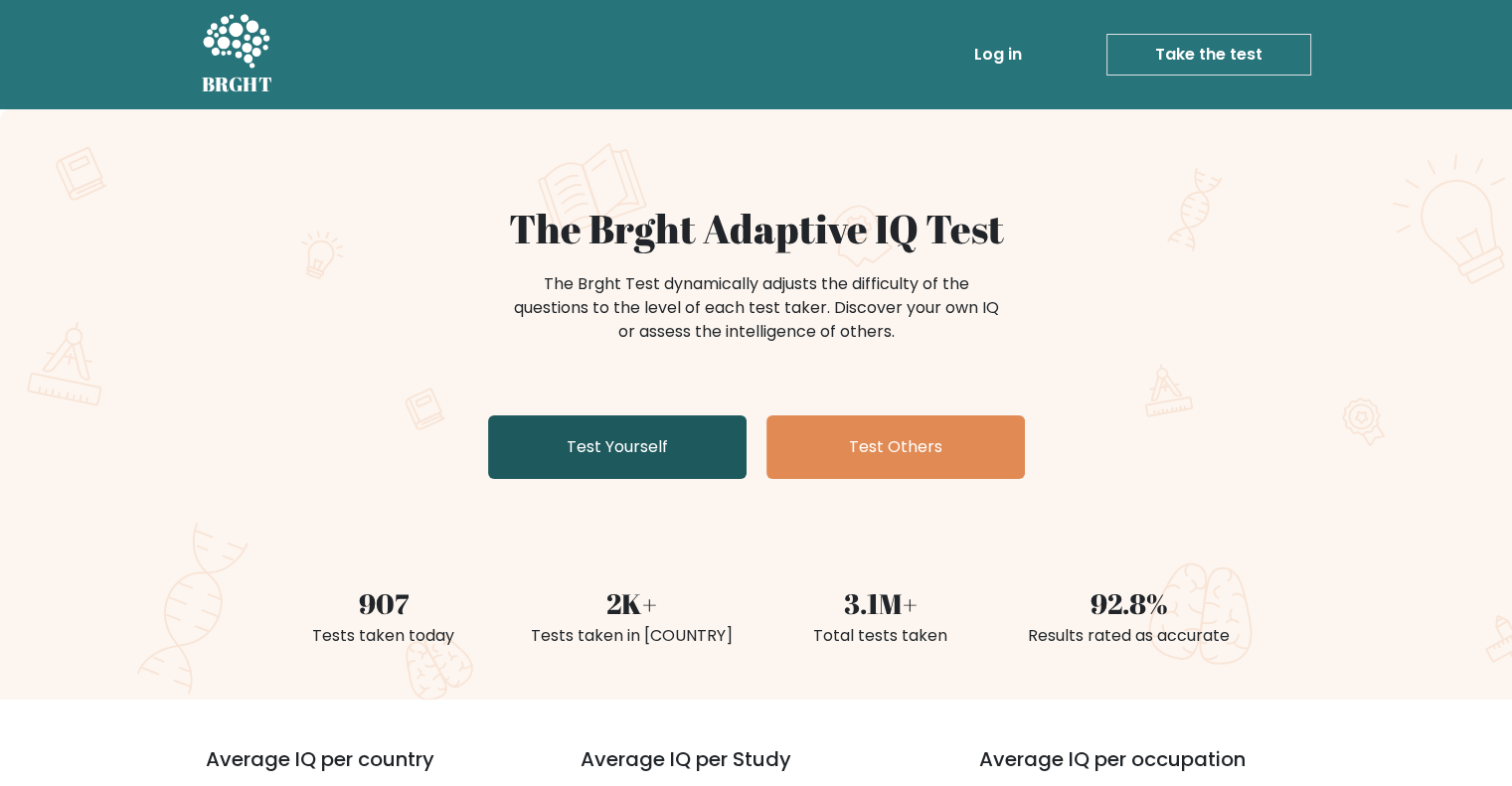 click on "Test Yourself" at bounding box center (617, 447) 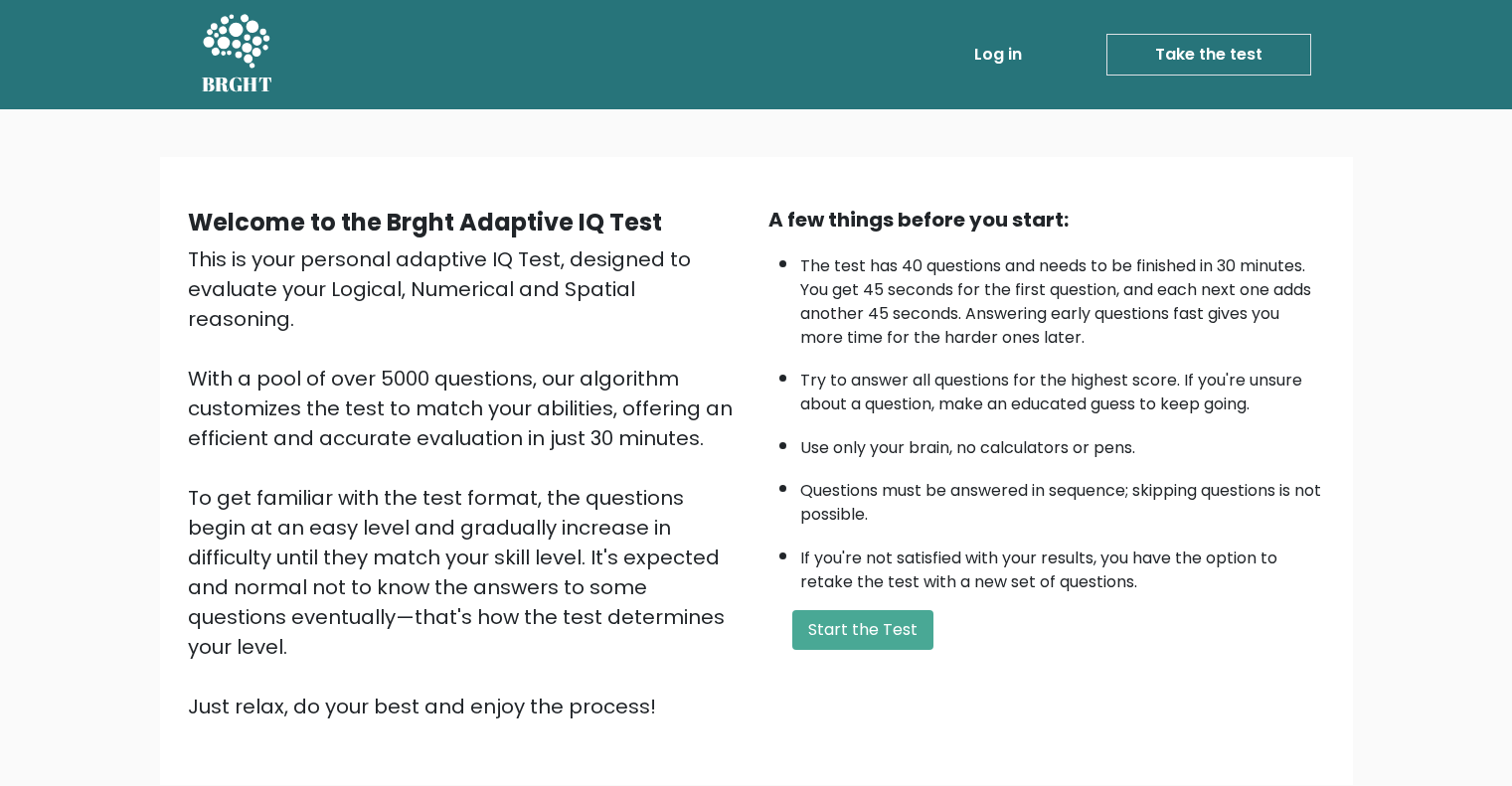 scroll, scrollTop: 0, scrollLeft: 0, axis: both 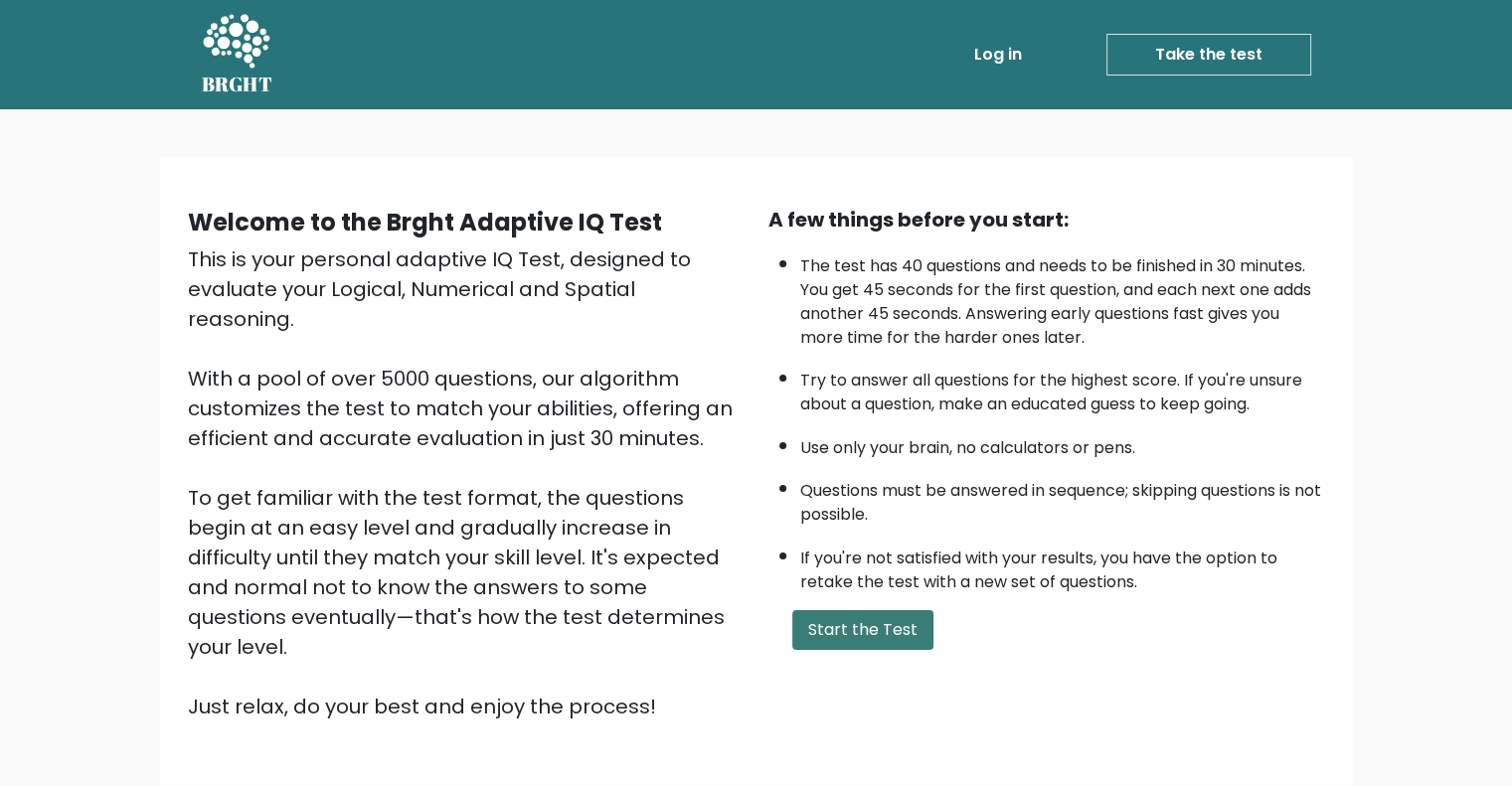 click on "Start the Test" at bounding box center (863, 630) 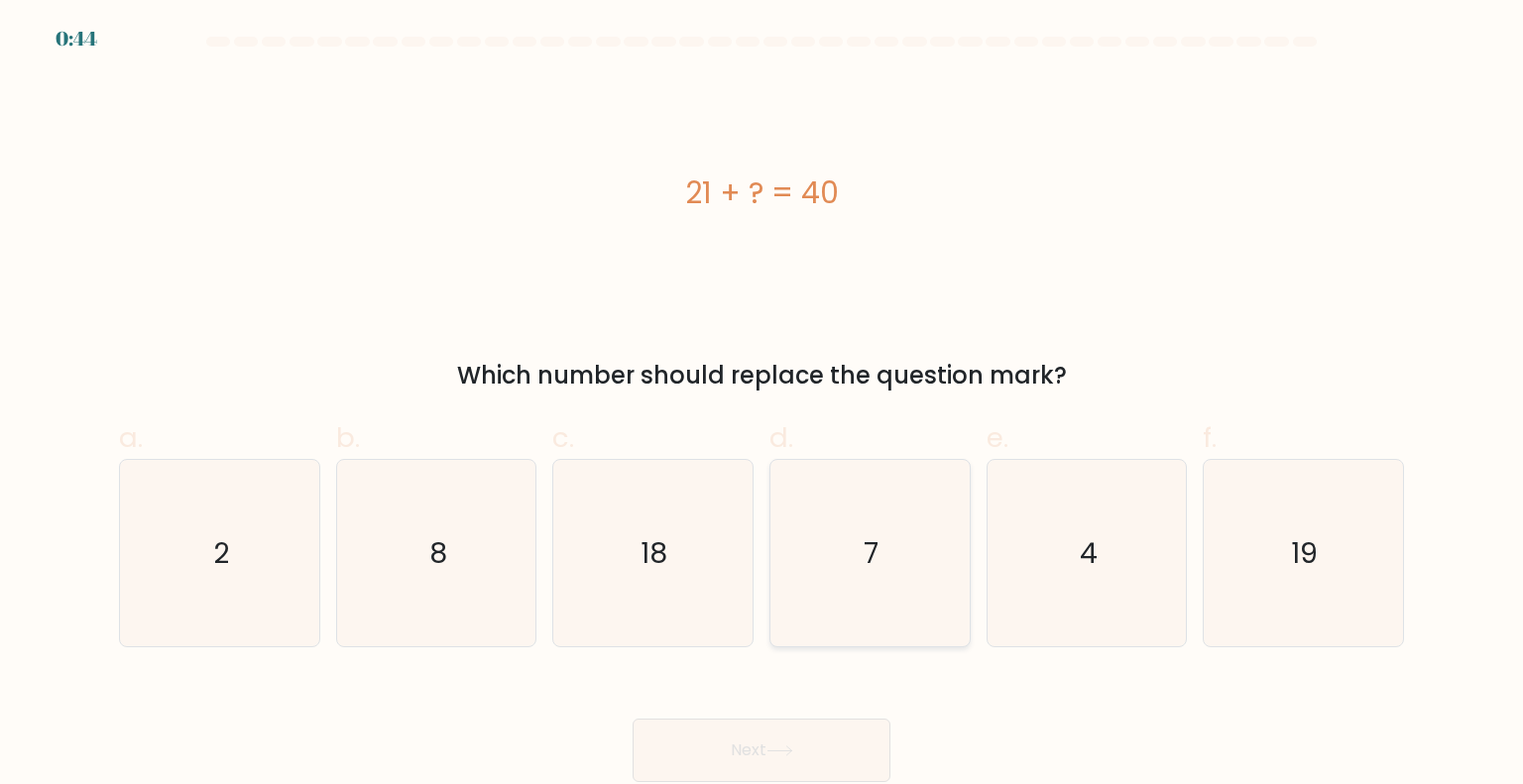 scroll, scrollTop: 0, scrollLeft: 0, axis: both 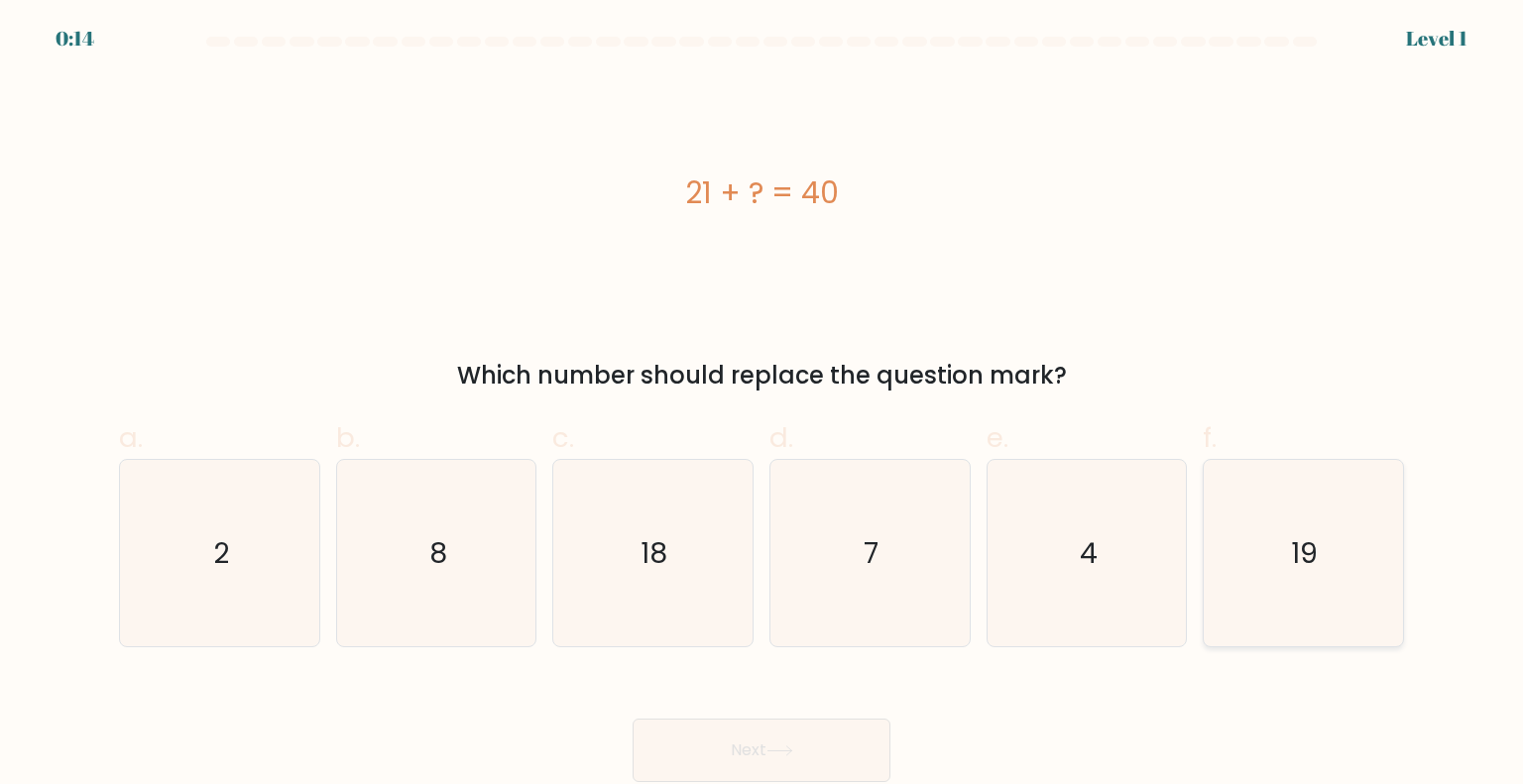 click on "19" 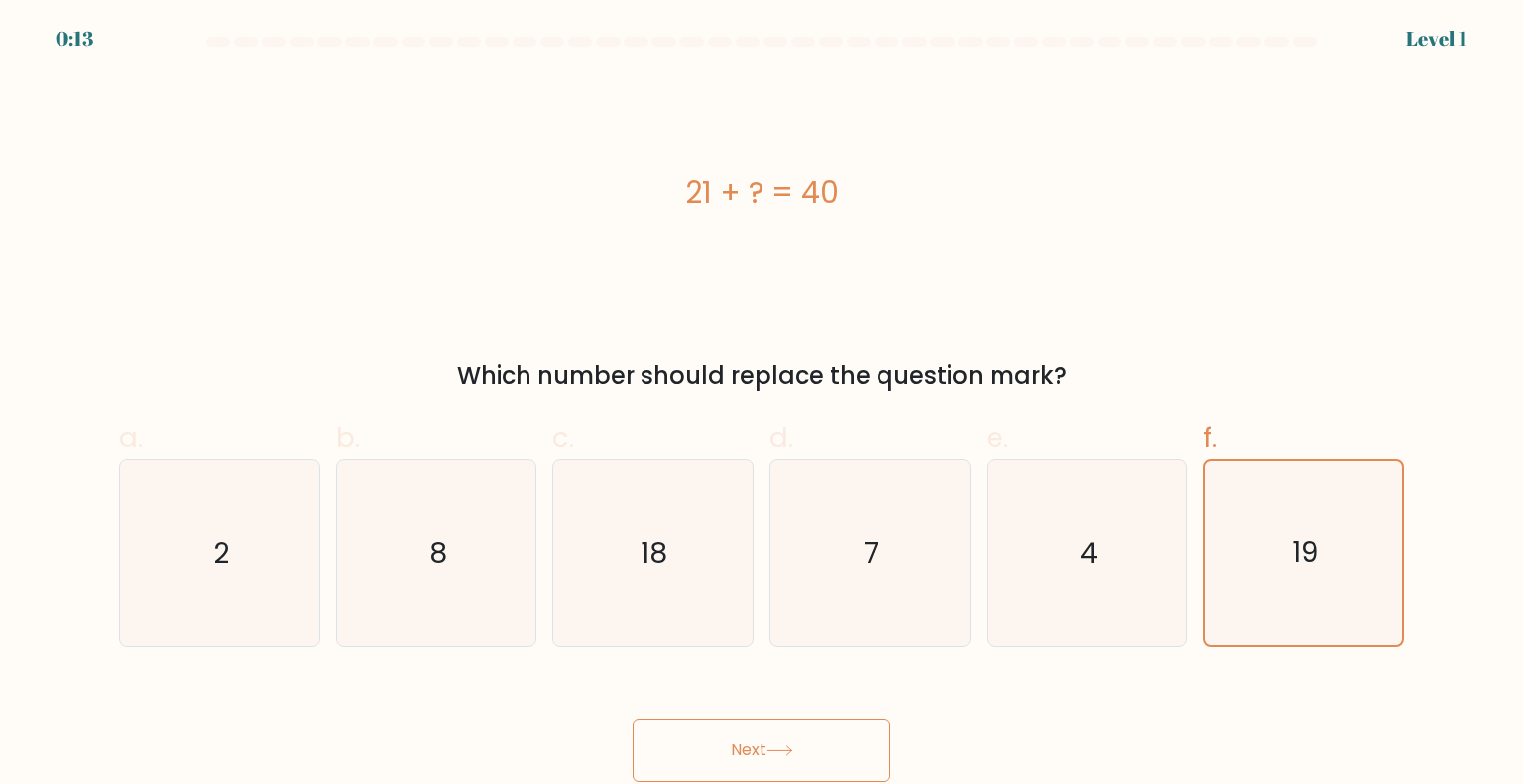 click on "Next" at bounding box center (762, 750) 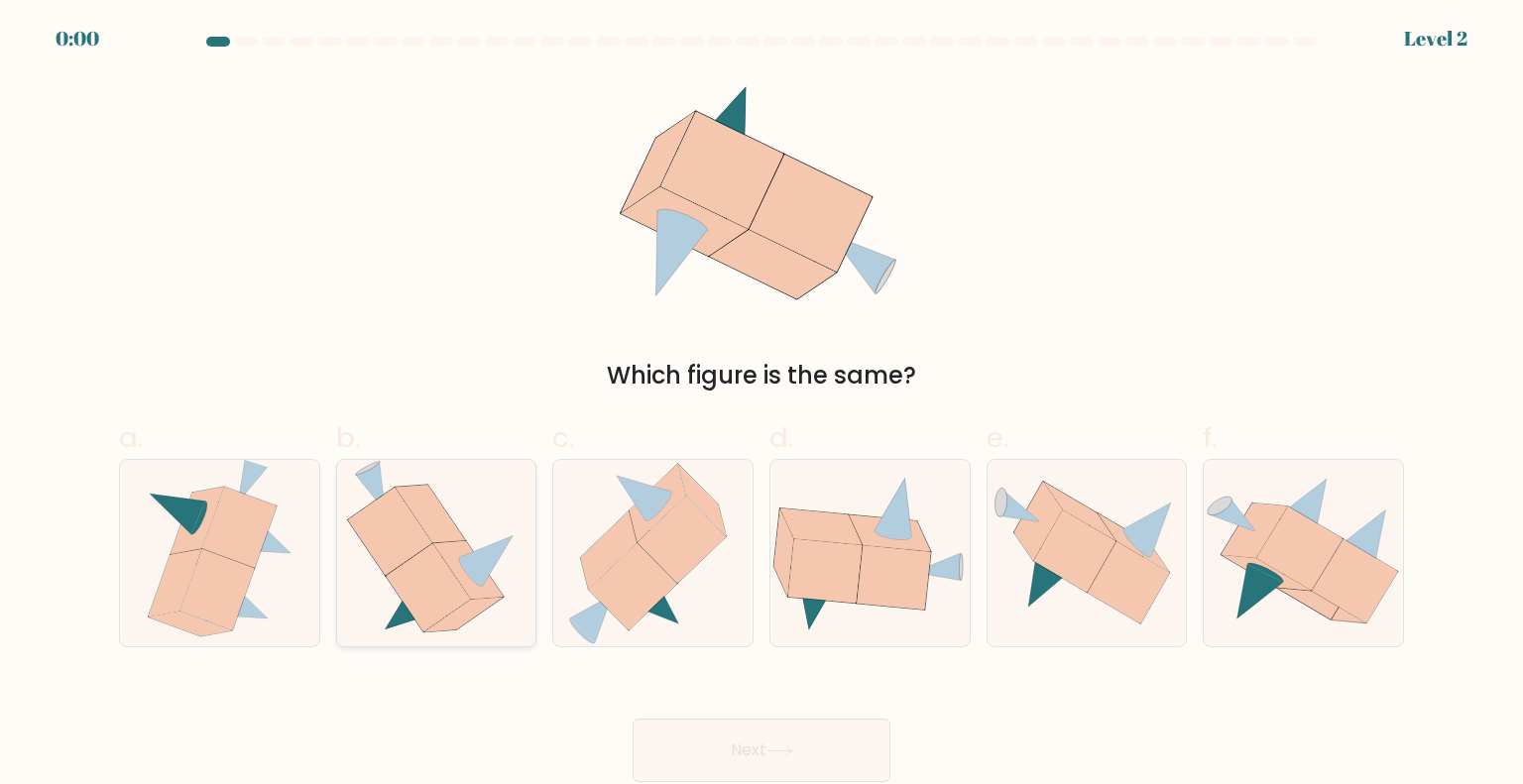click 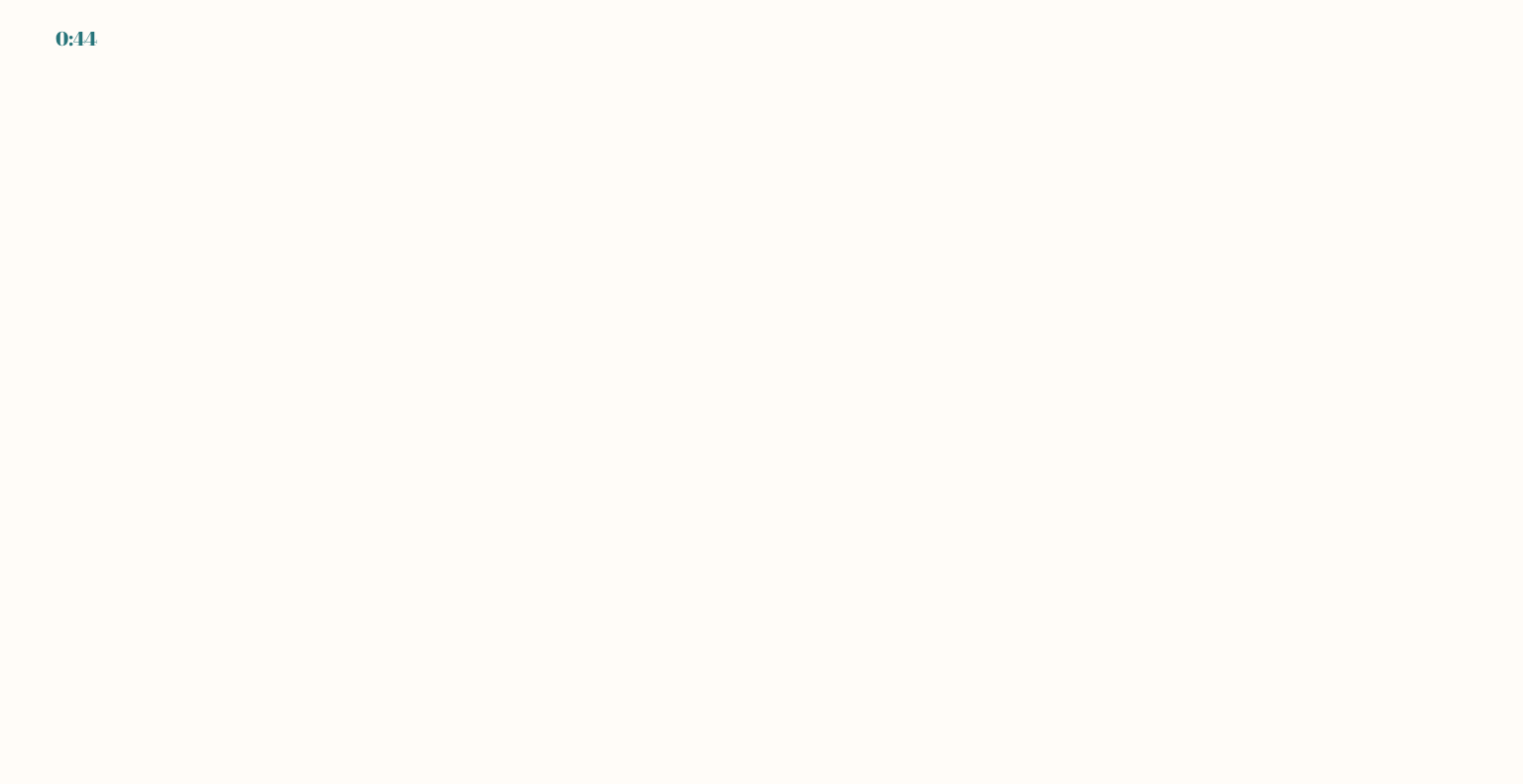 scroll, scrollTop: 0, scrollLeft: 0, axis: both 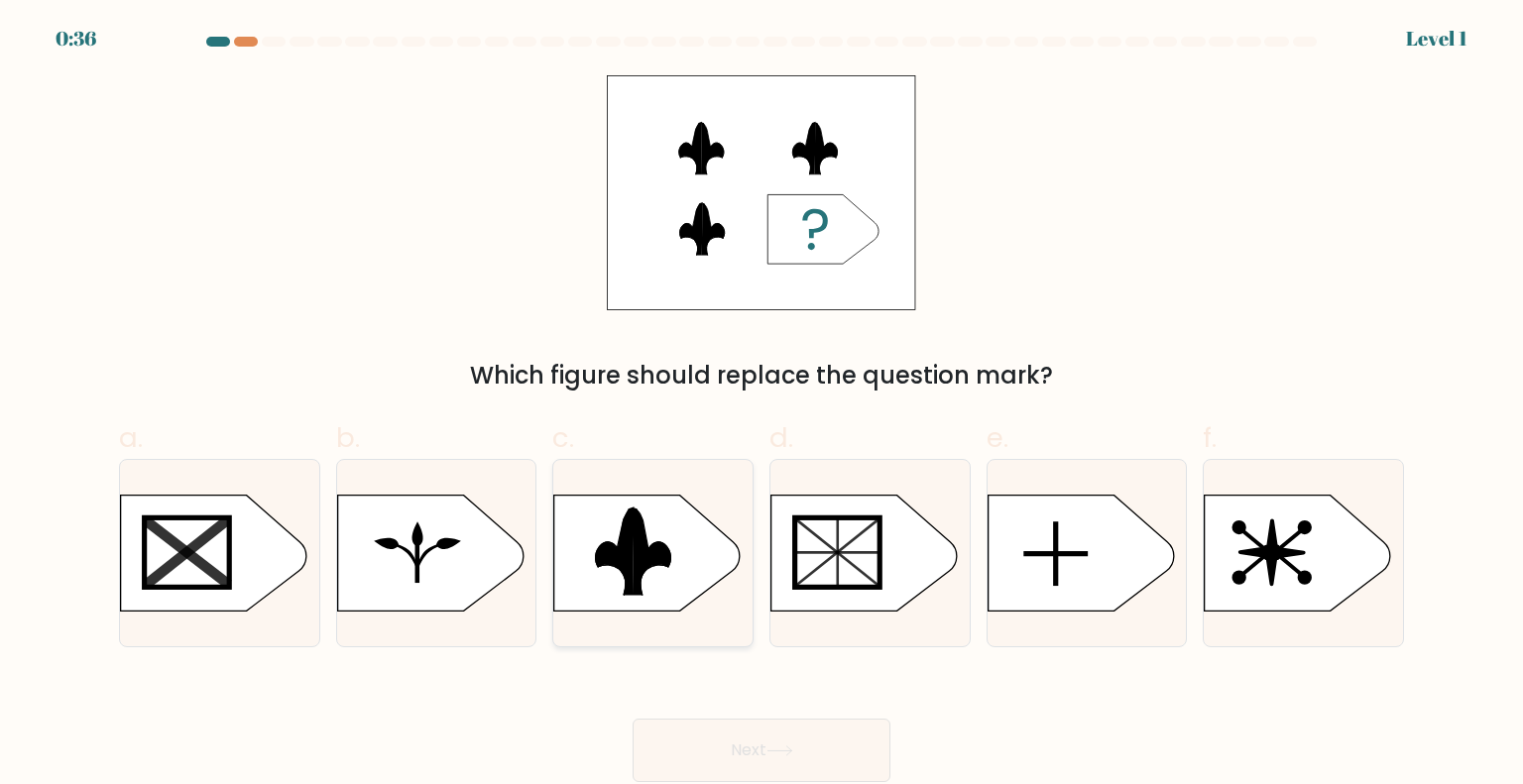 click 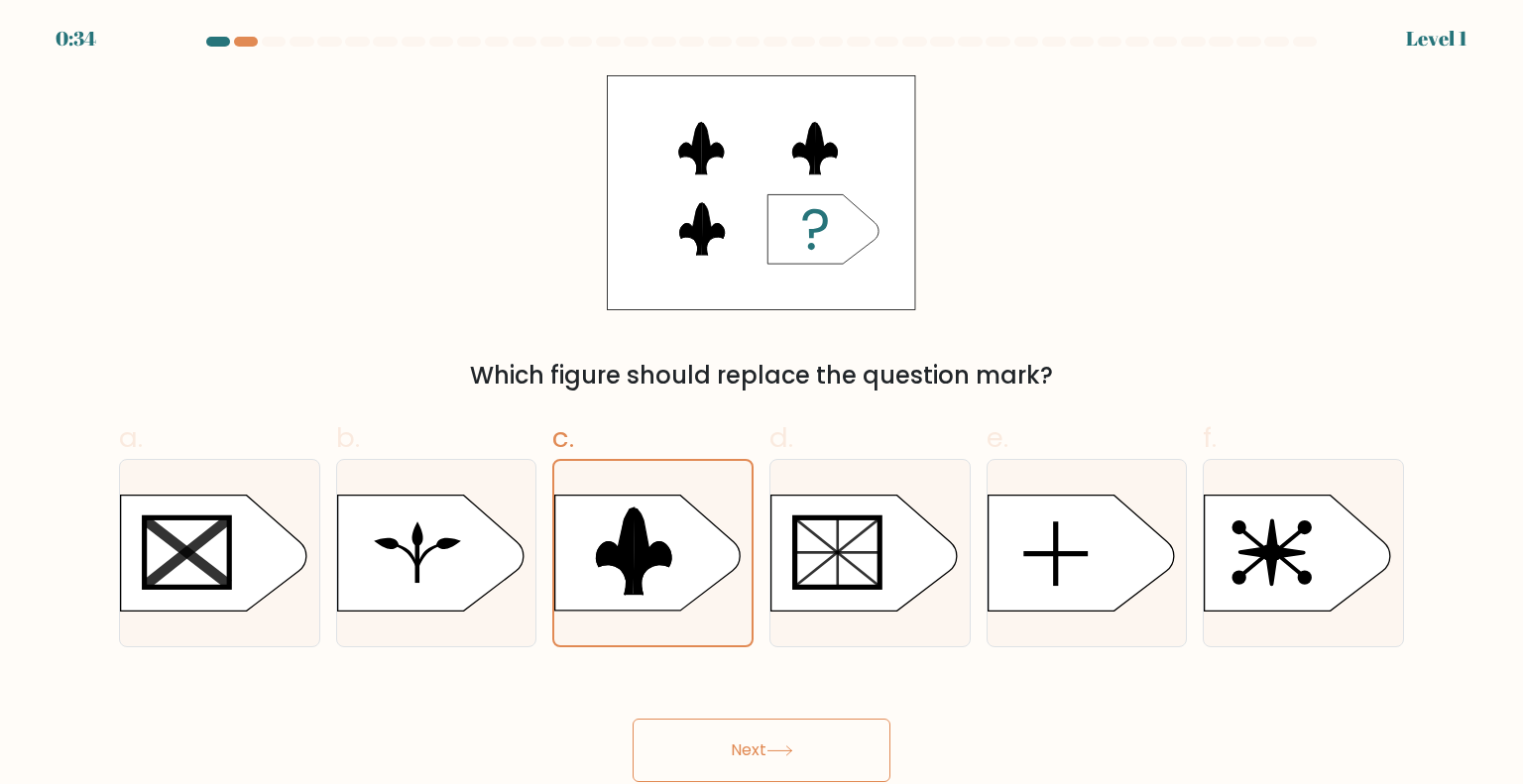 click on "Next" at bounding box center [762, 750] 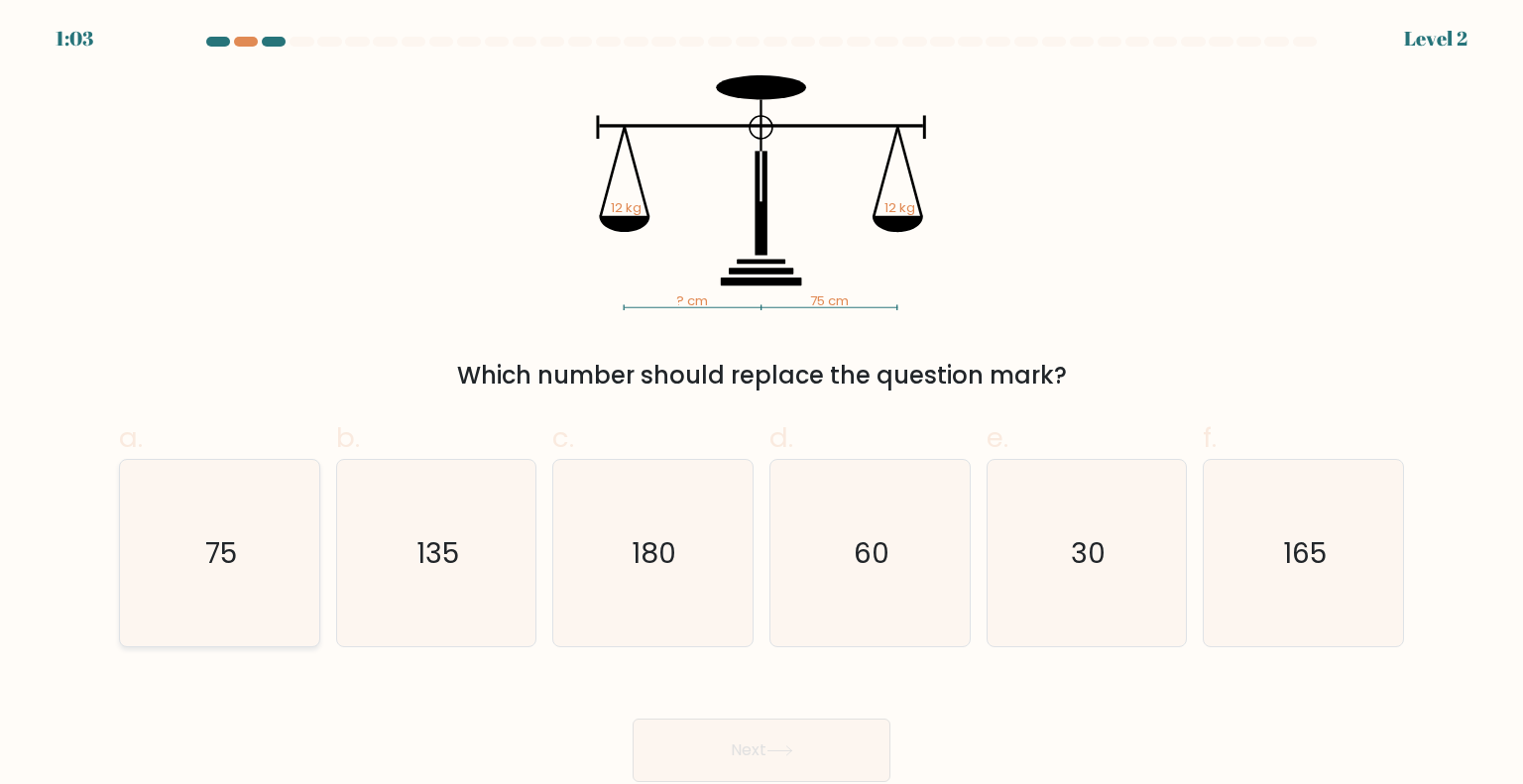 click on "75" 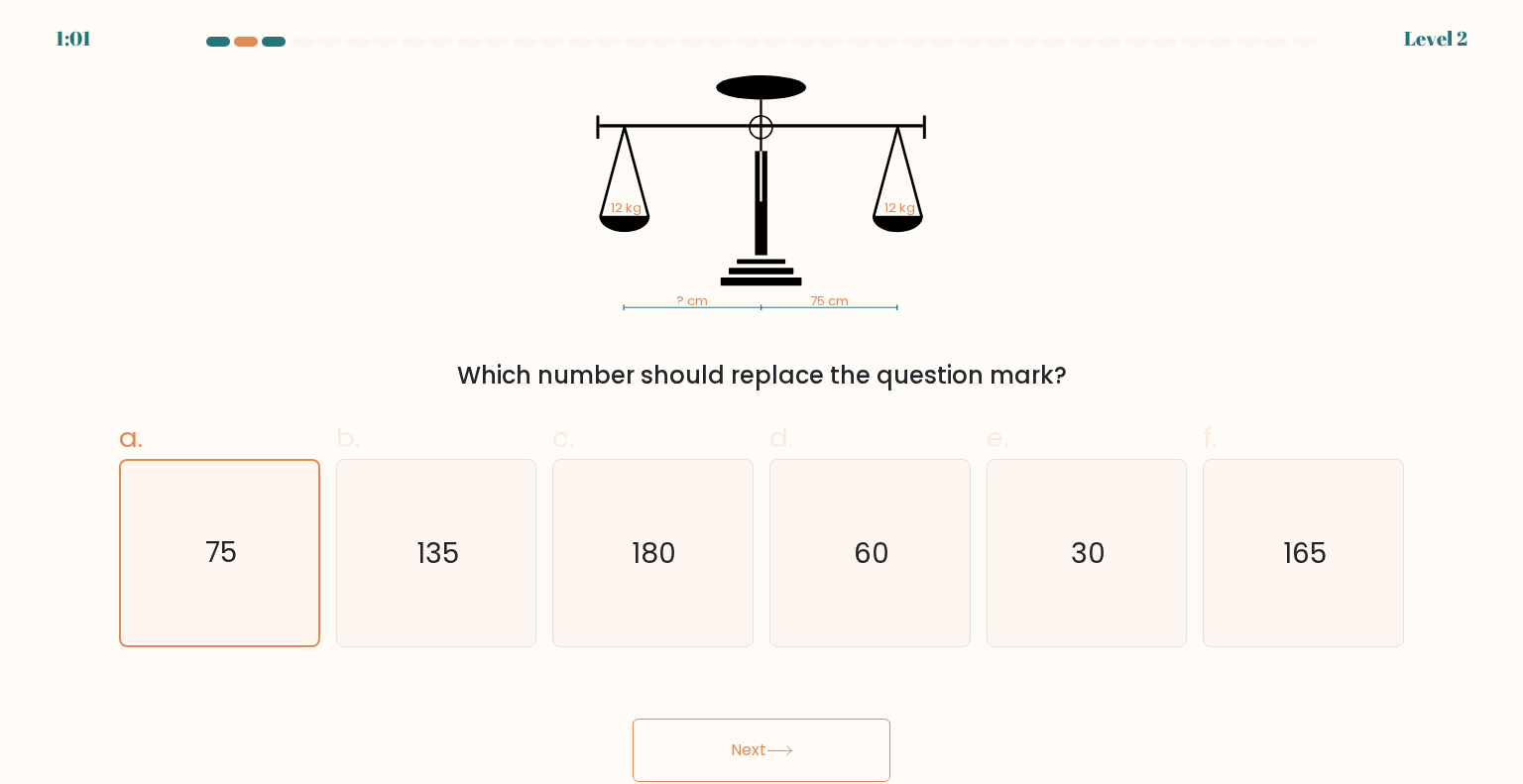 click on "Next" at bounding box center [762, 750] 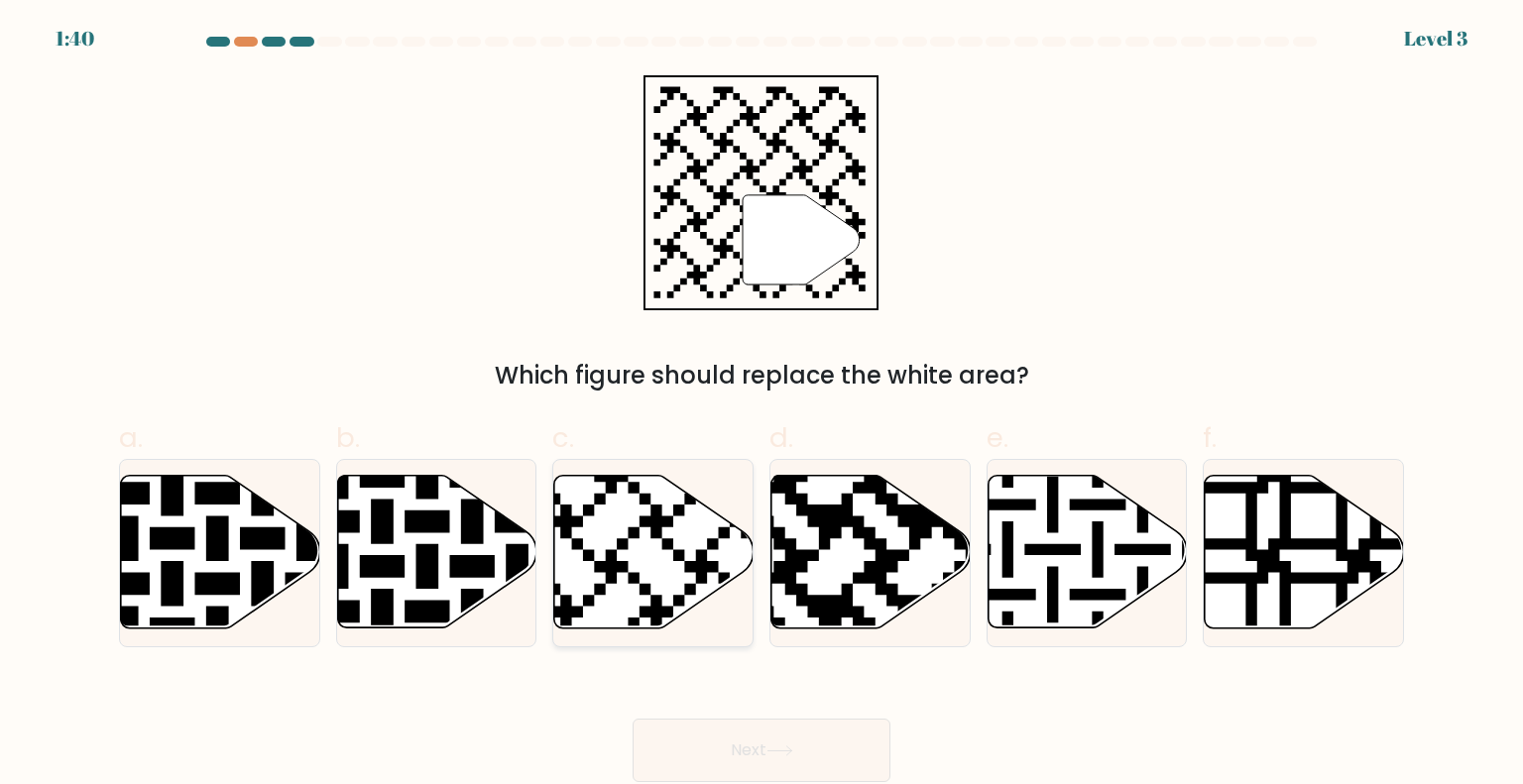 click 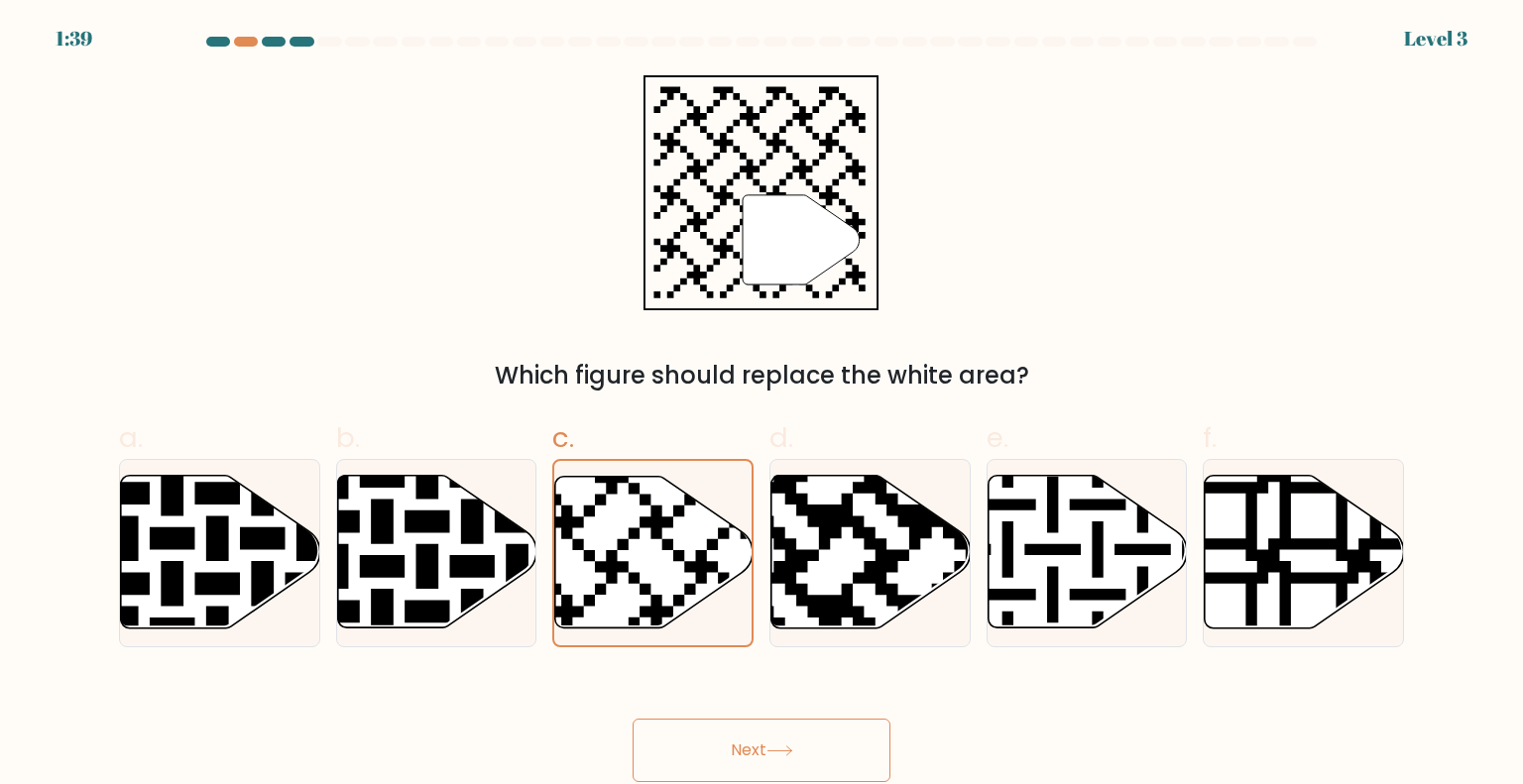 click on "Next" at bounding box center (762, 750) 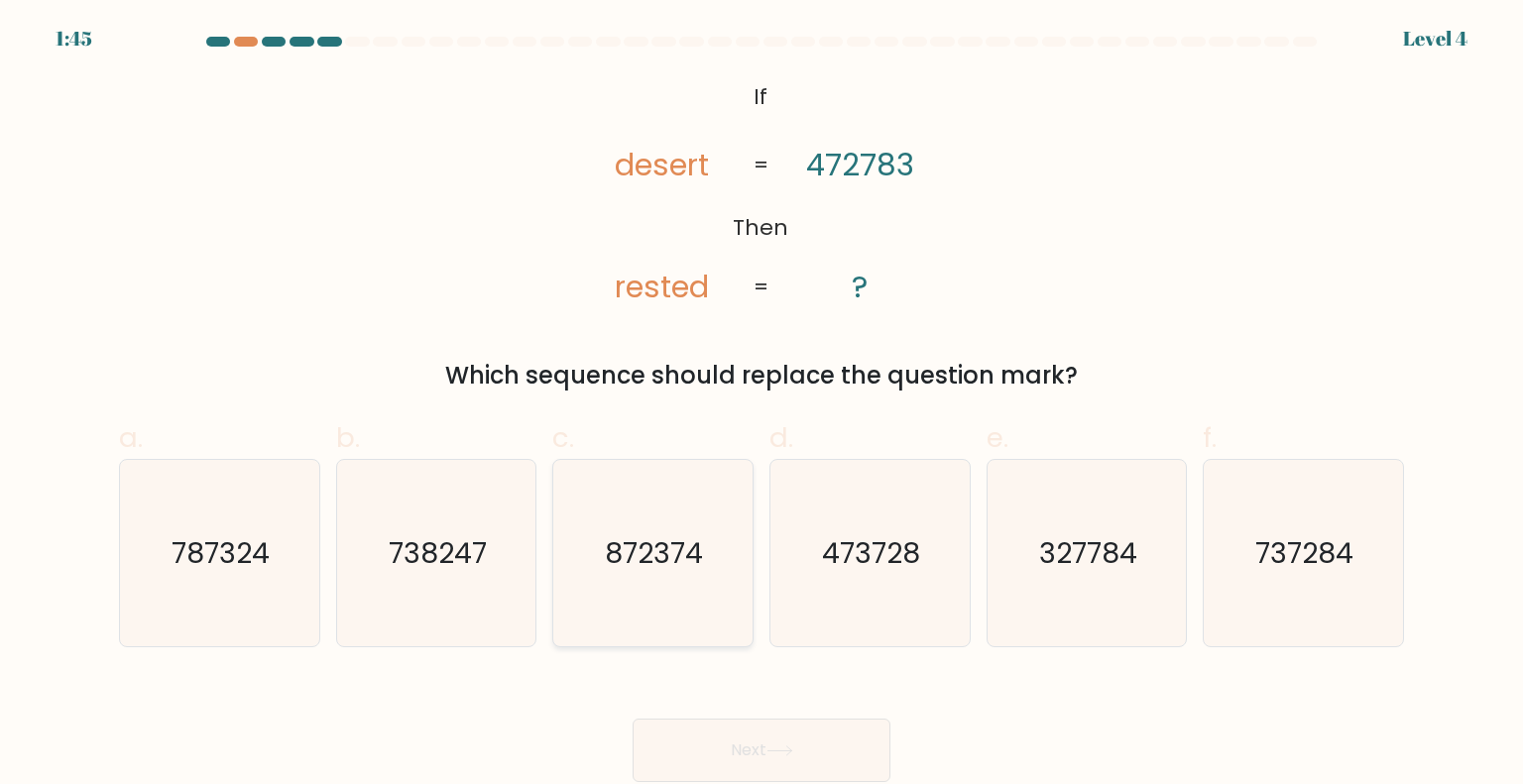 click on "872374" 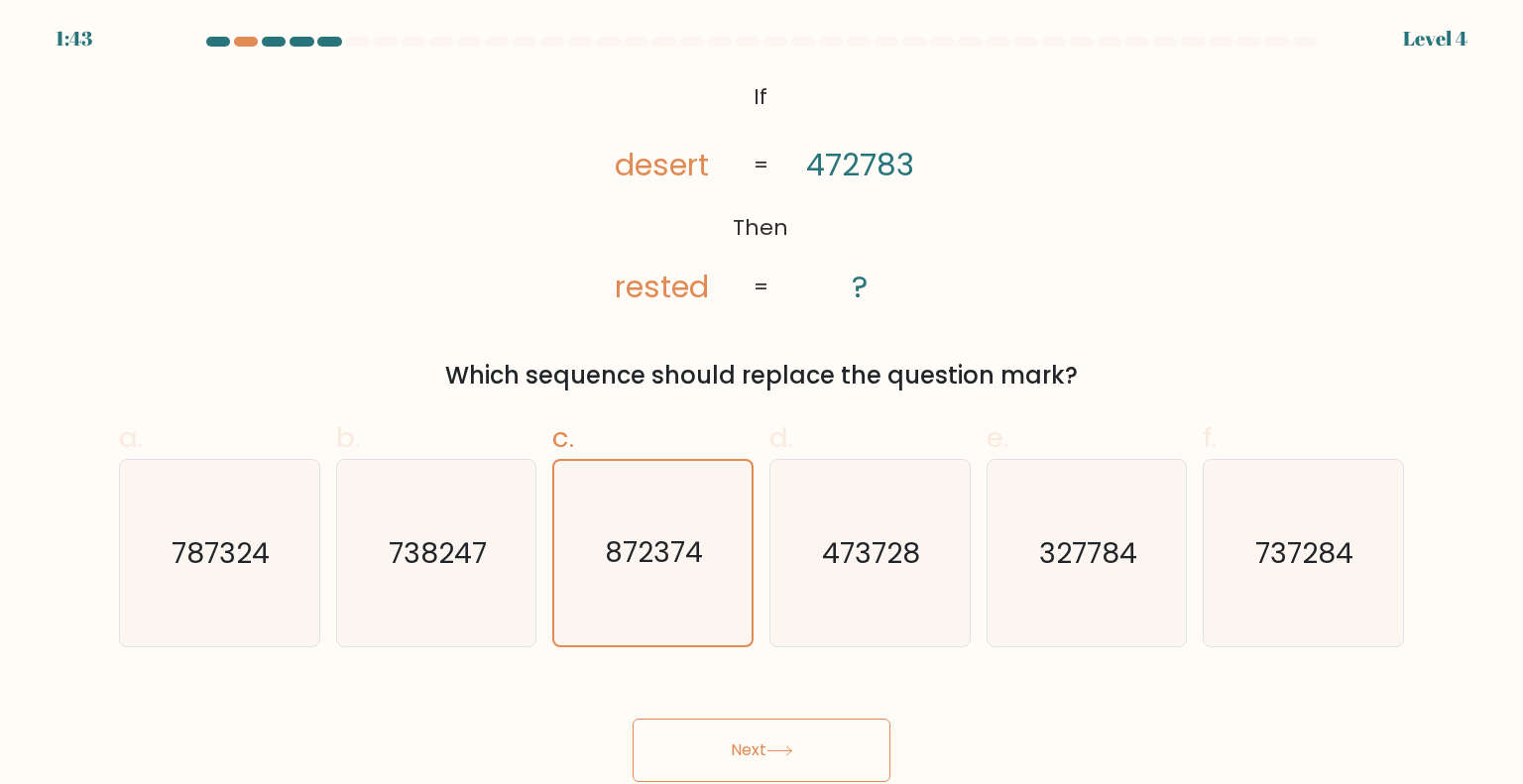 click on "Next" at bounding box center [762, 750] 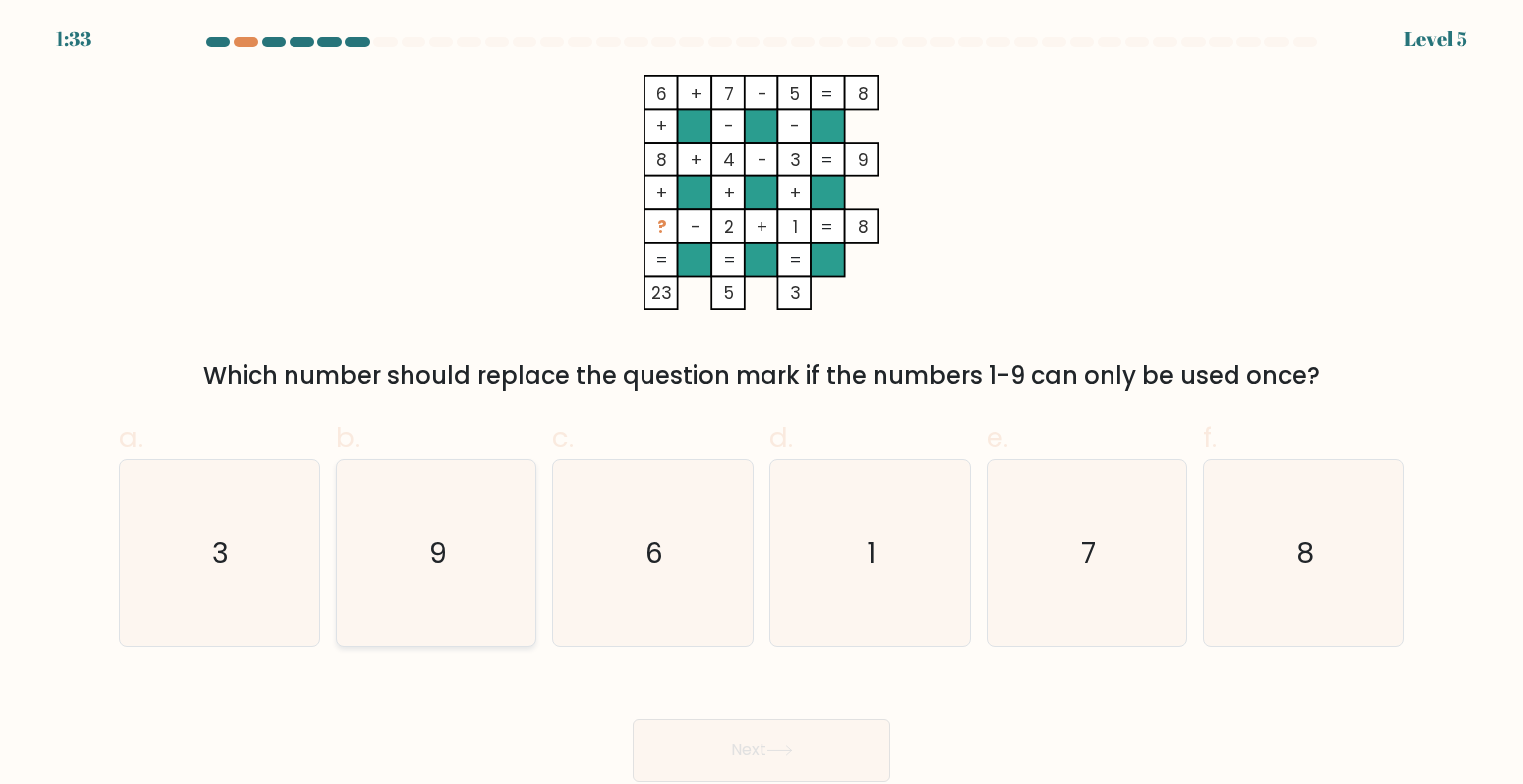 click on "9" 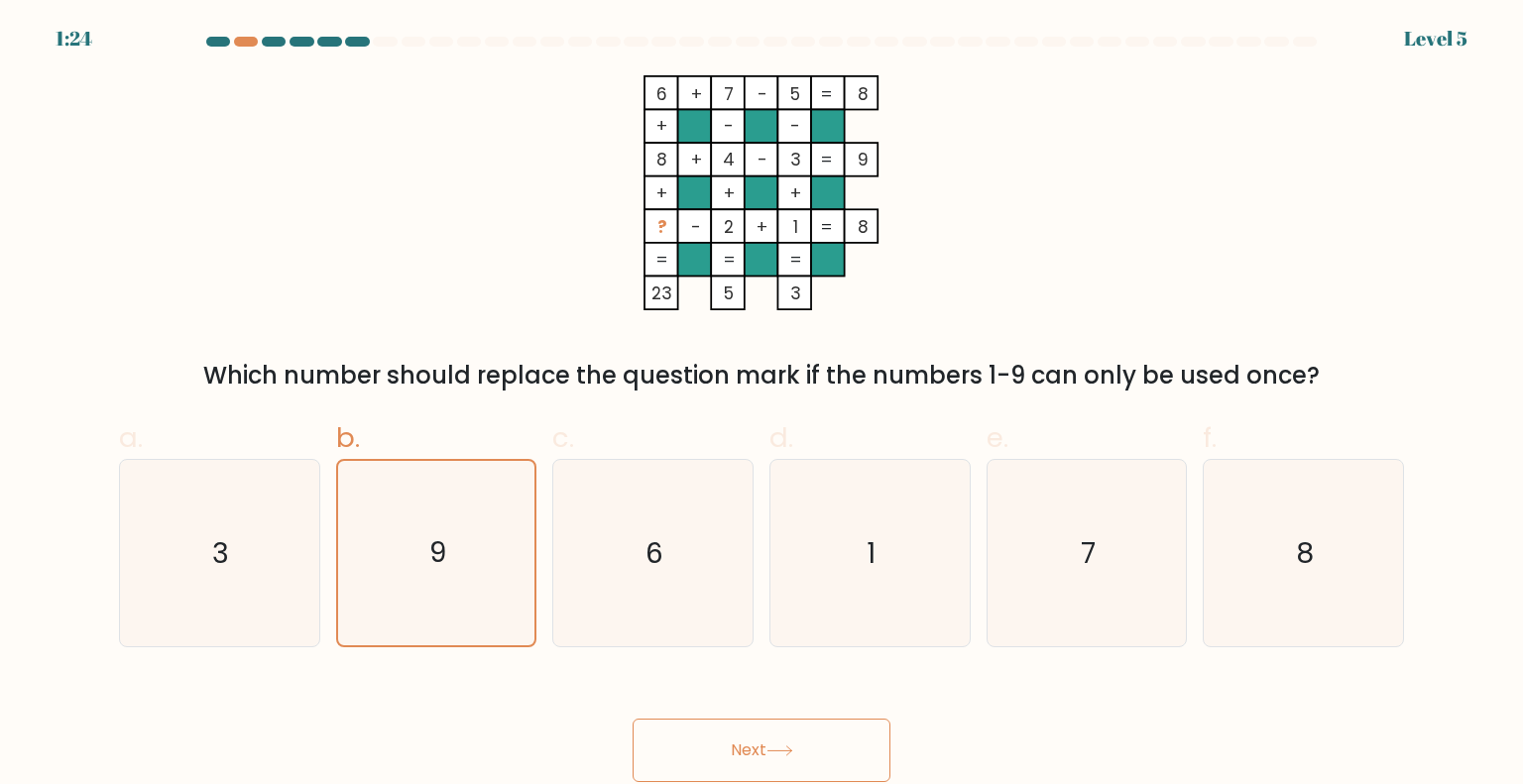 click 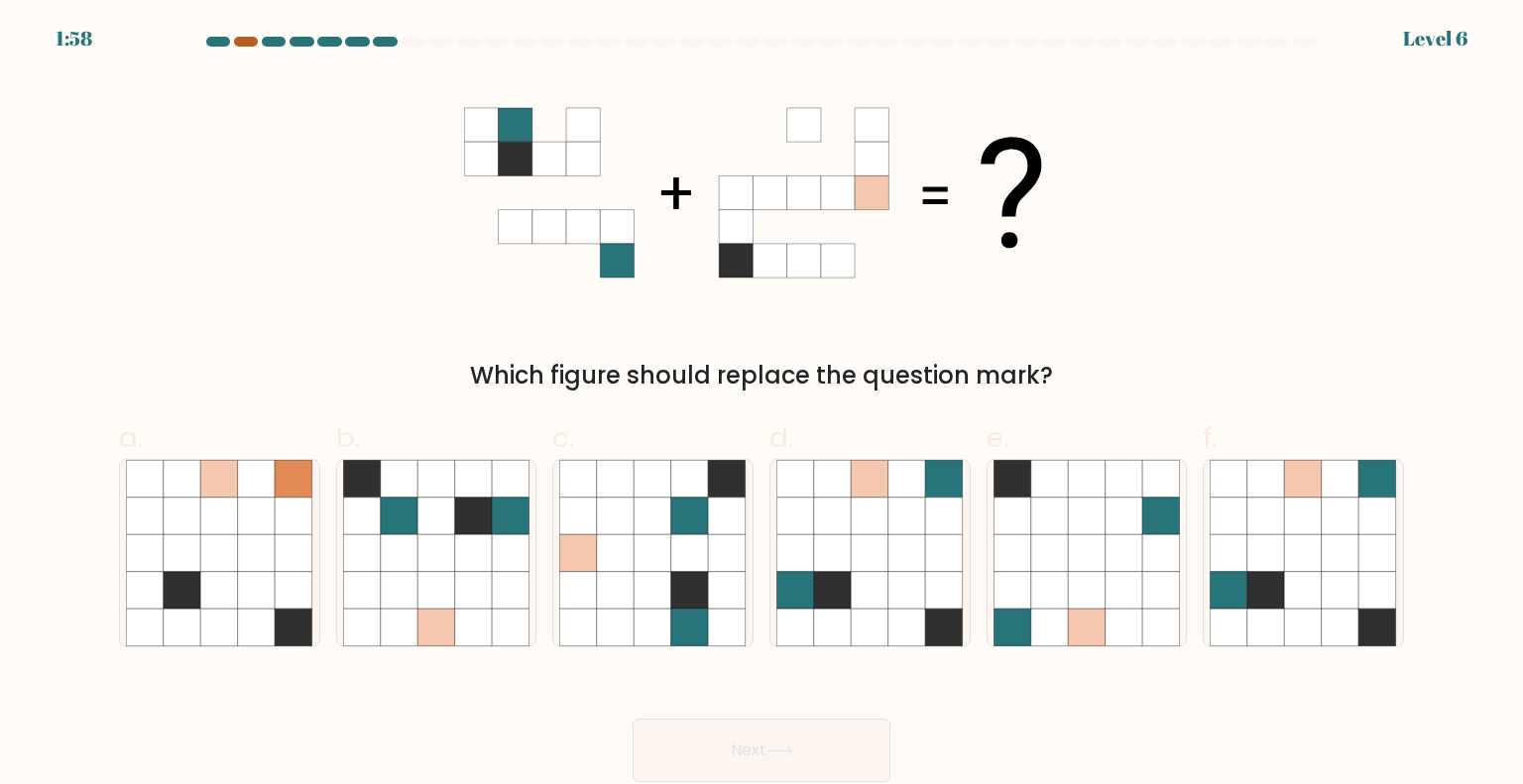 click at bounding box center (246, 42) 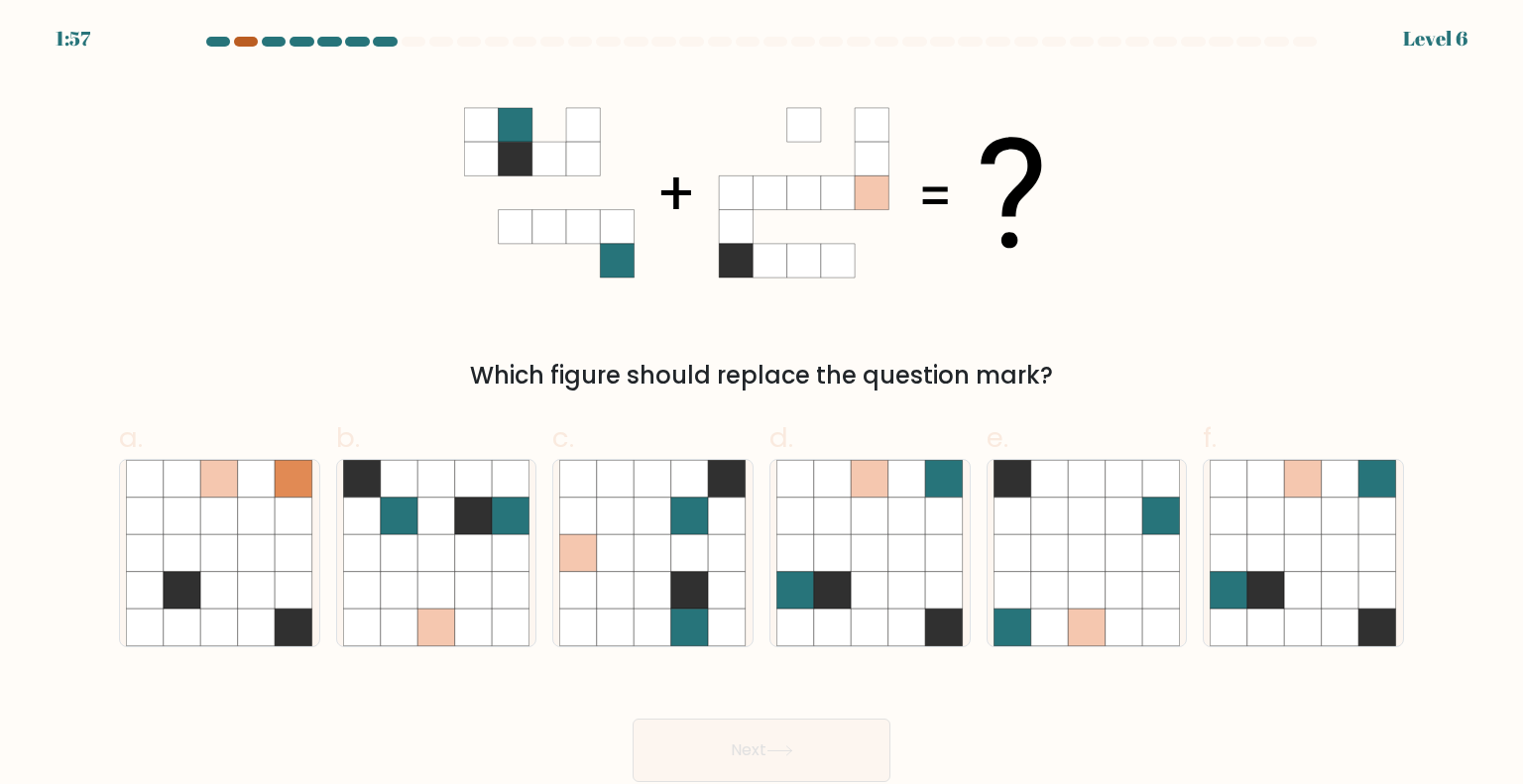 click at bounding box center [246, 42] 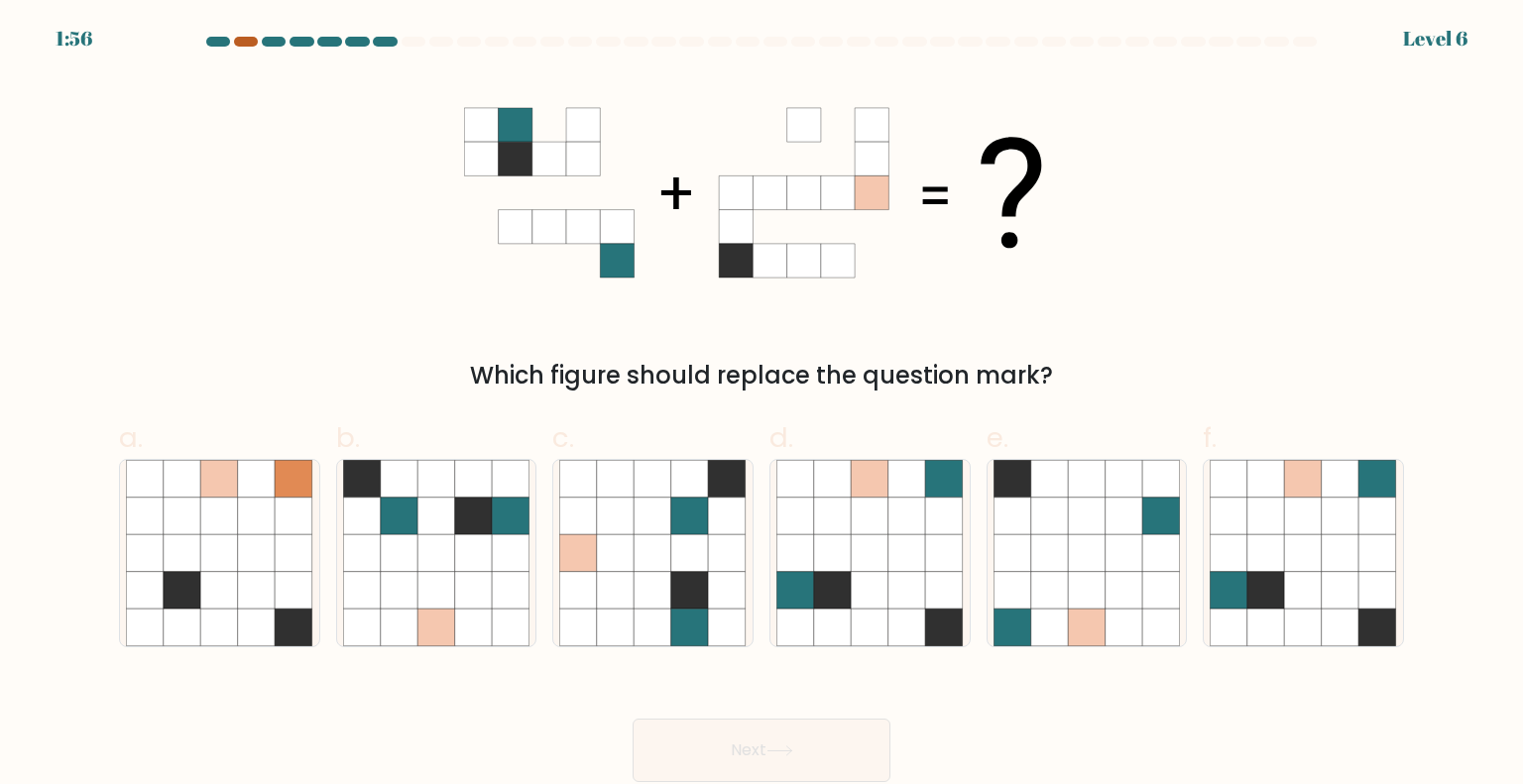 click at bounding box center (246, 42) 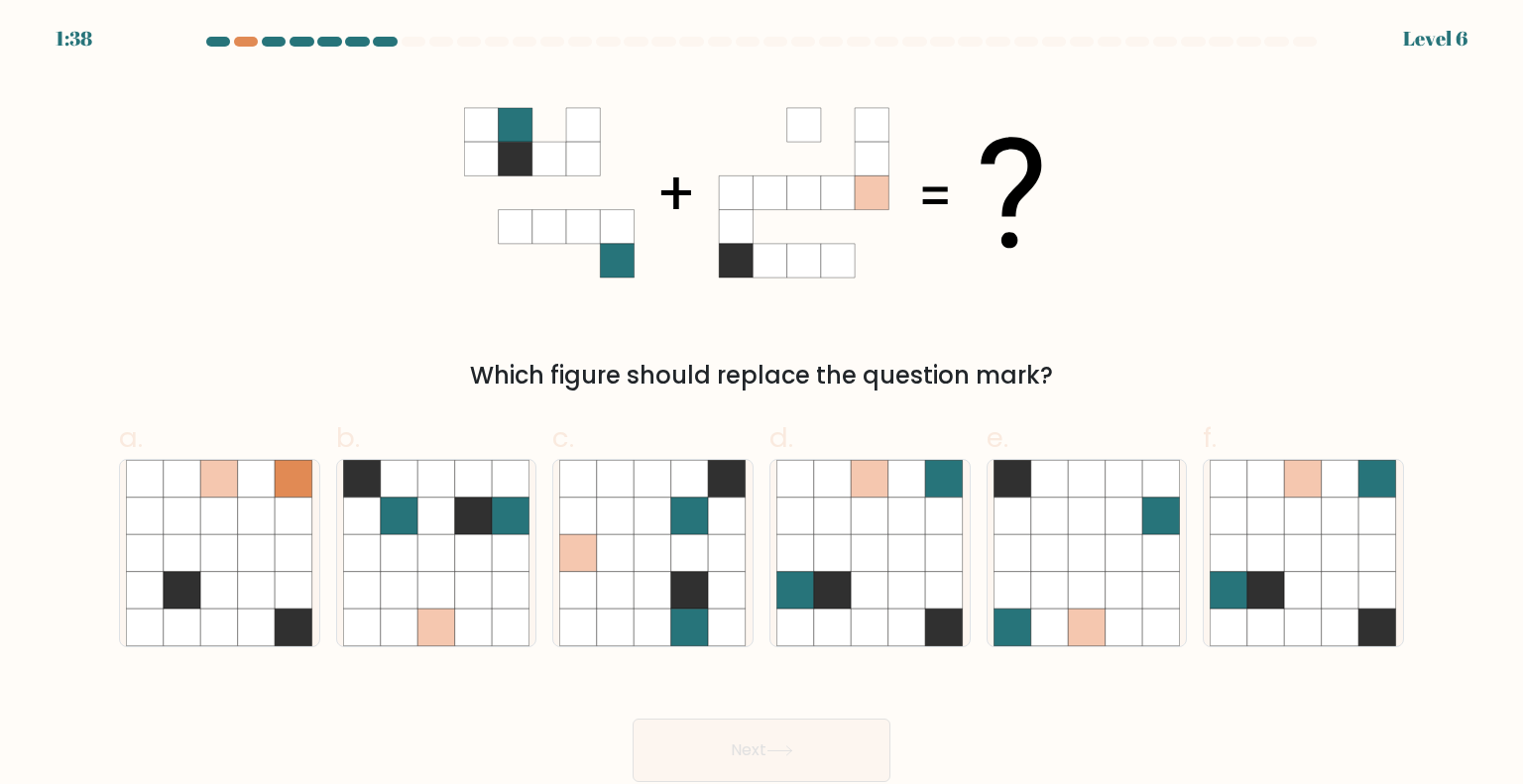 drag, startPoint x: 91, startPoint y: 43, endPoint x: 12, endPoint y: 20, distance: 82.28001 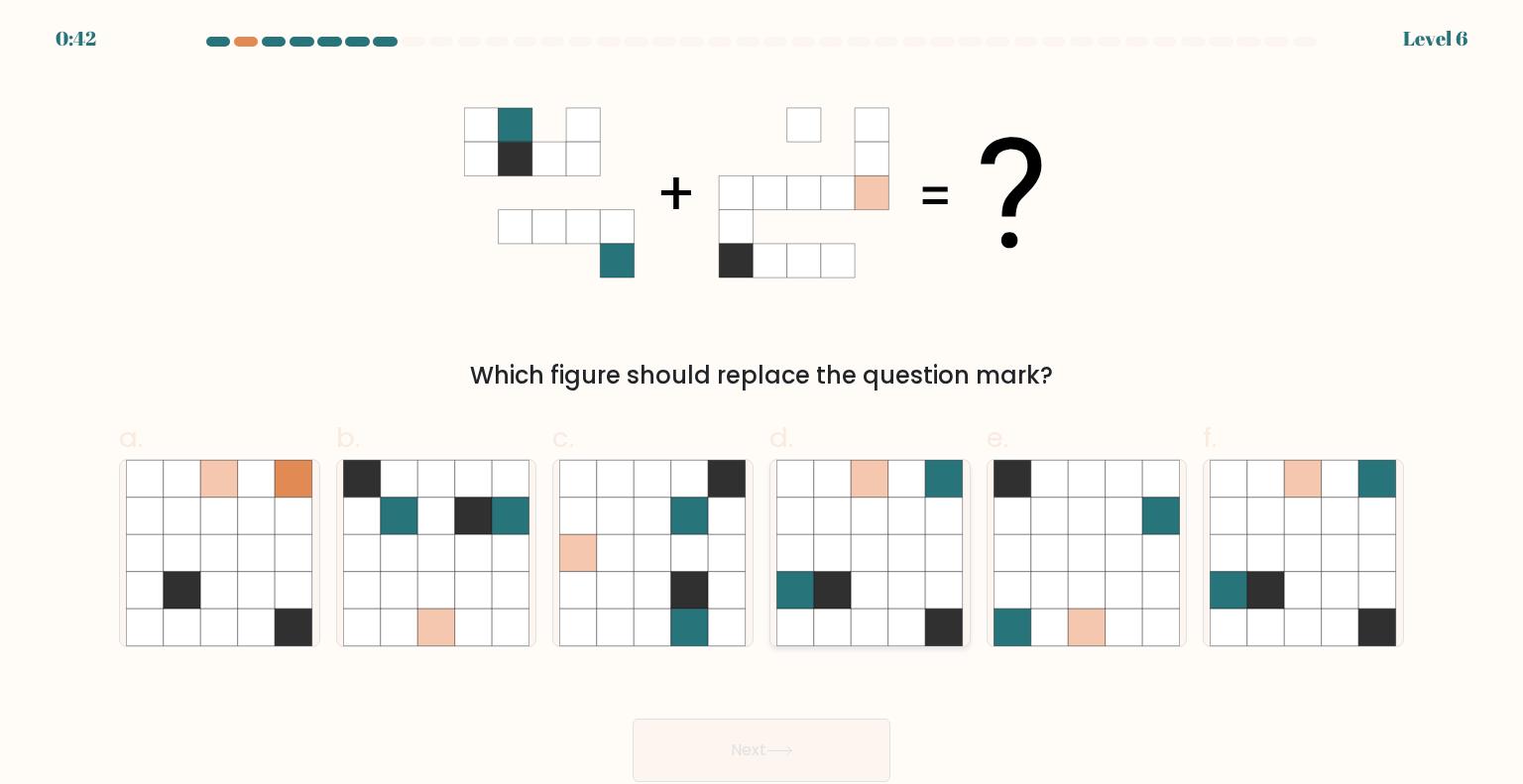click 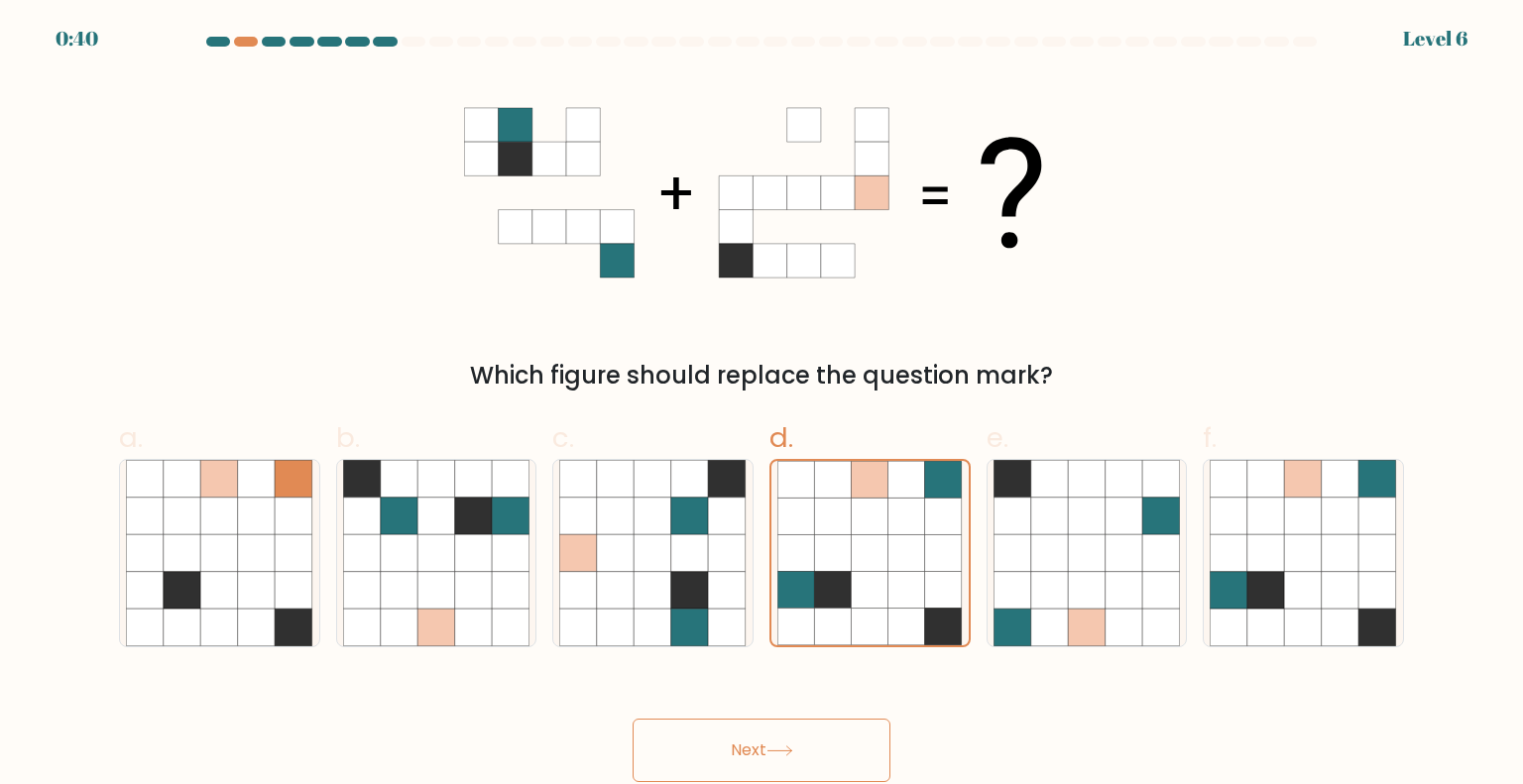 click on "Next" at bounding box center (762, 750) 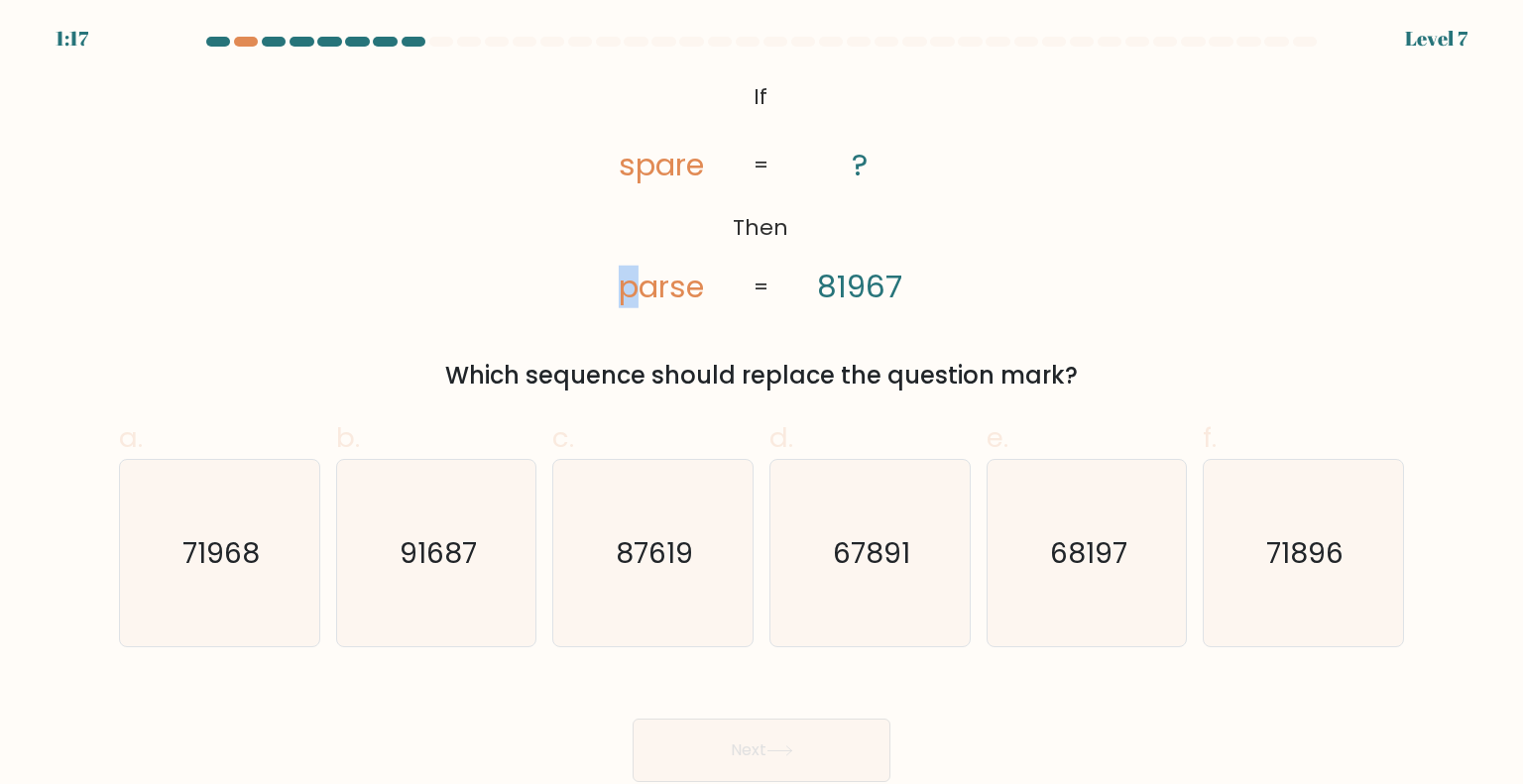 click on "parse" 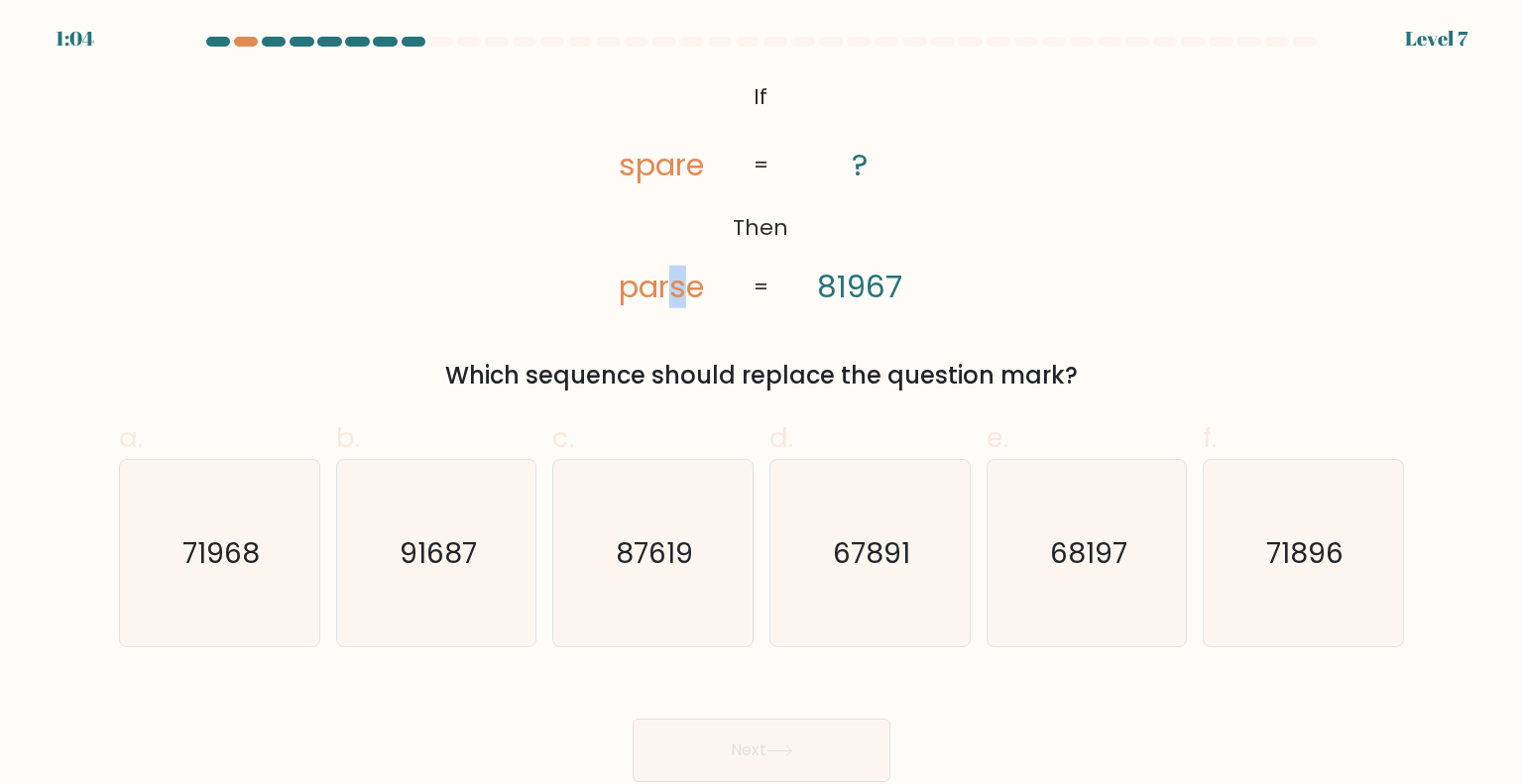drag, startPoint x: 672, startPoint y: 297, endPoint x: 685, endPoint y: 296, distance: 13.038405 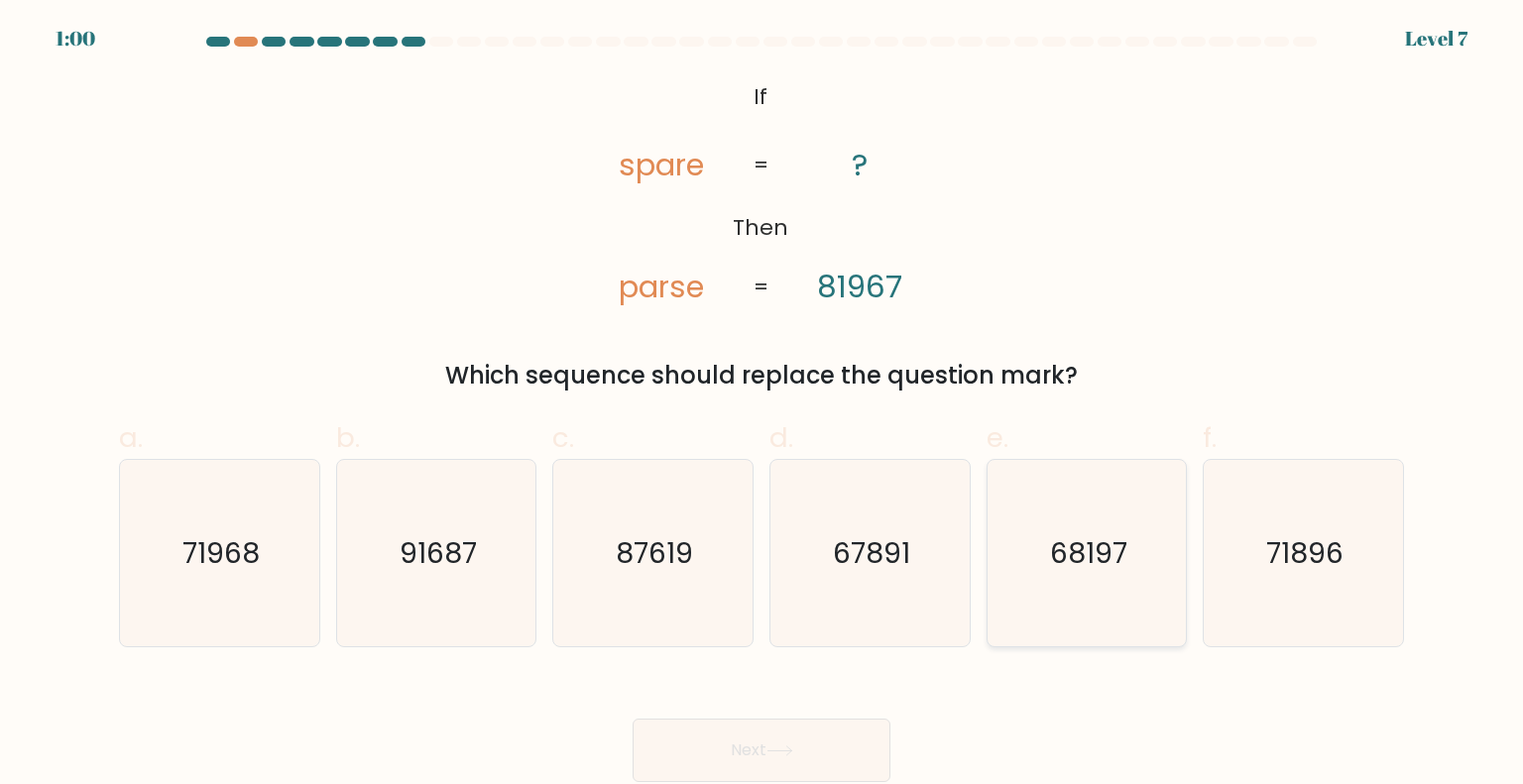 click on "68197" 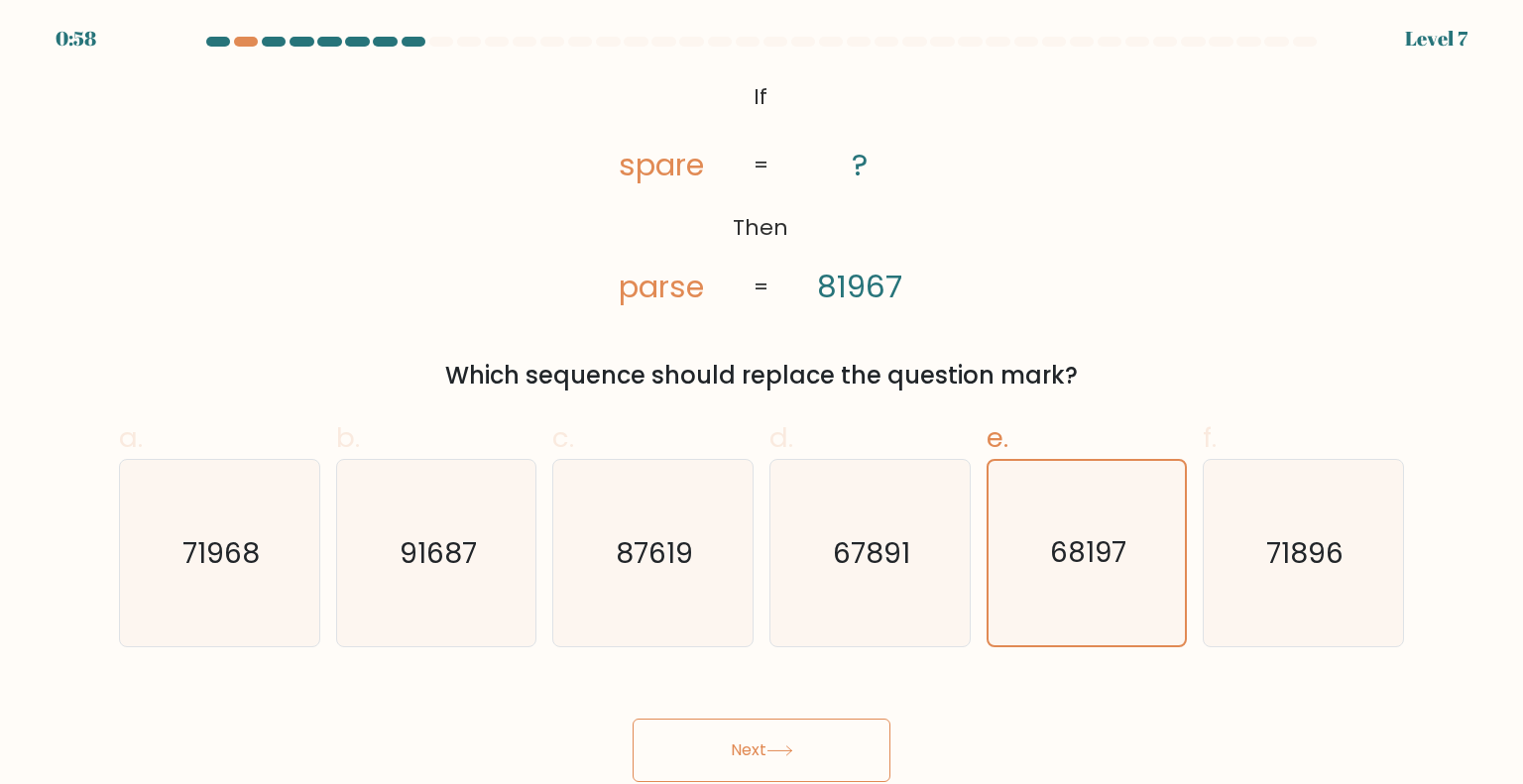 click on "Next" at bounding box center (762, 750) 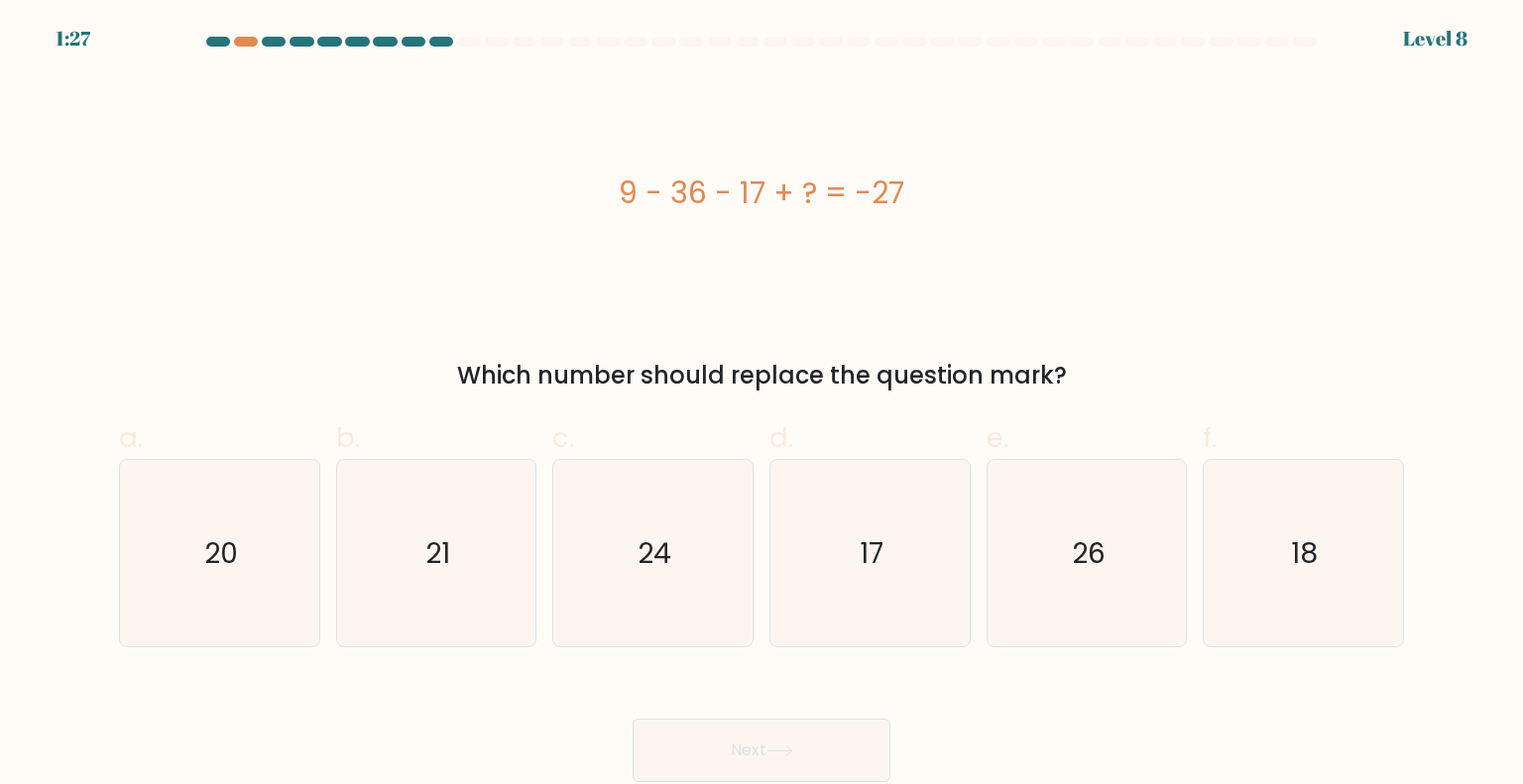 type 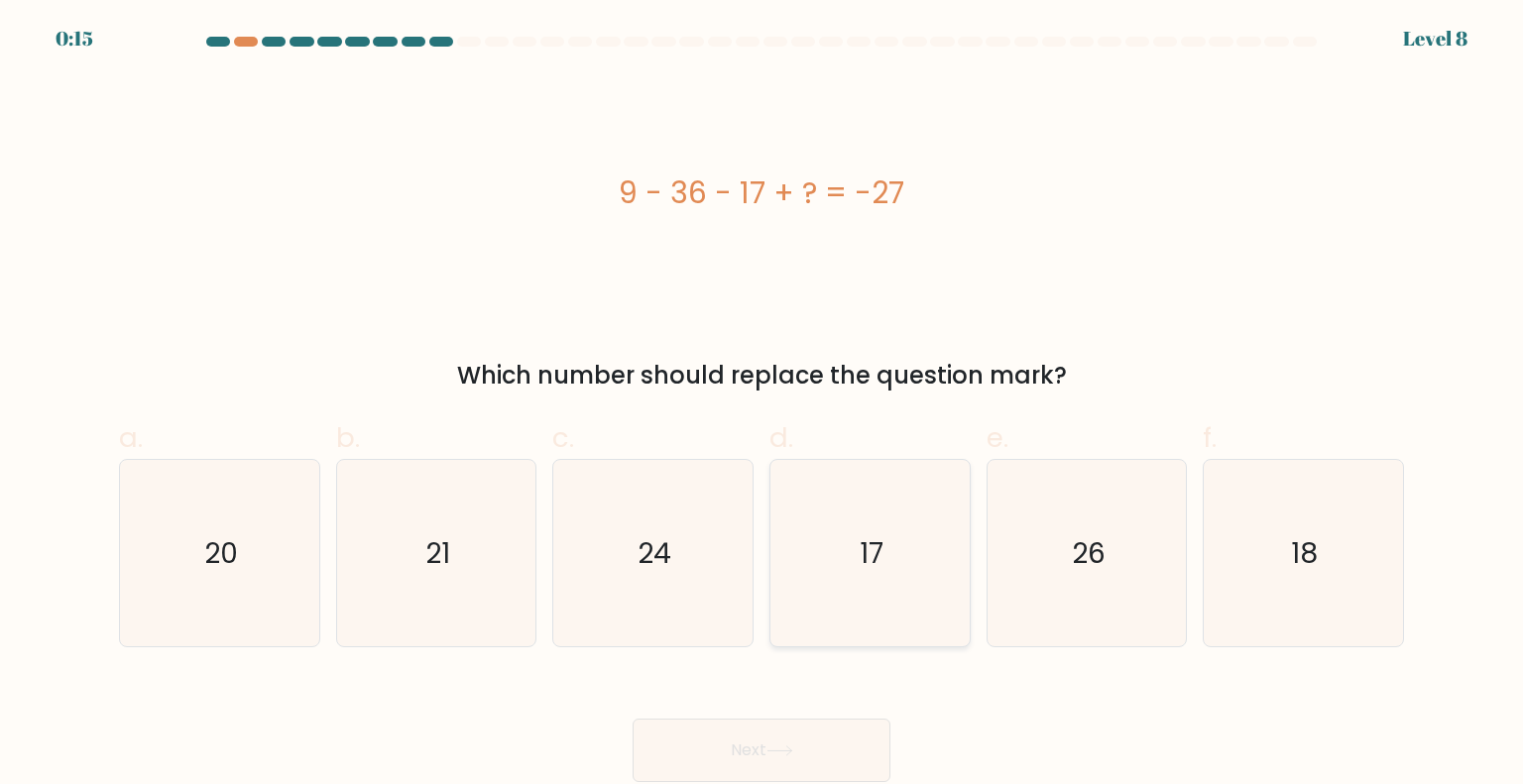 click on "17" 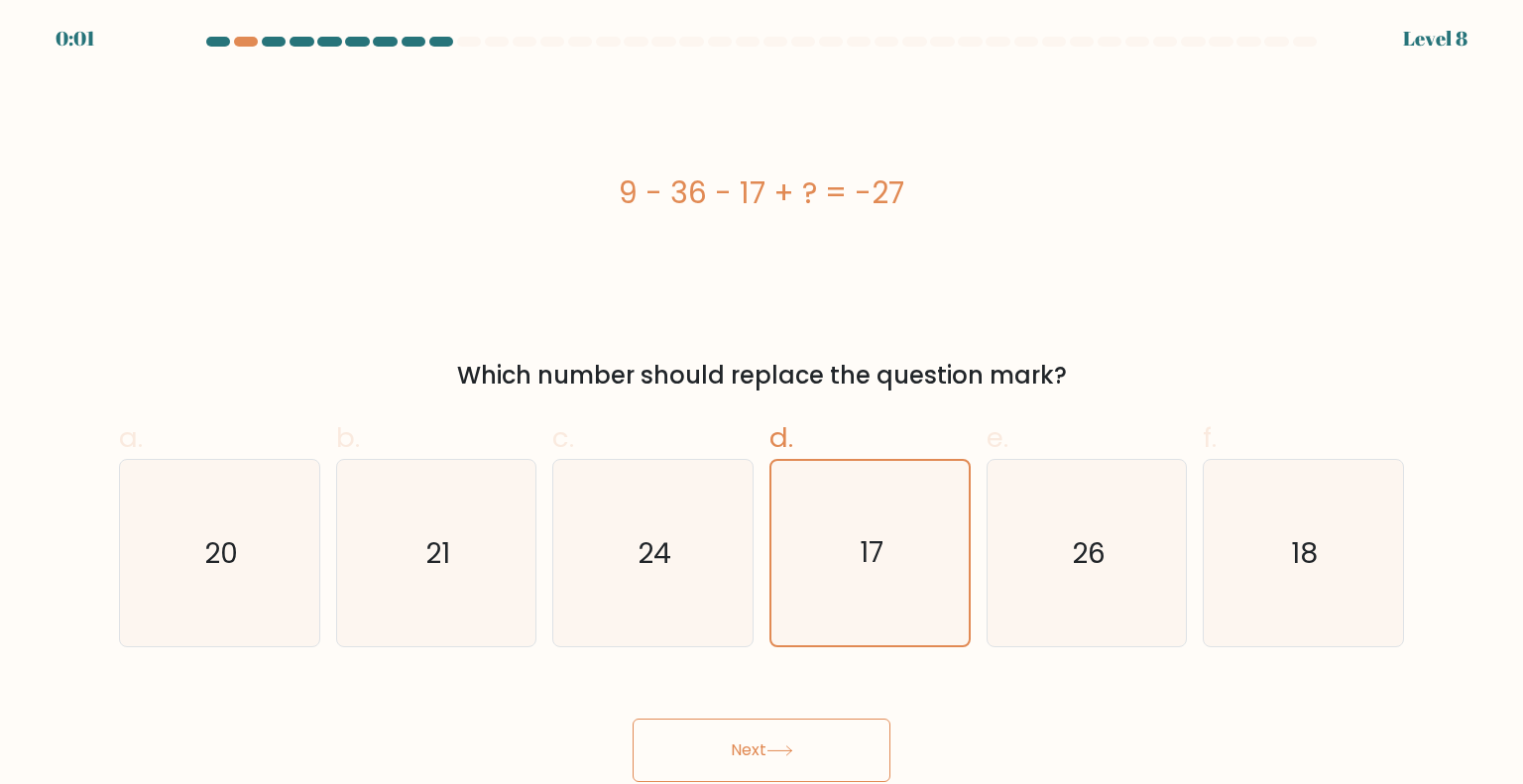 drag, startPoint x: 785, startPoint y: 721, endPoint x: 792, endPoint y: 731, distance: 12.206556 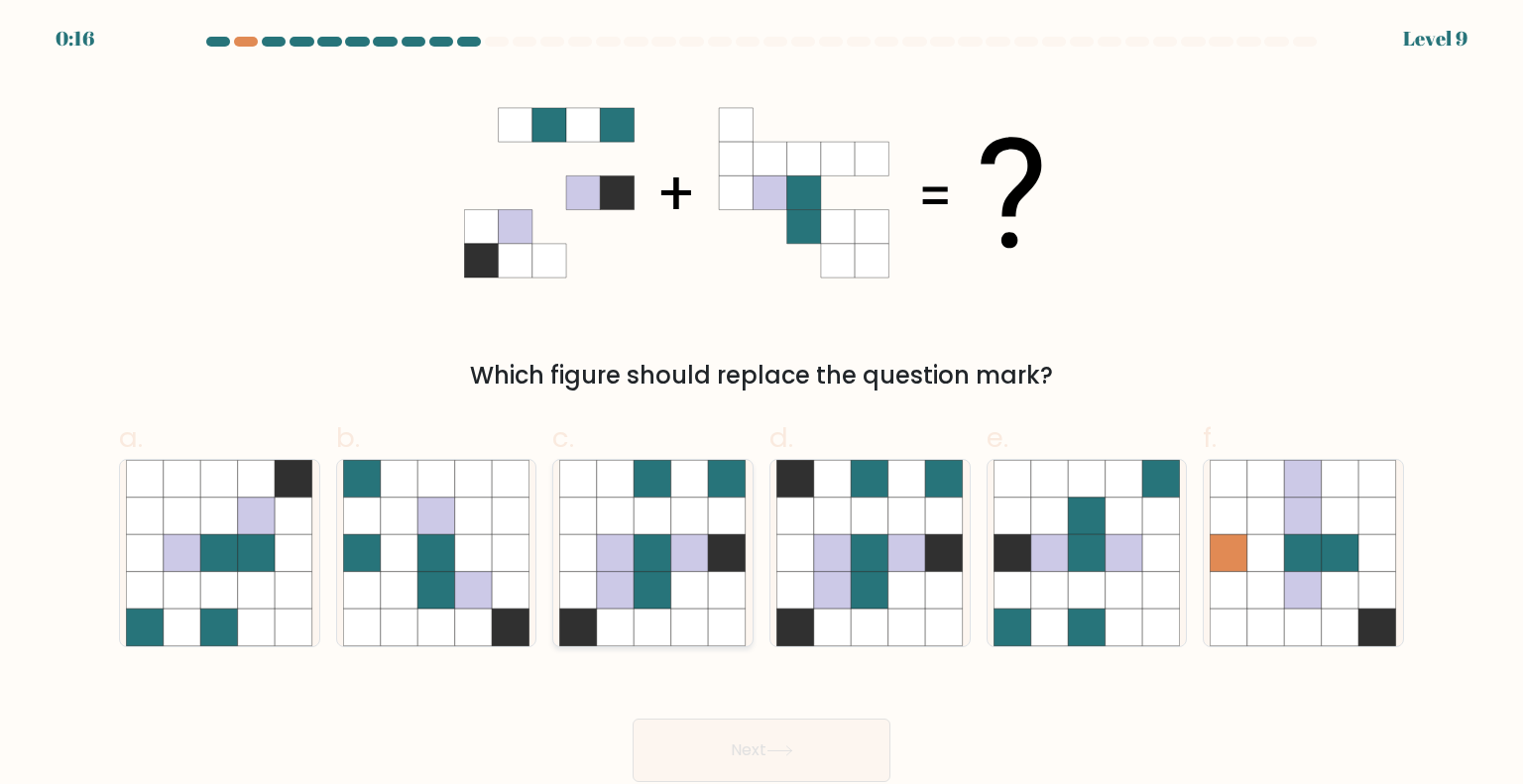 click 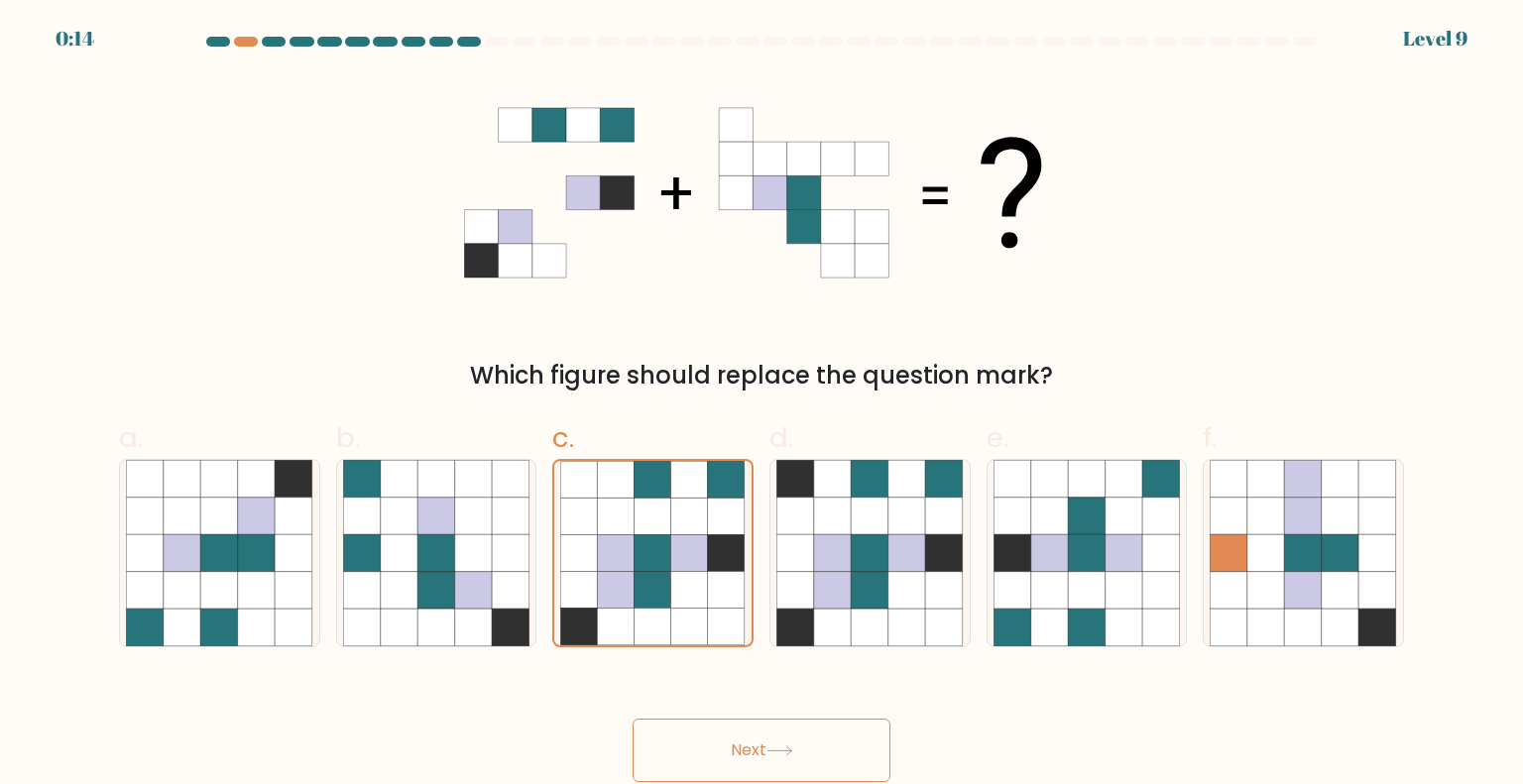 click on "Next" at bounding box center [762, 750] 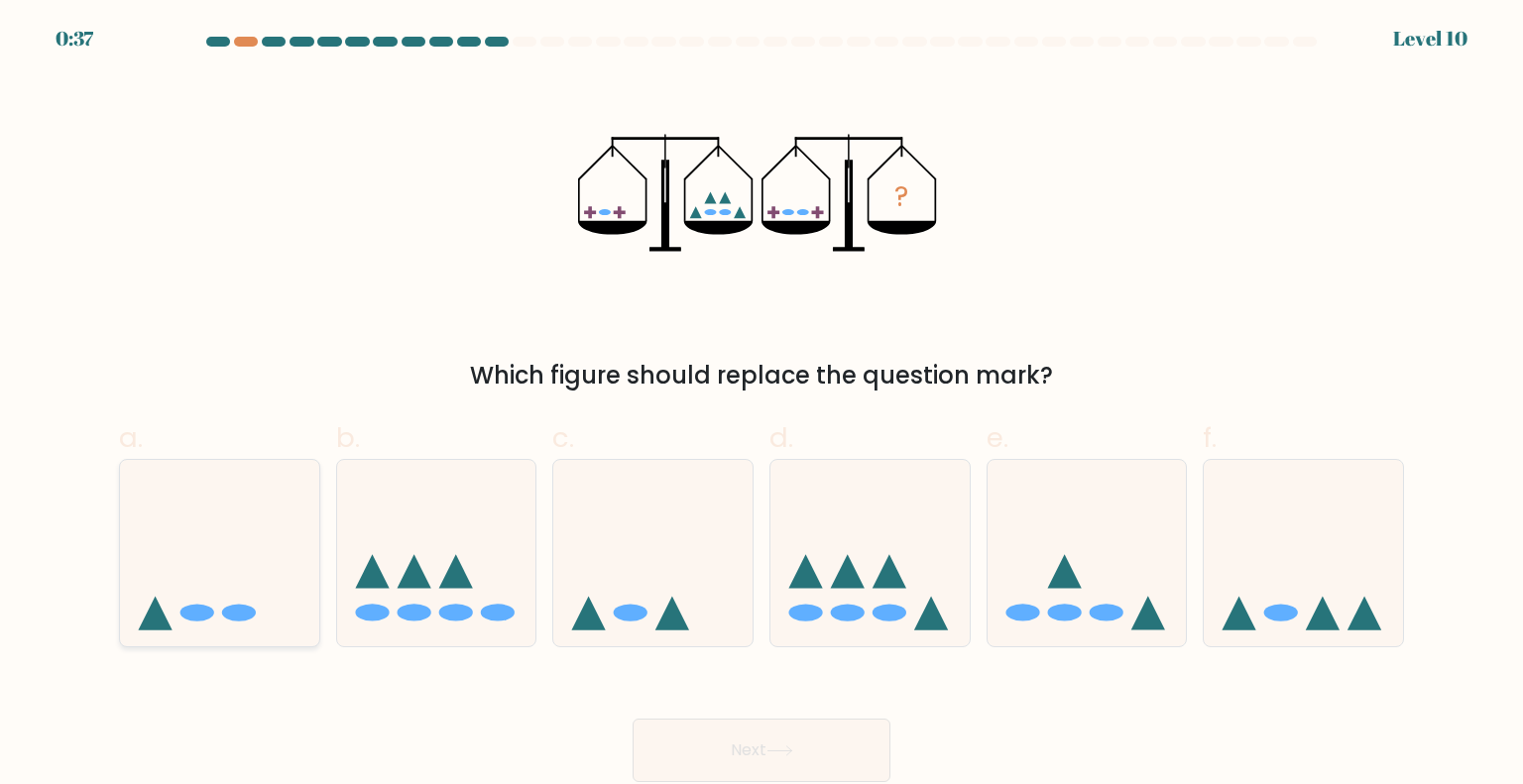 click 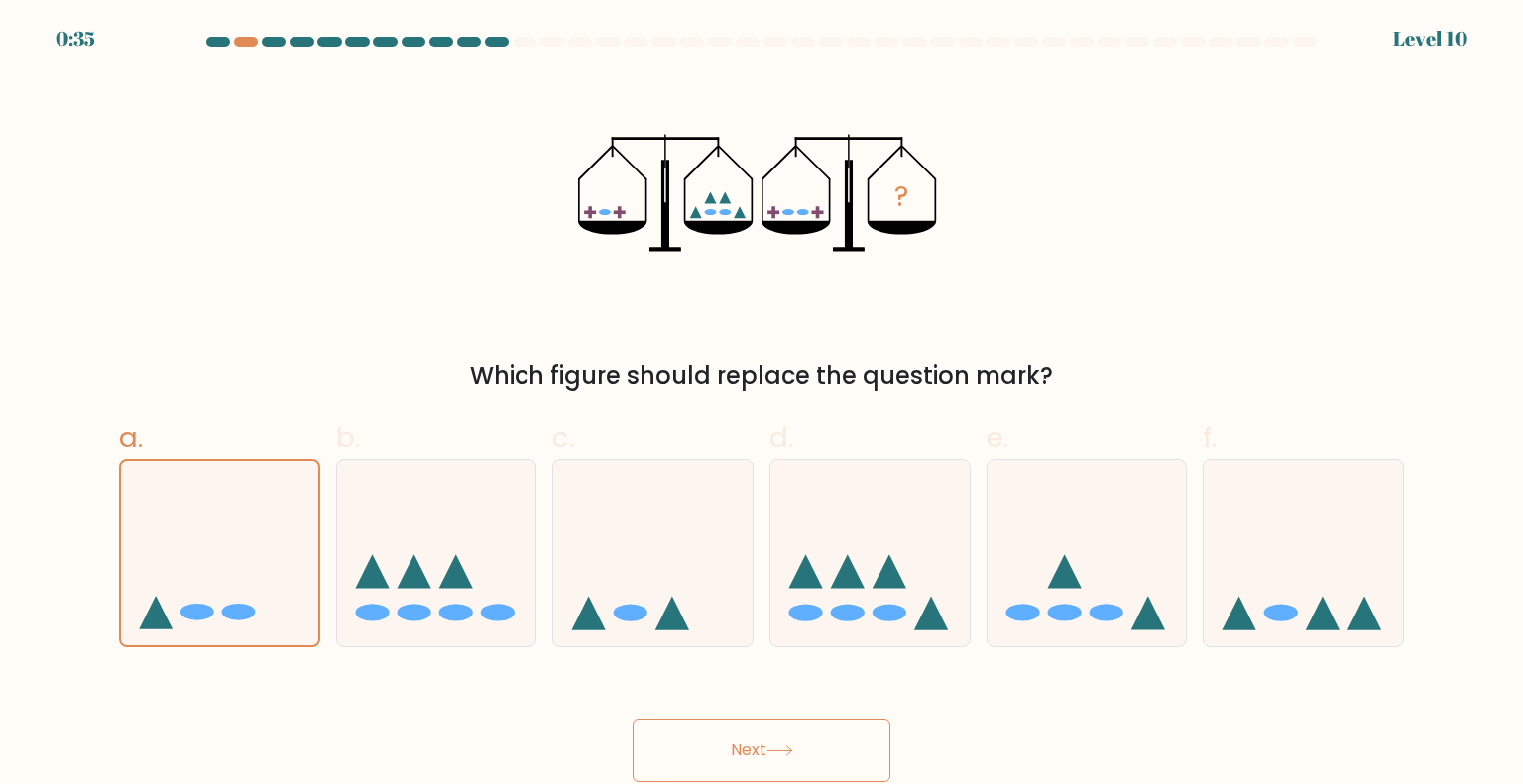 click on "Next" at bounding box center (762, 750) 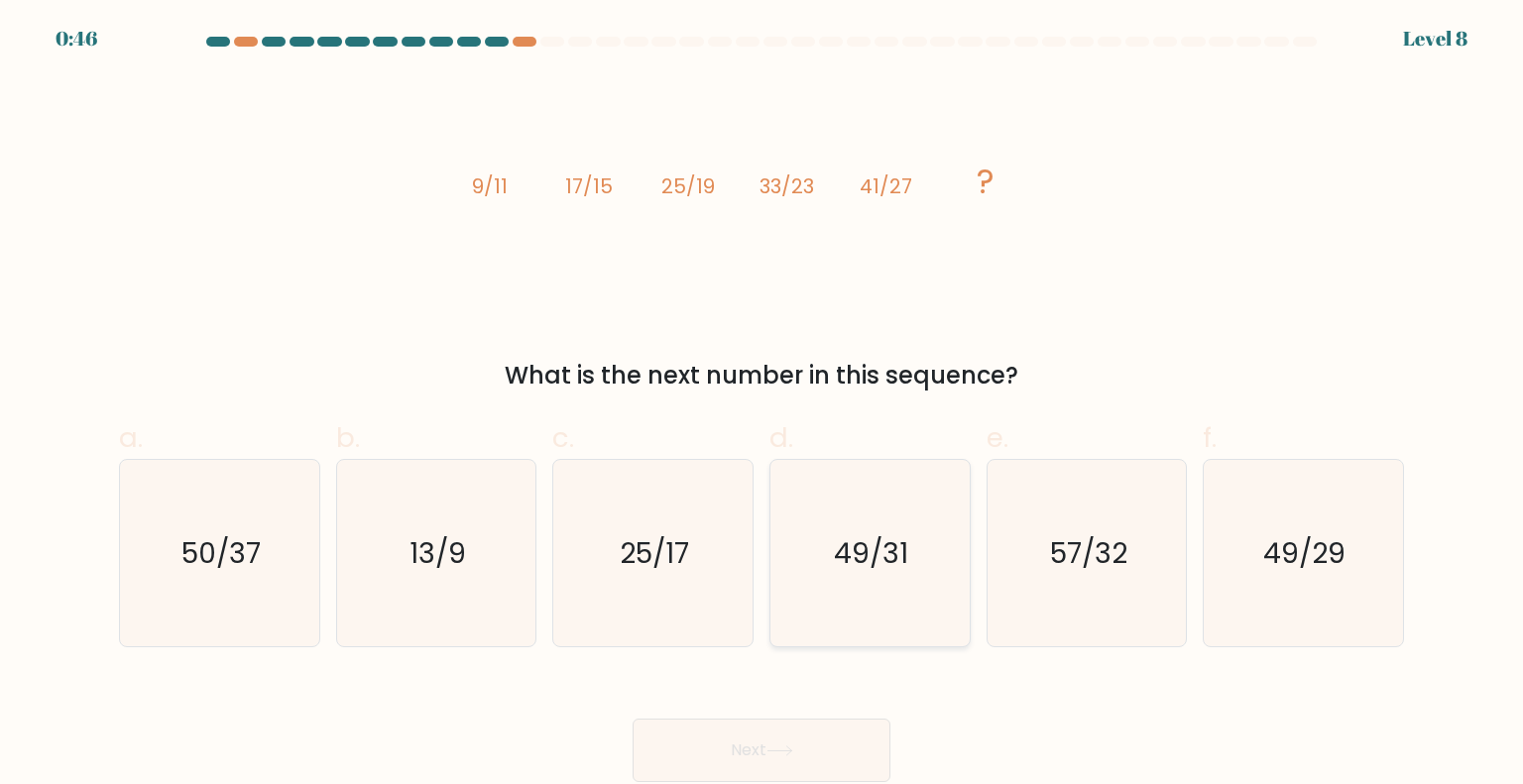 click on "49/31" 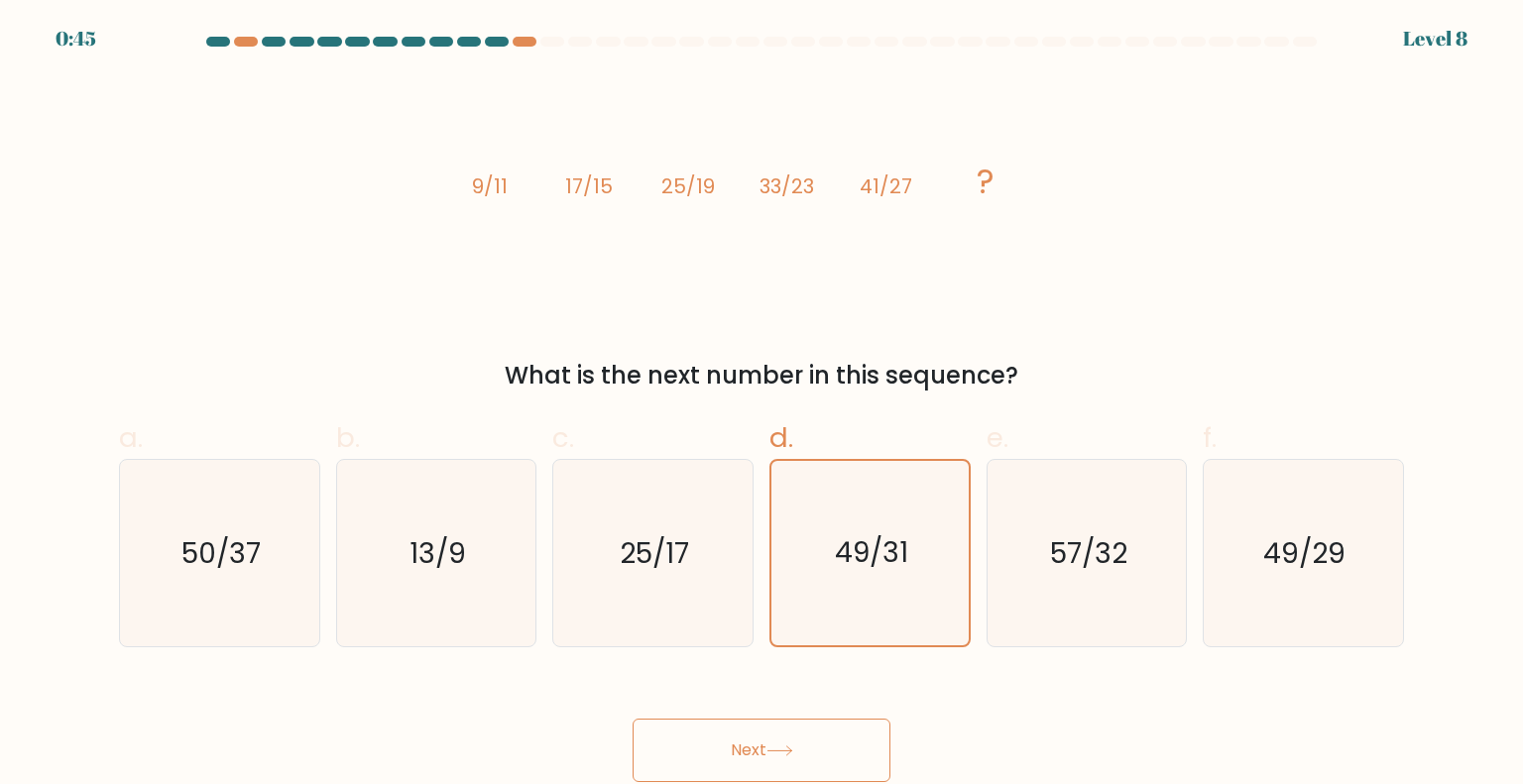 click on "Next" at bounding box center [762, 750] 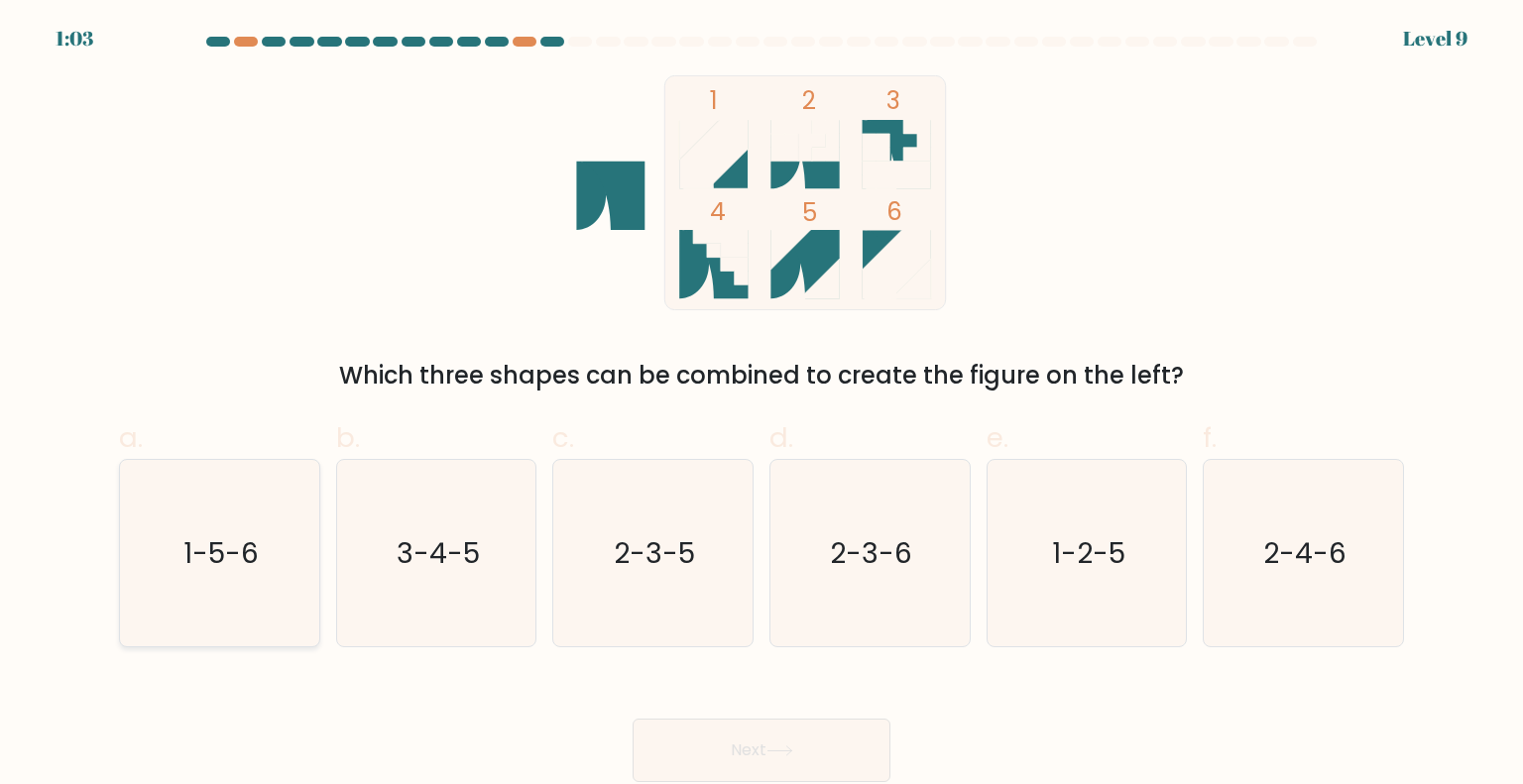 click on "1-5-6" 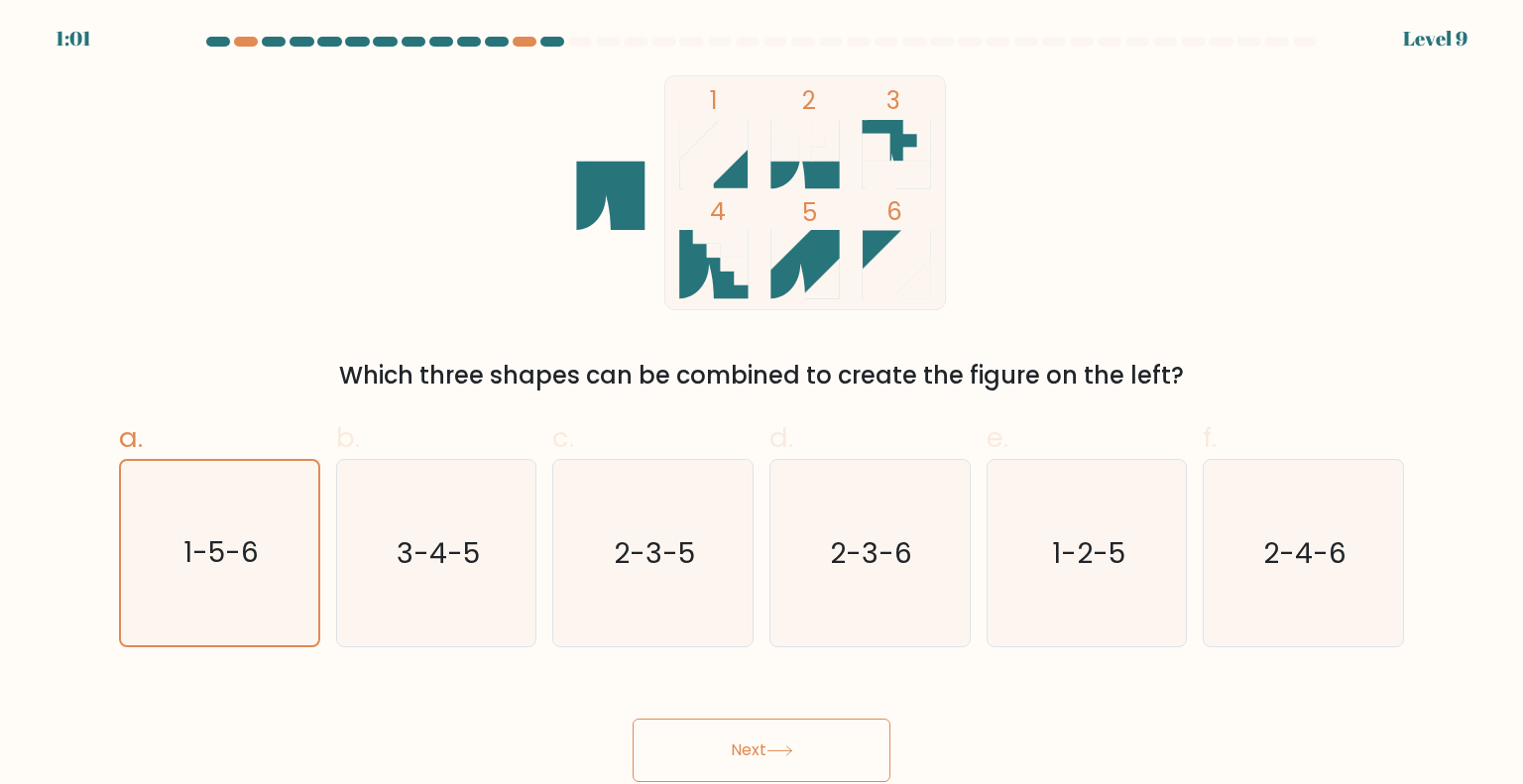 click on "Next" at bounding box center (762, 750) 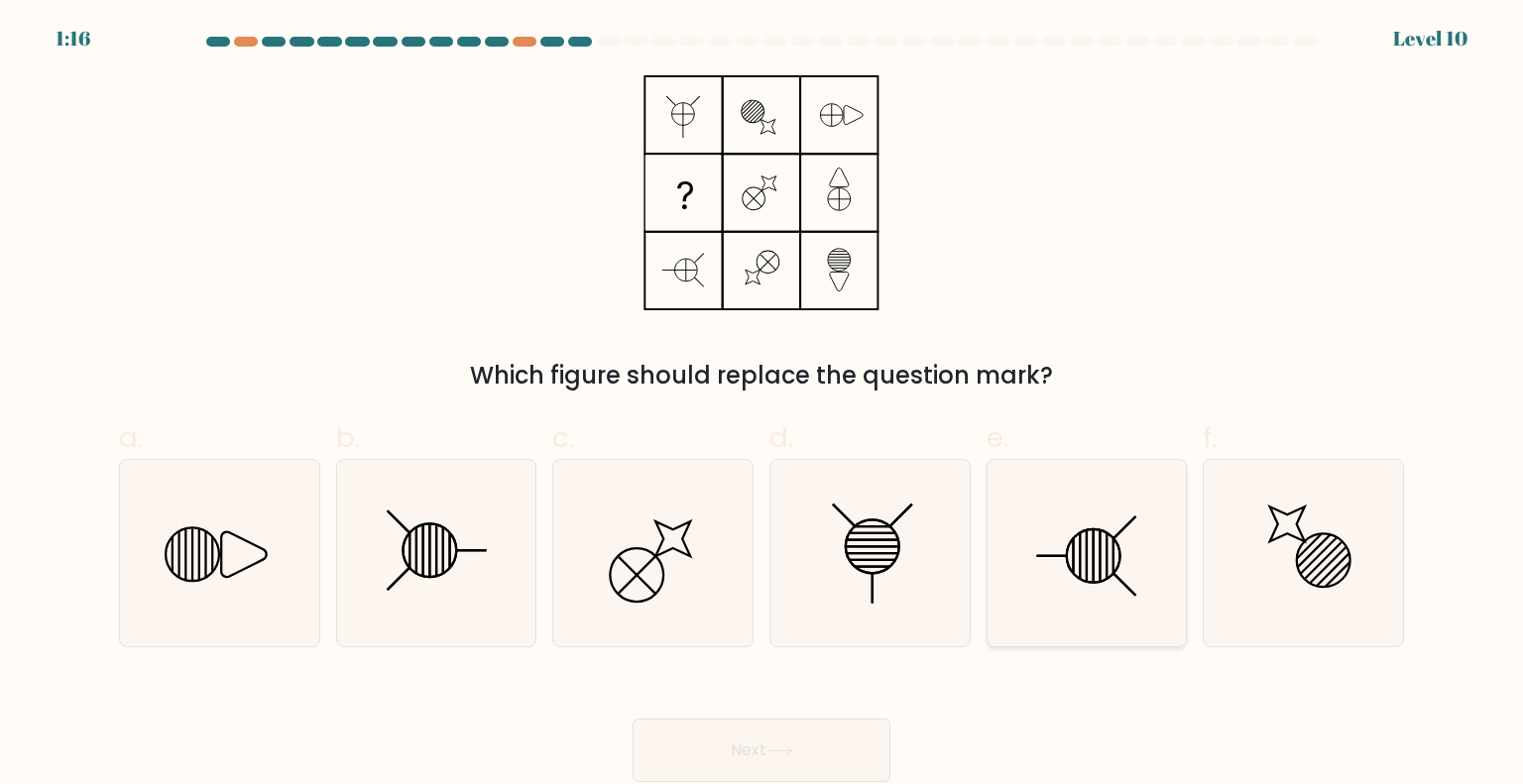 click 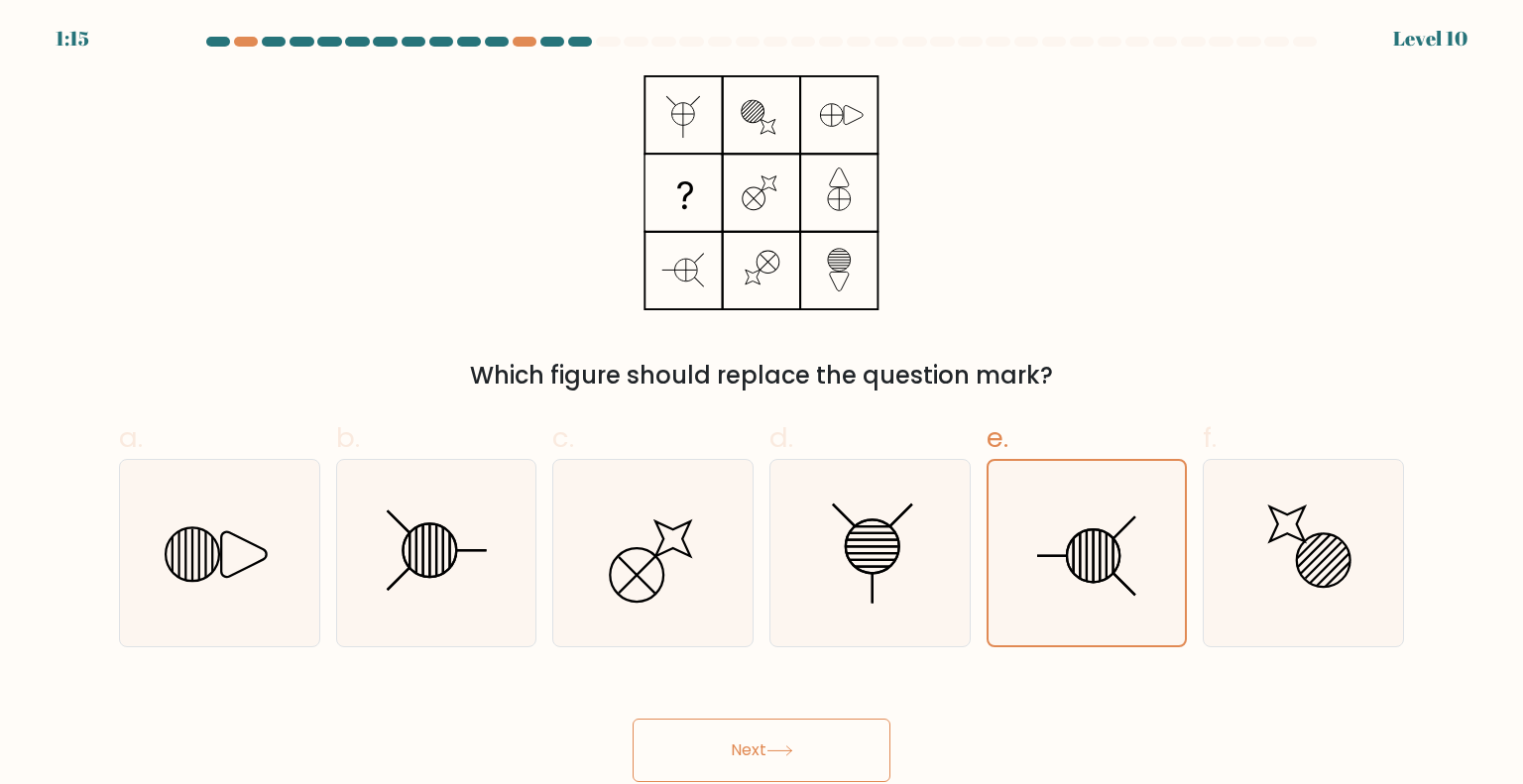 click on "Next" at bounding box center [762, 750] 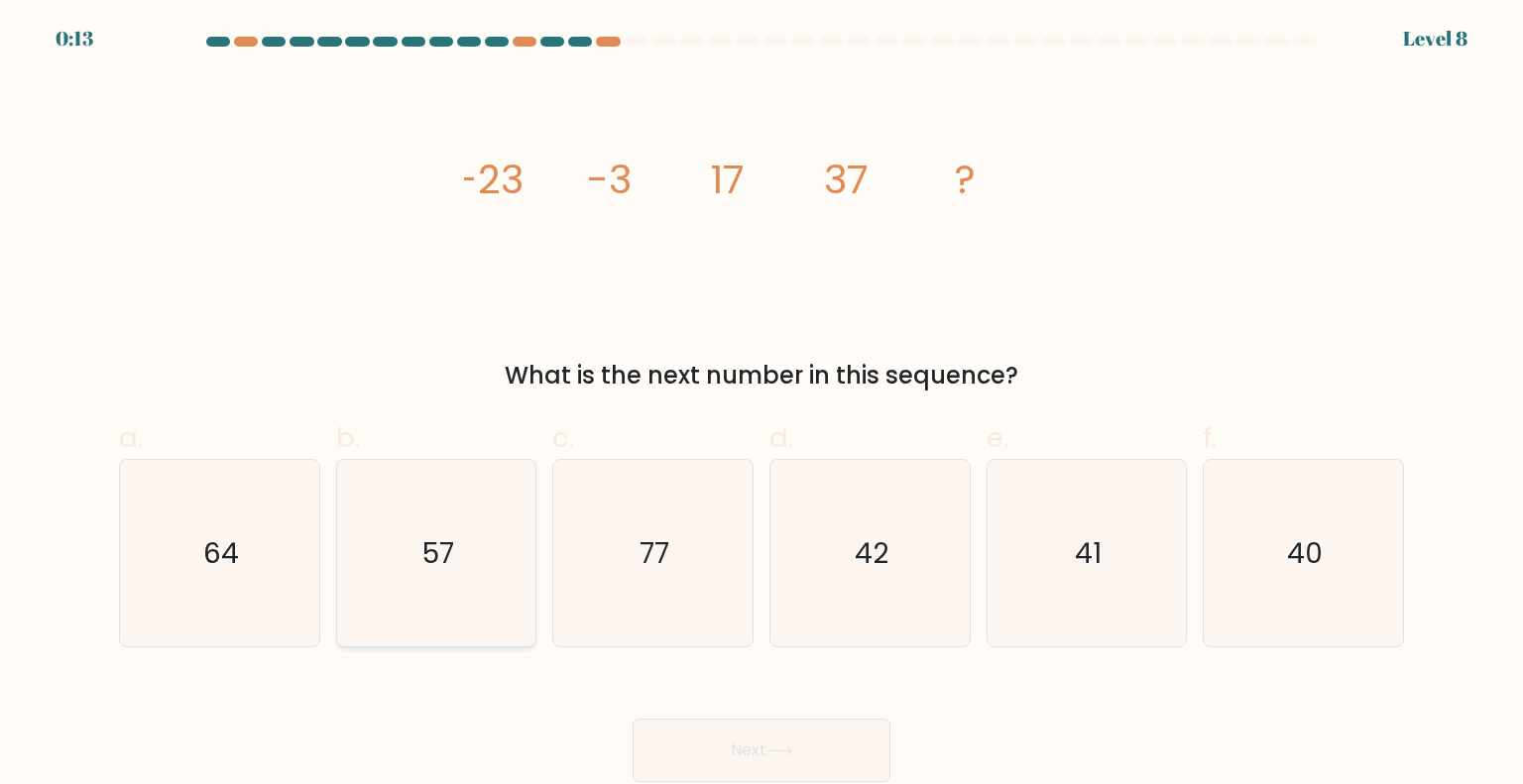 click on "57" 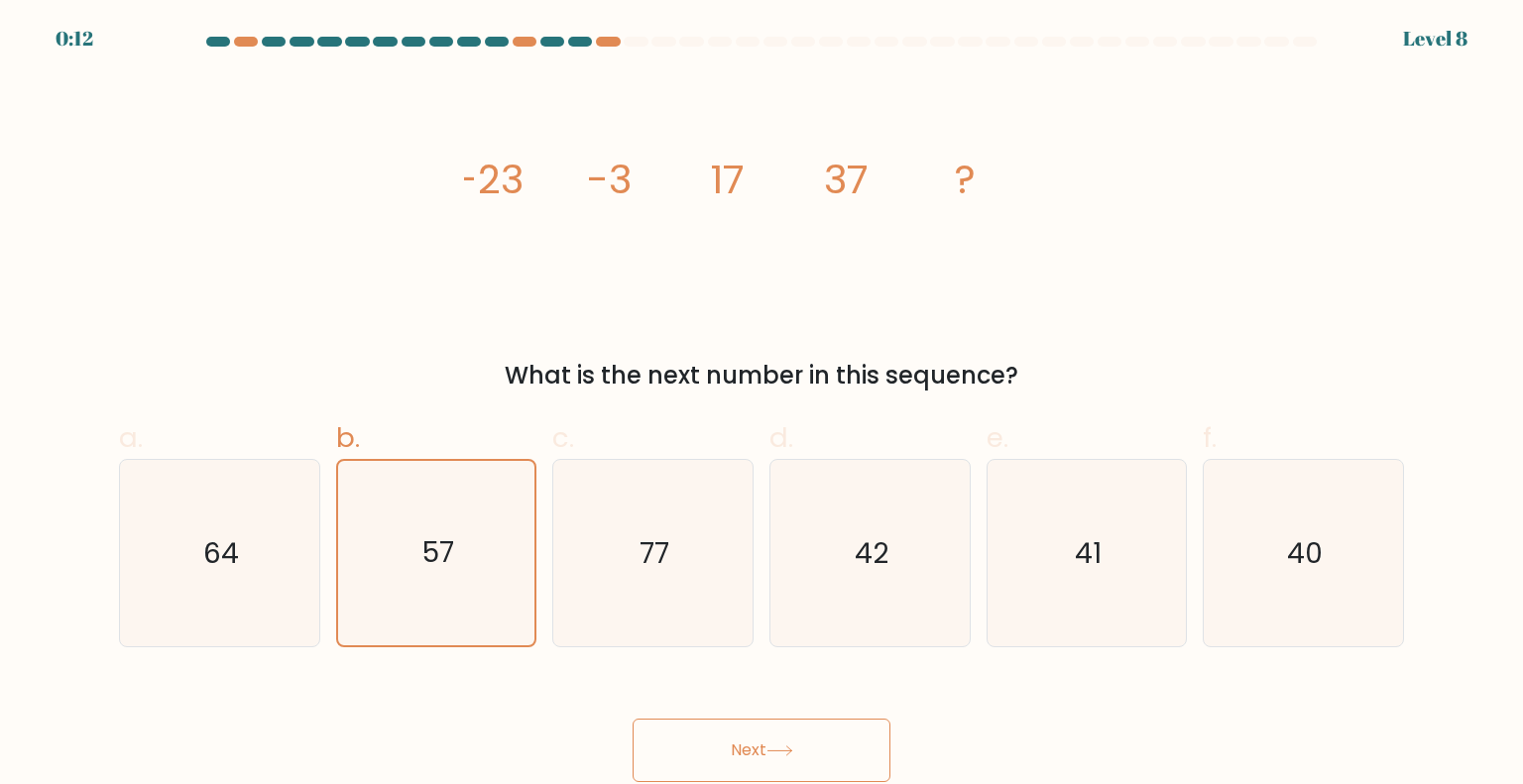 click on "Next" at bounding box center (762, 750) 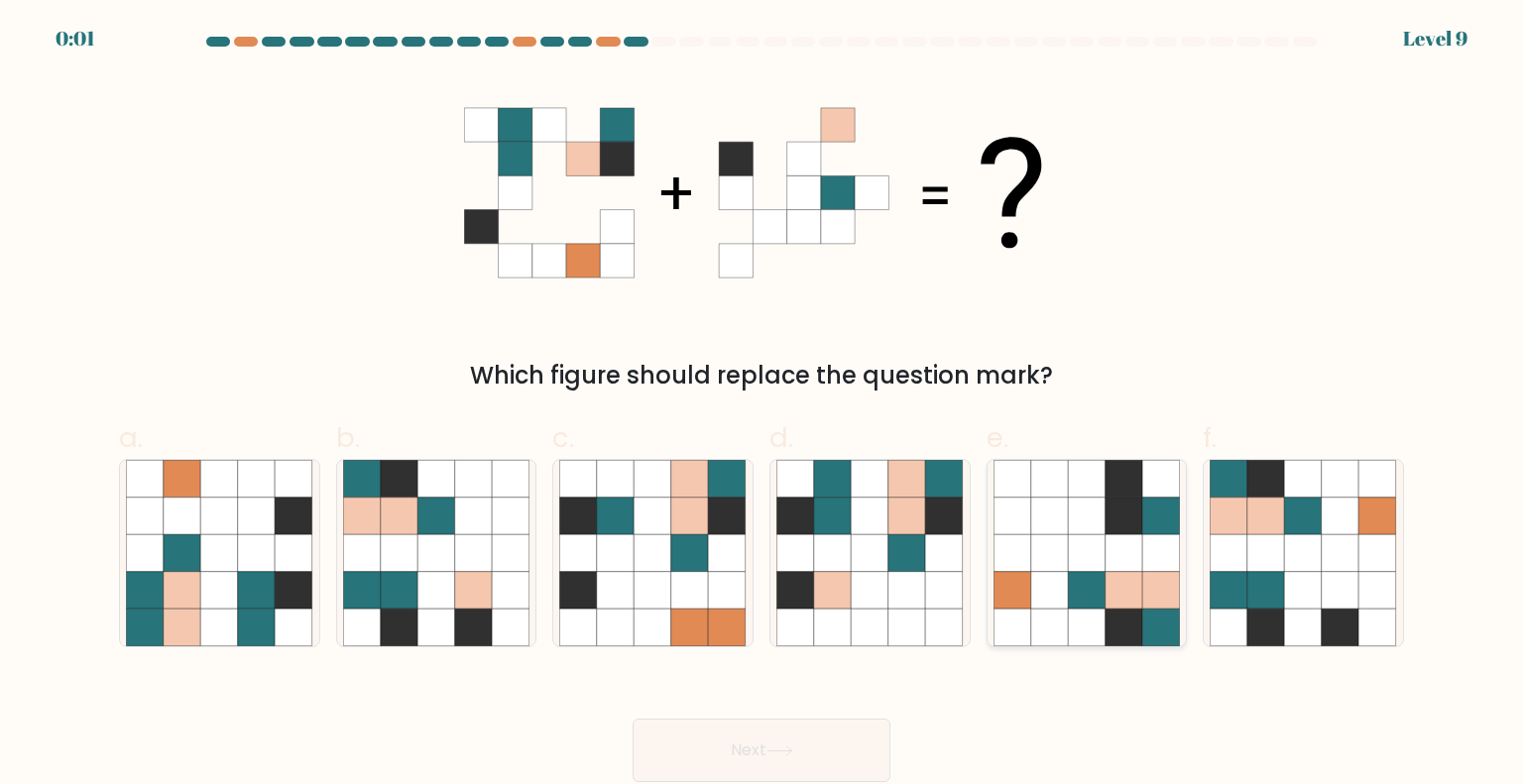 click 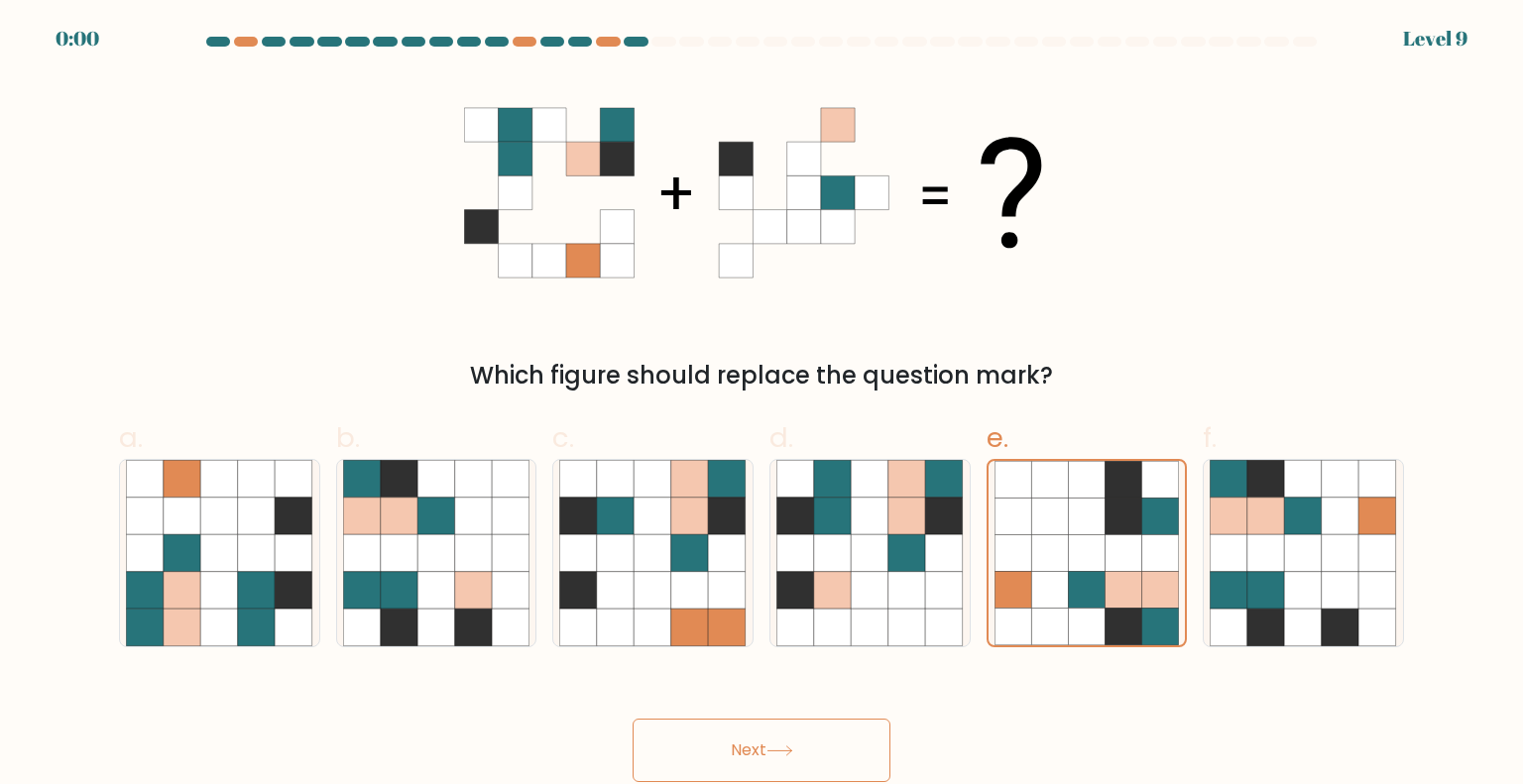 click on "Next" at bounding box center (762, 727) 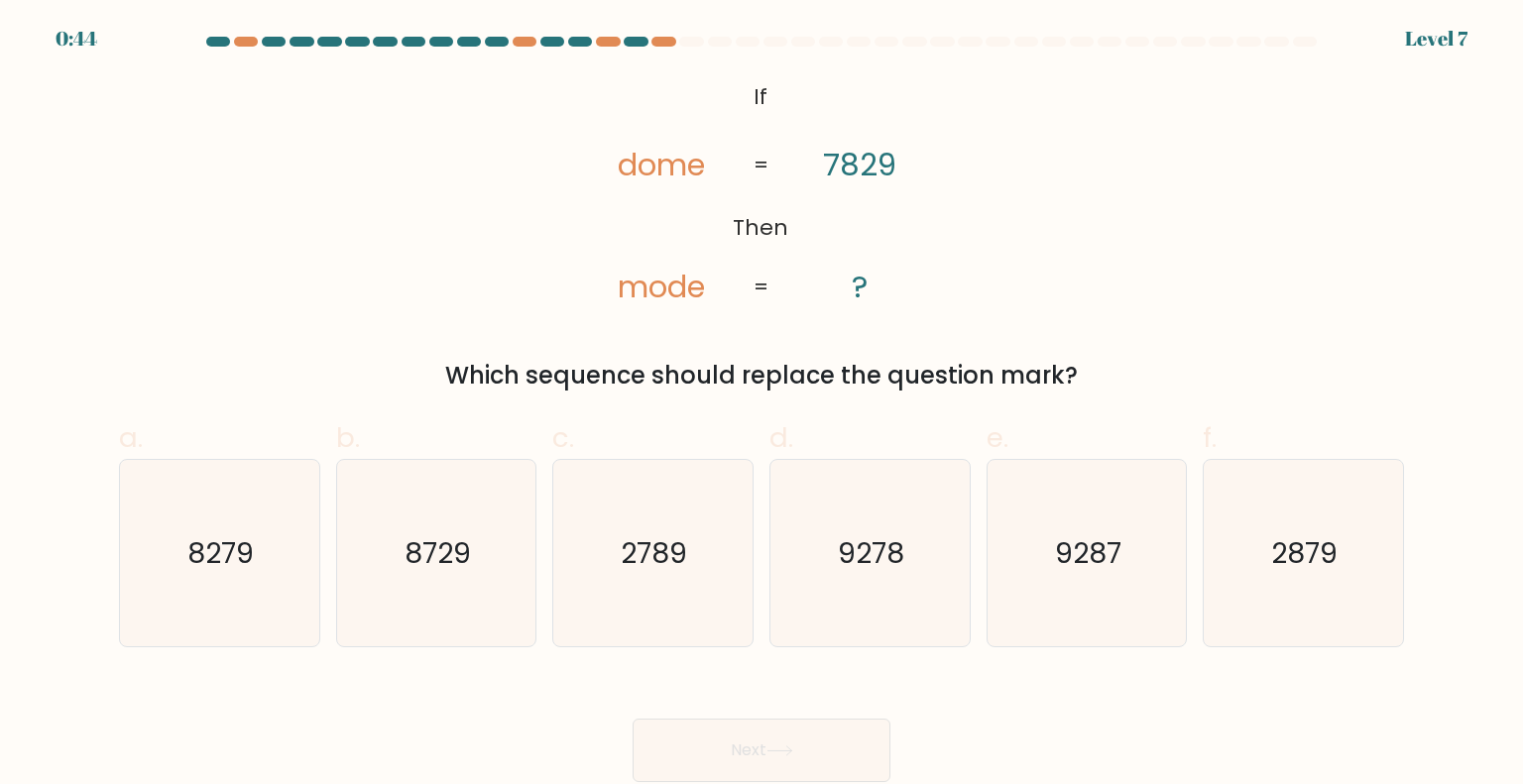 scroll, scrollTop: 0, scrollLeft: 0, axis: both 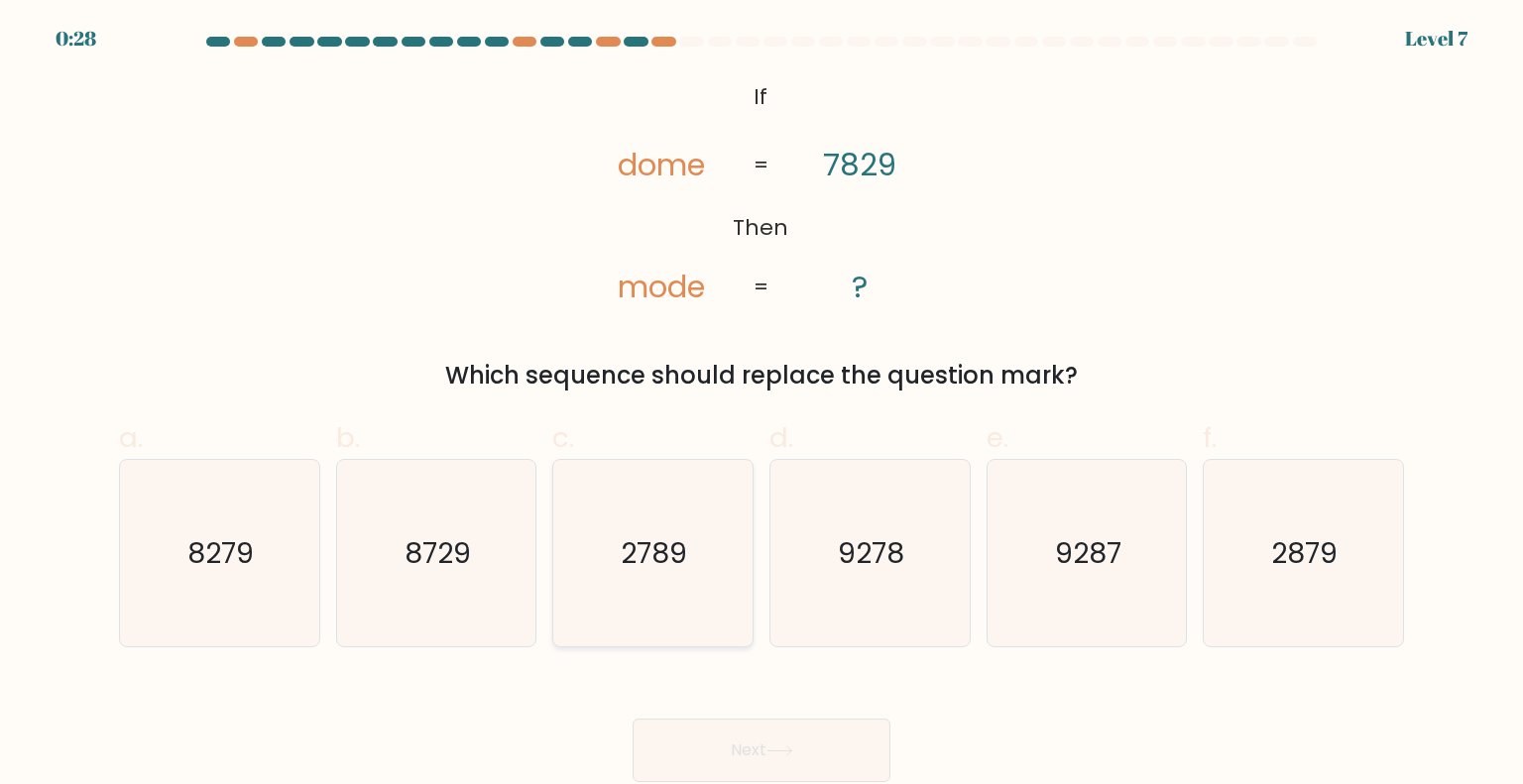 click on "2789" 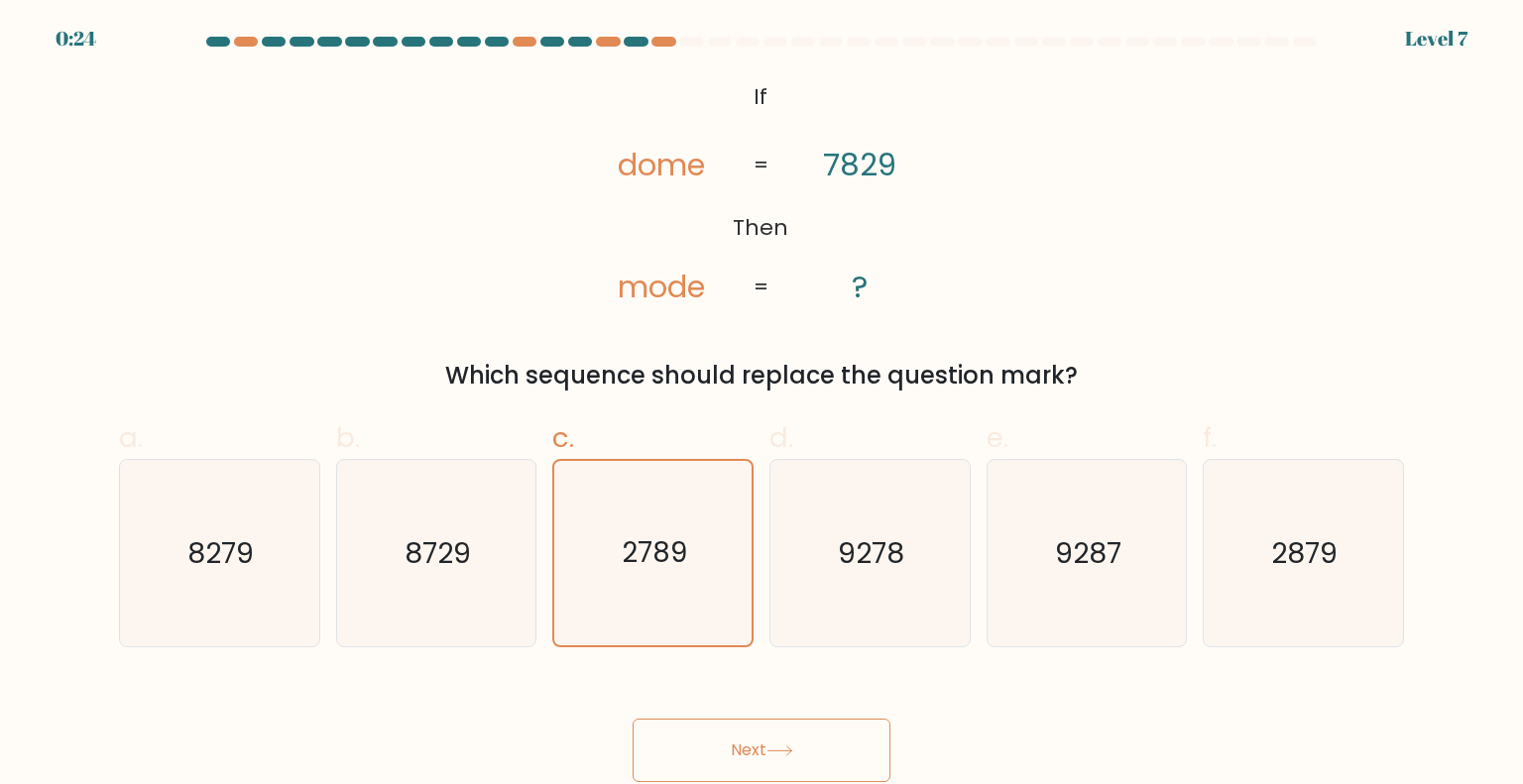 click on "Next" at bounding box center [762, 750] 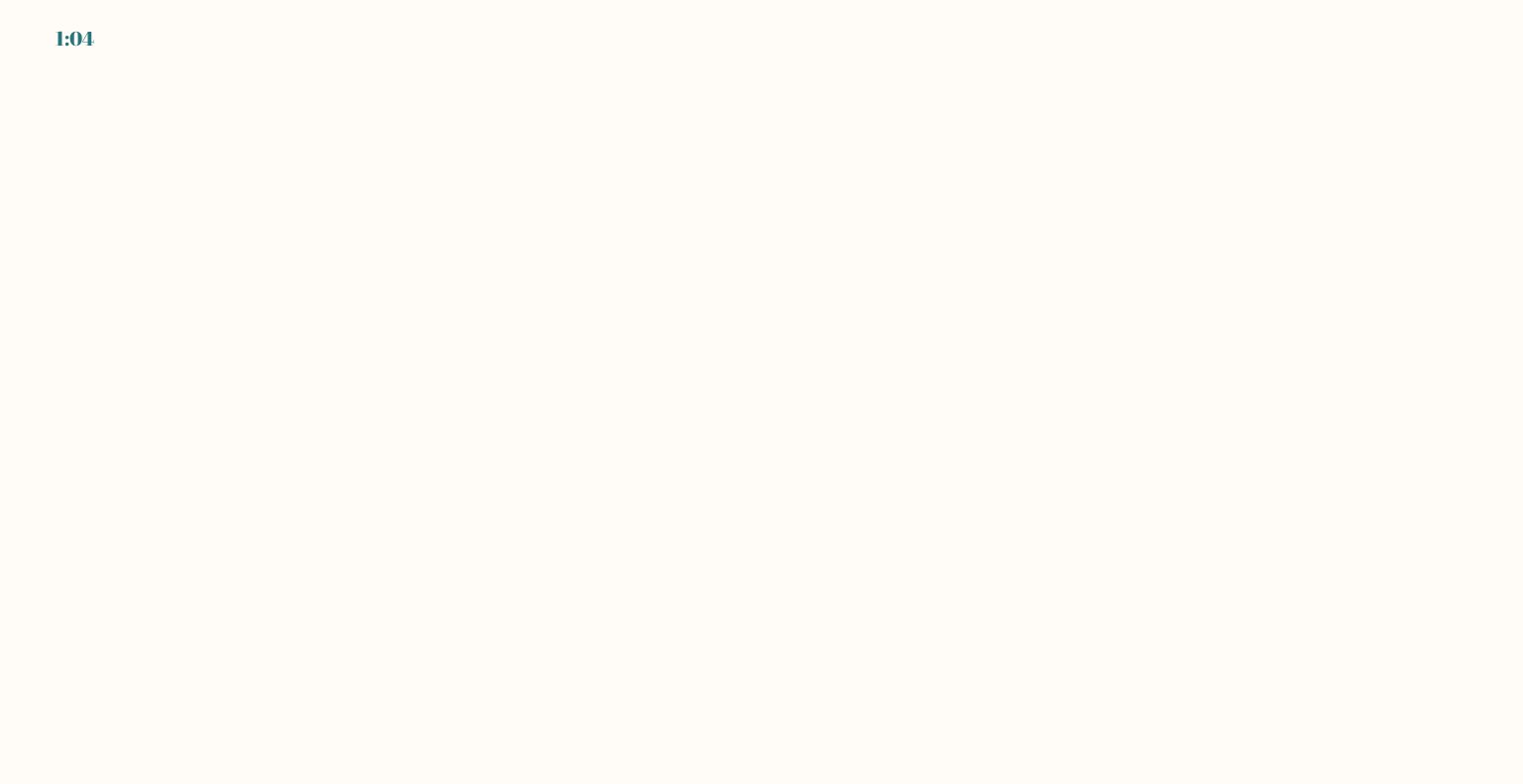 scroll, scrollTop: 0, scrollLeft: 0, axis: both 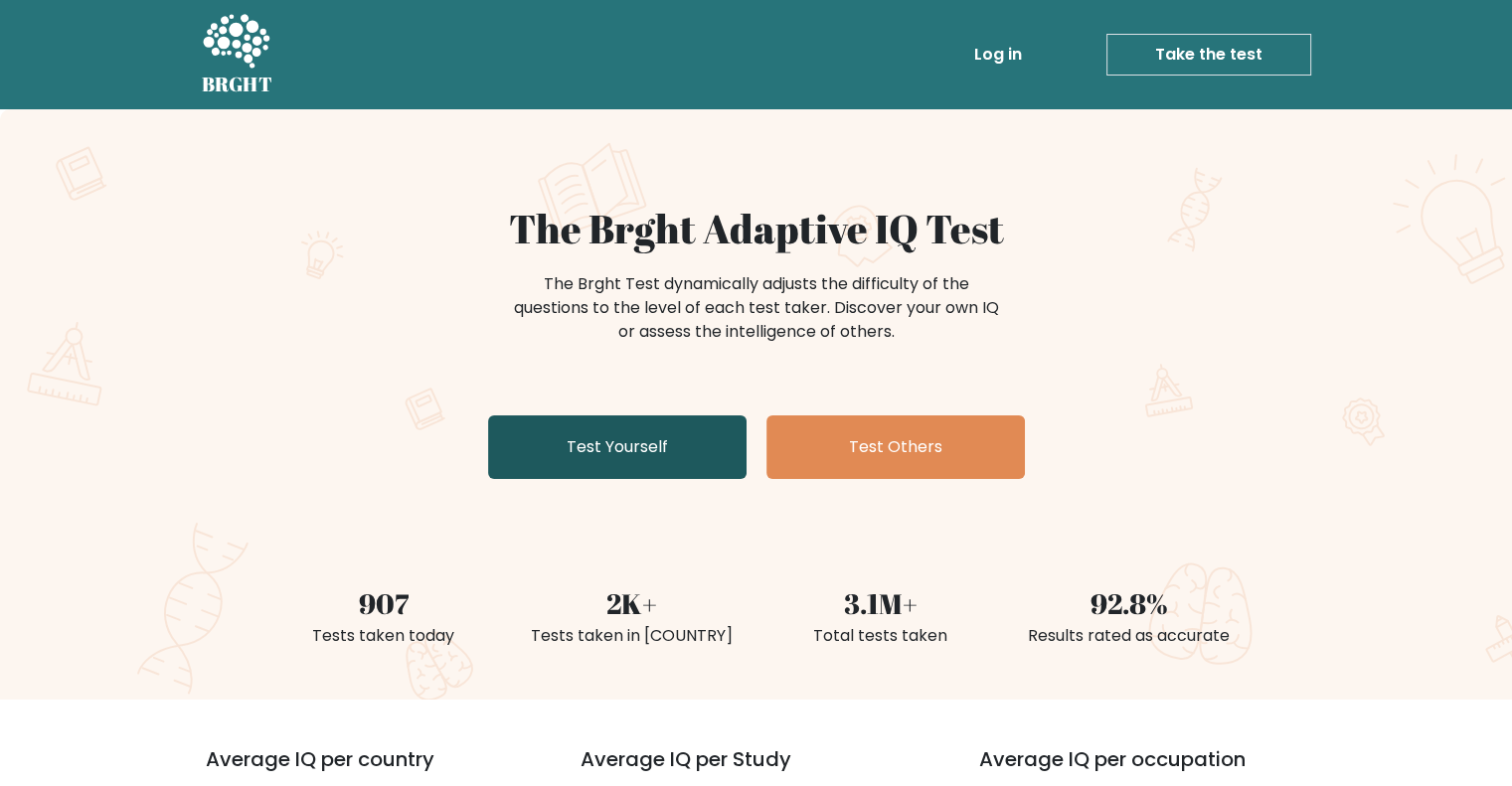 click on "Test Yourself" at bounding box center (617, 447) 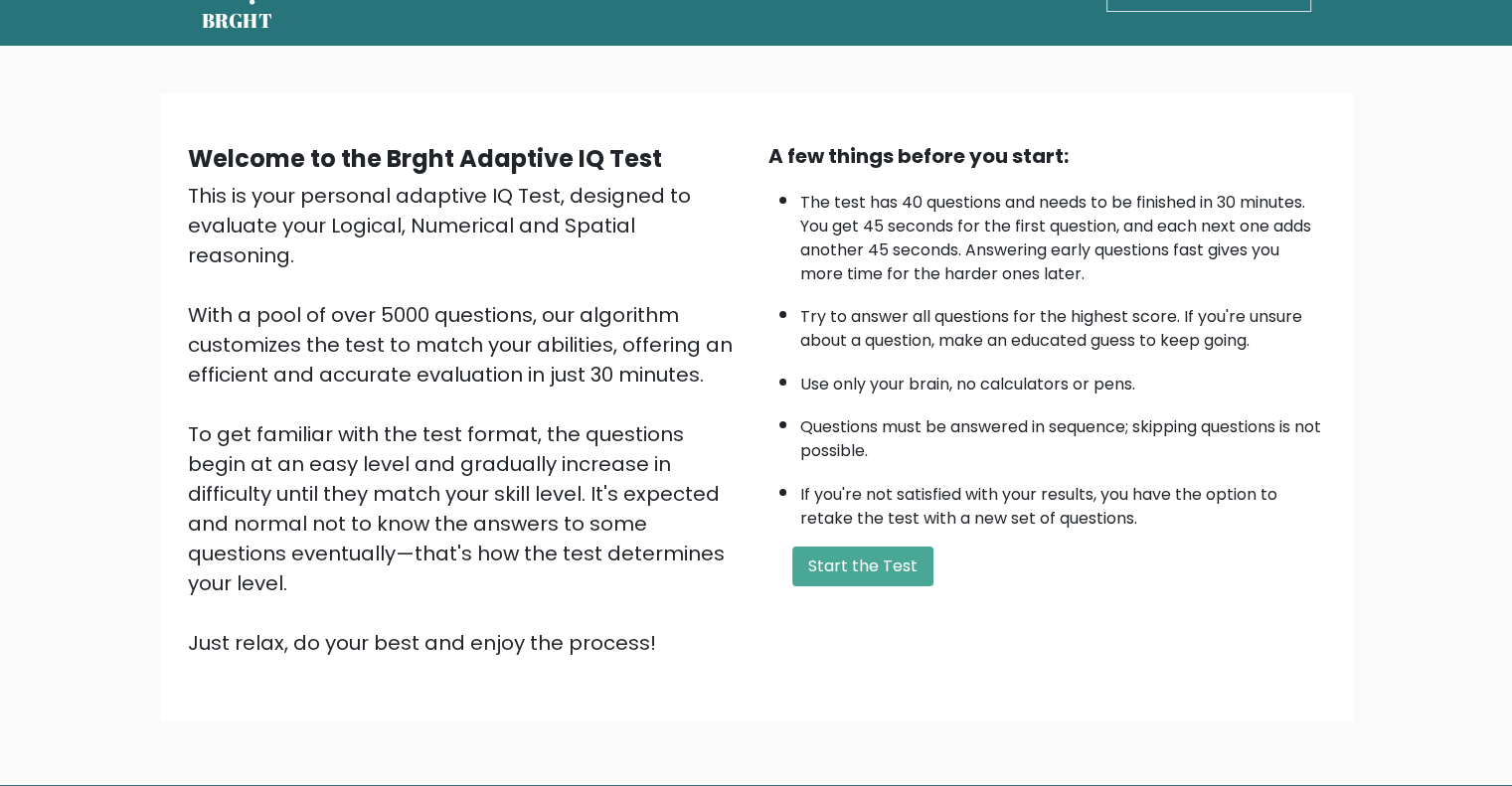 scroll, scrollTop: 123, scrollLeft: 0, axis: vertical 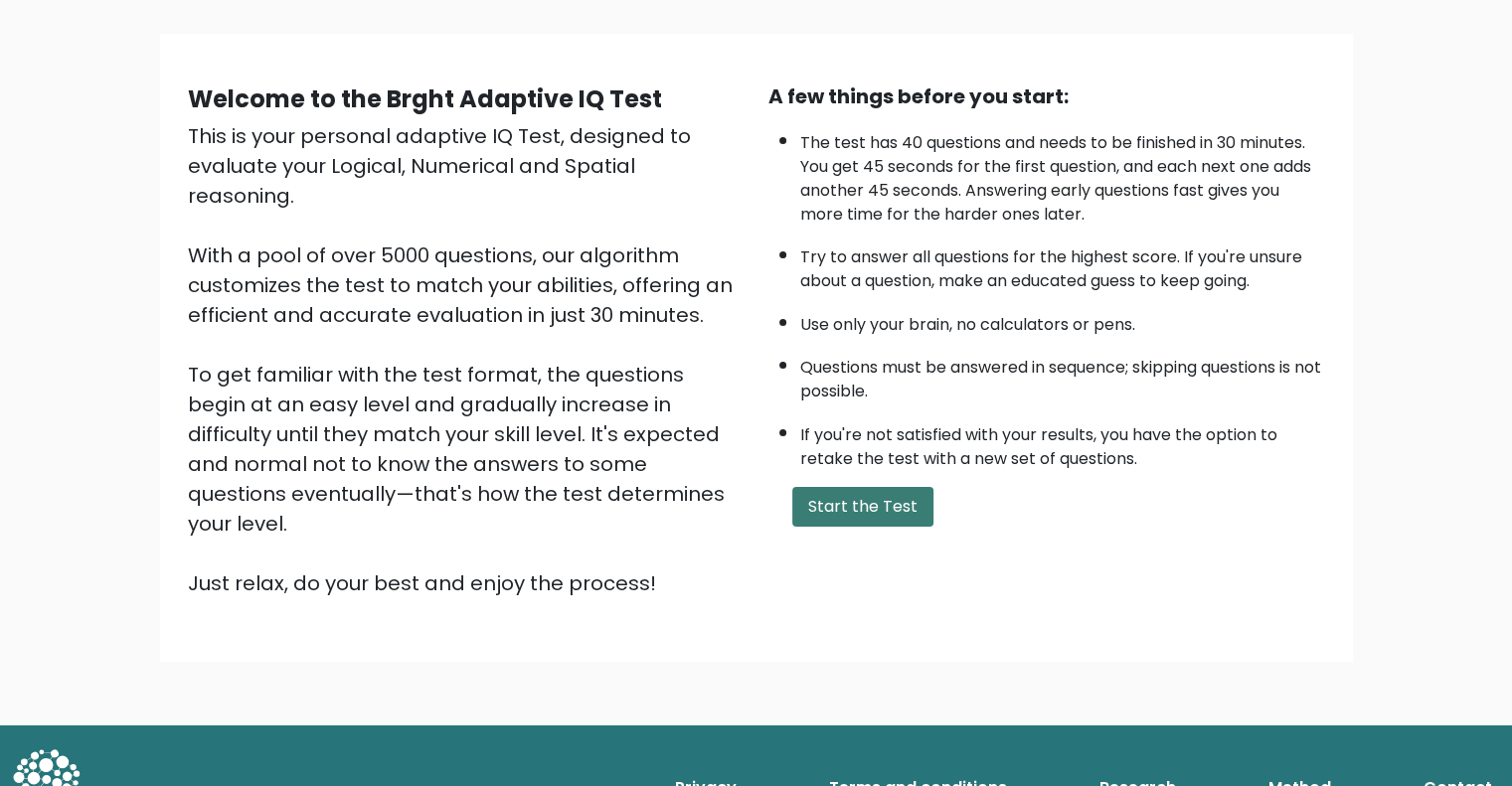 click on "Start the Test" at bounding box center [863, 507] 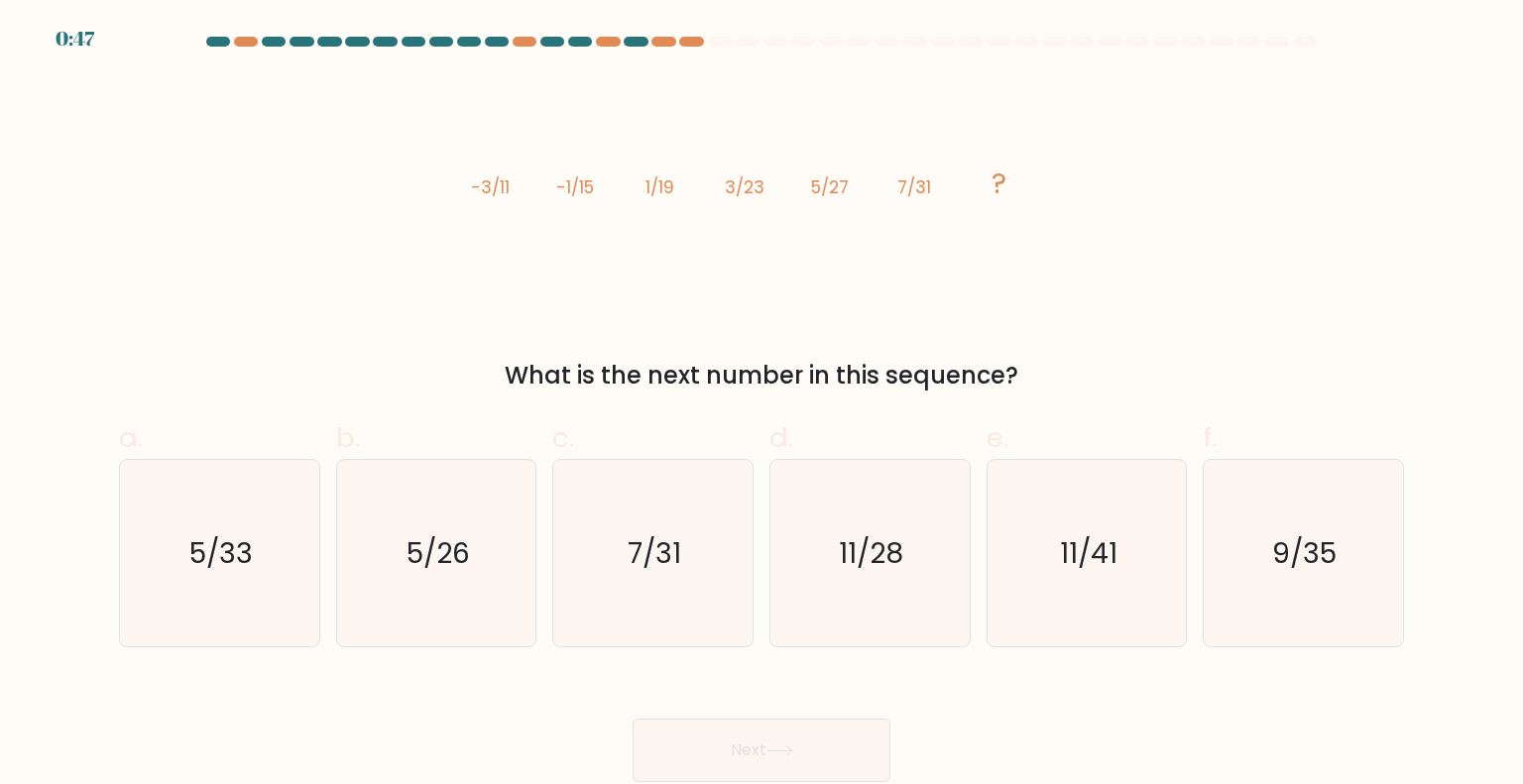 scroll, scrollTop: 0, scrollLeft: 0, axis: both 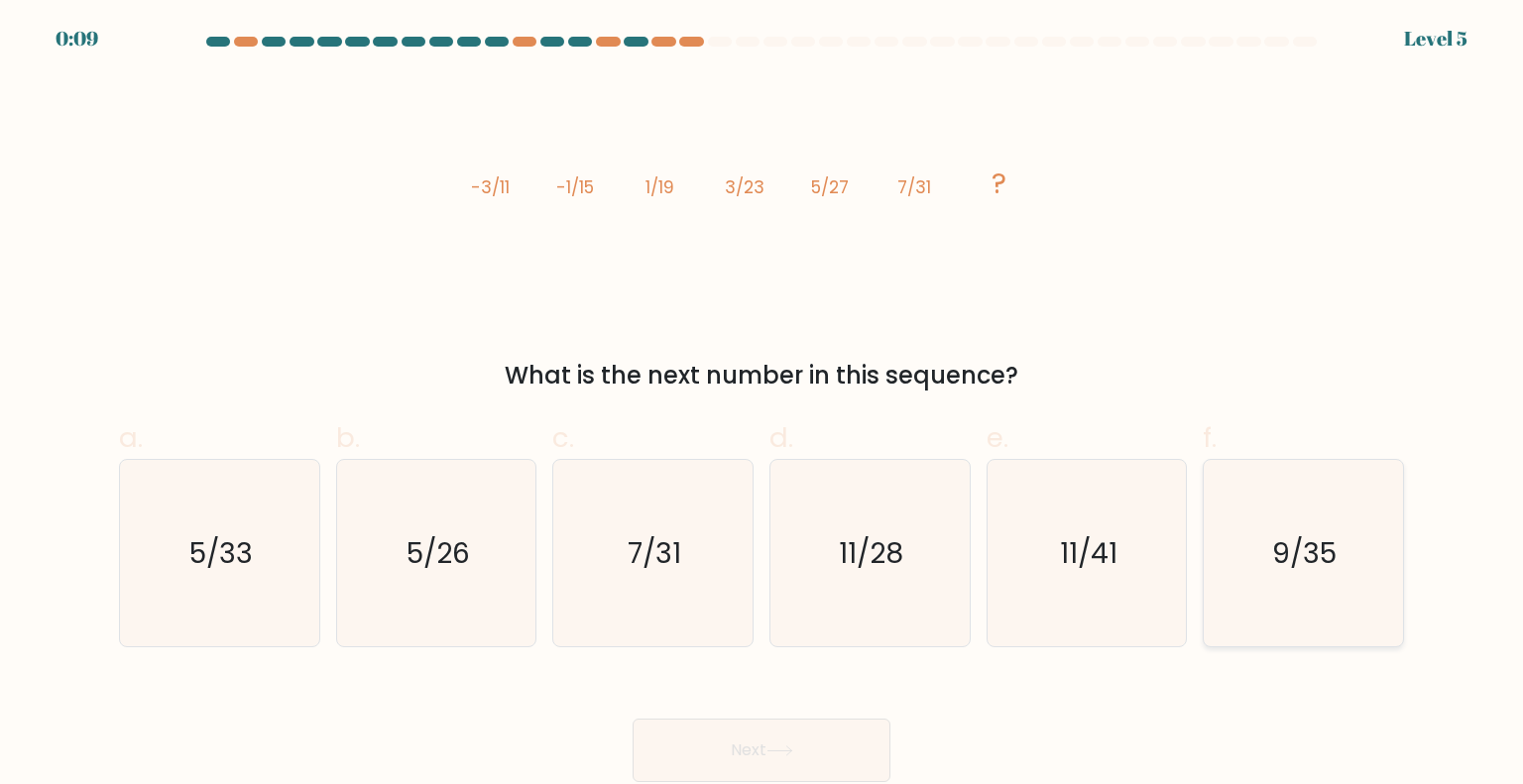 click on "9/35" 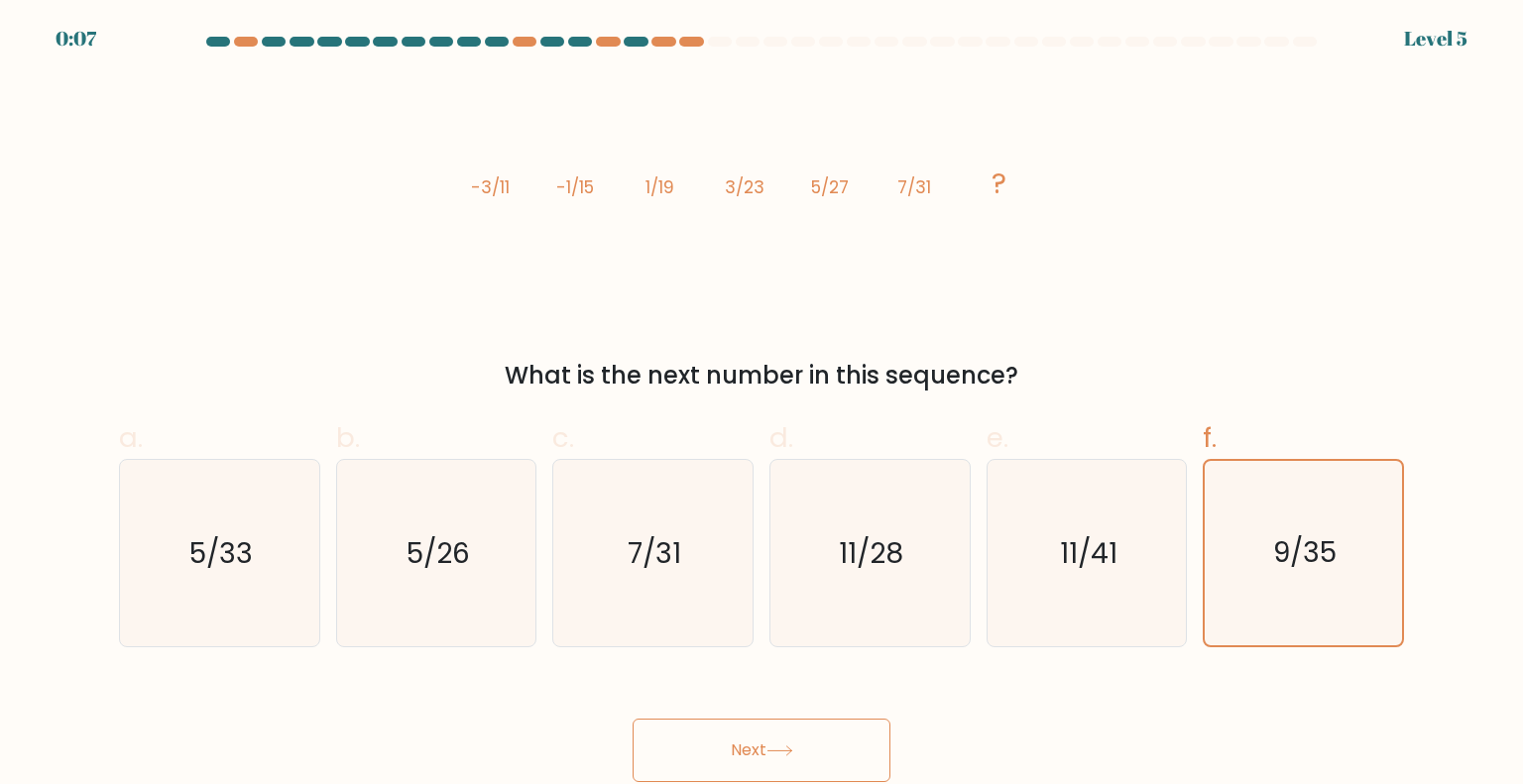 click on "Next" at bounding box center (762, 750) 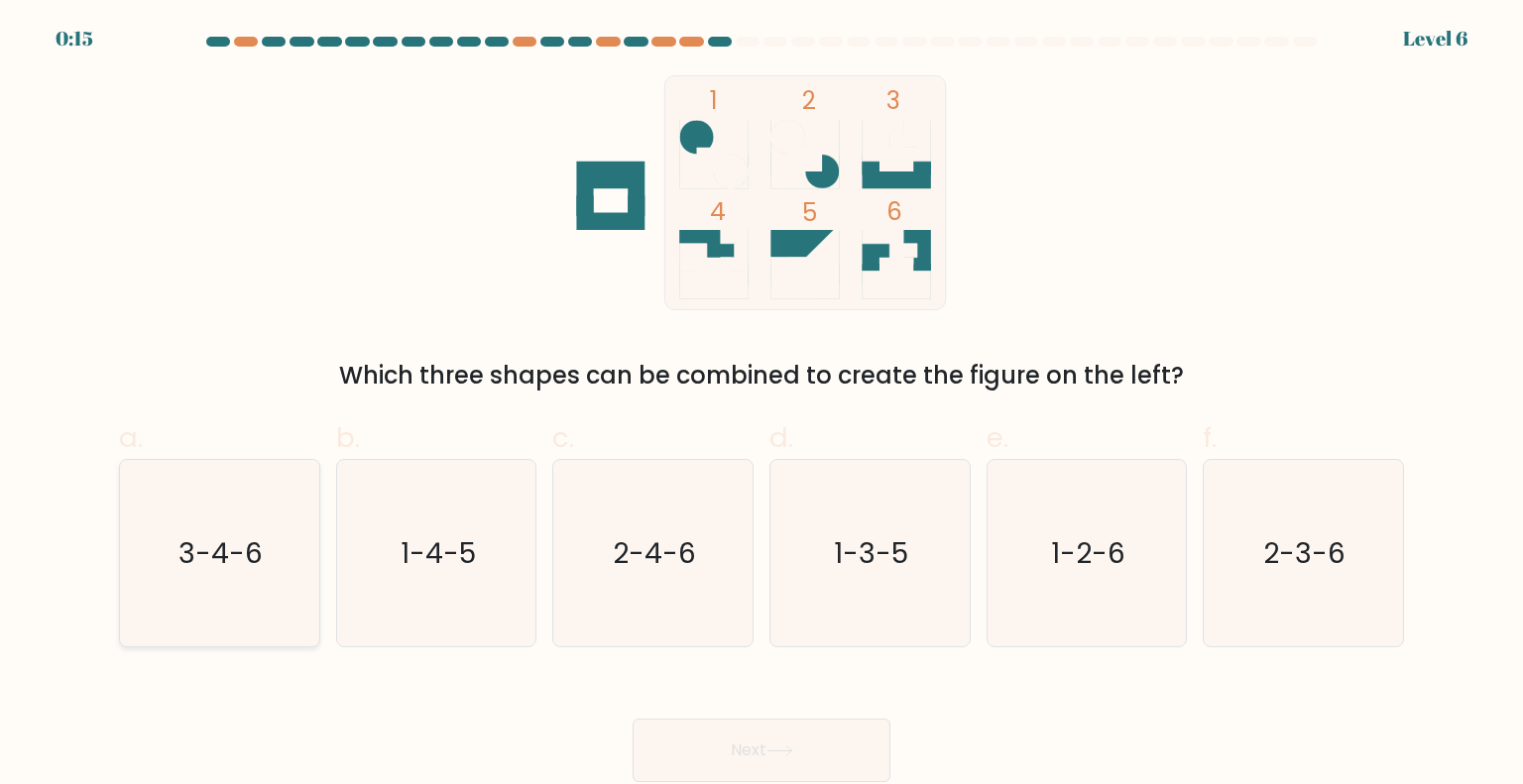click on "3-4-6" 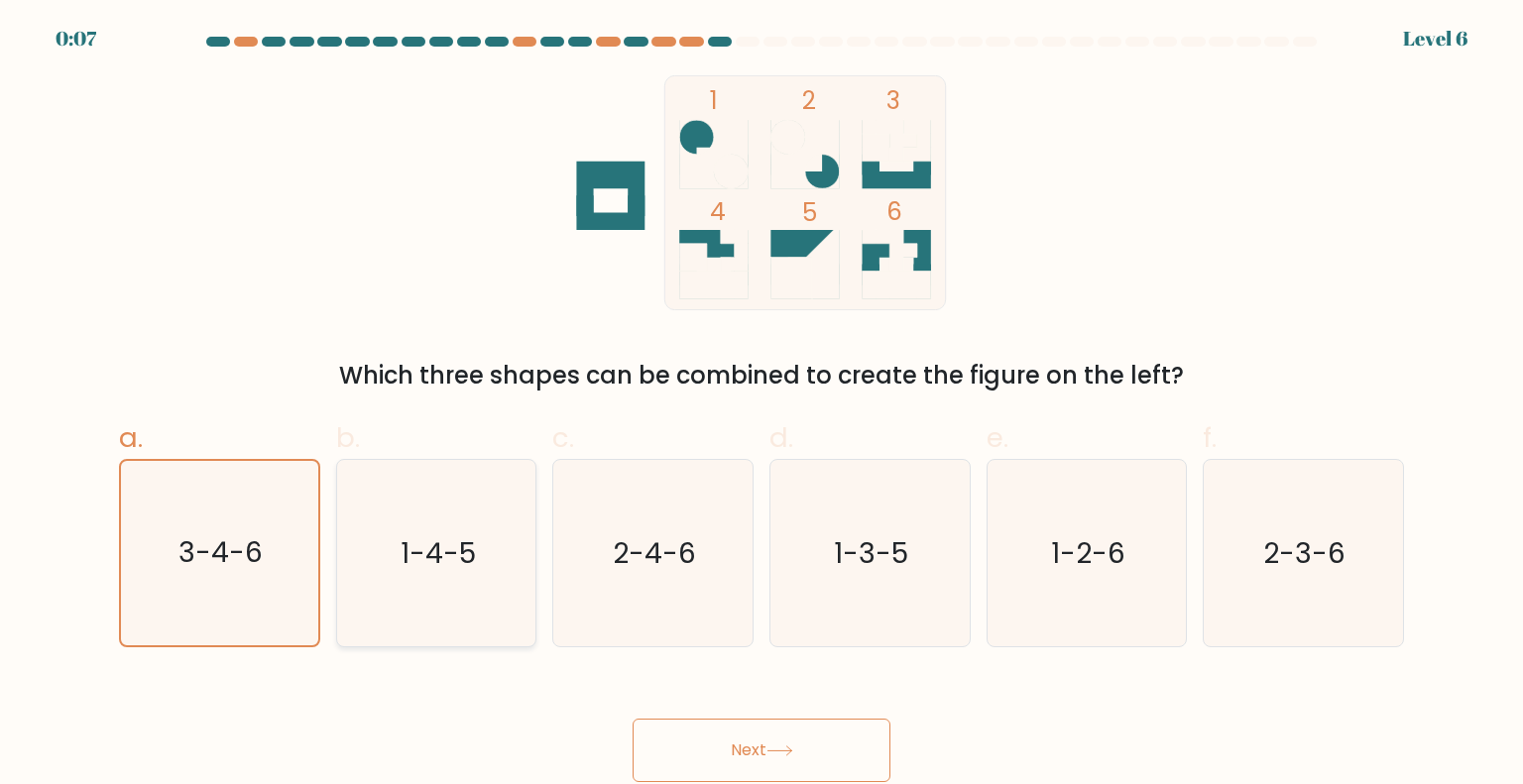 click on "1-4-5" 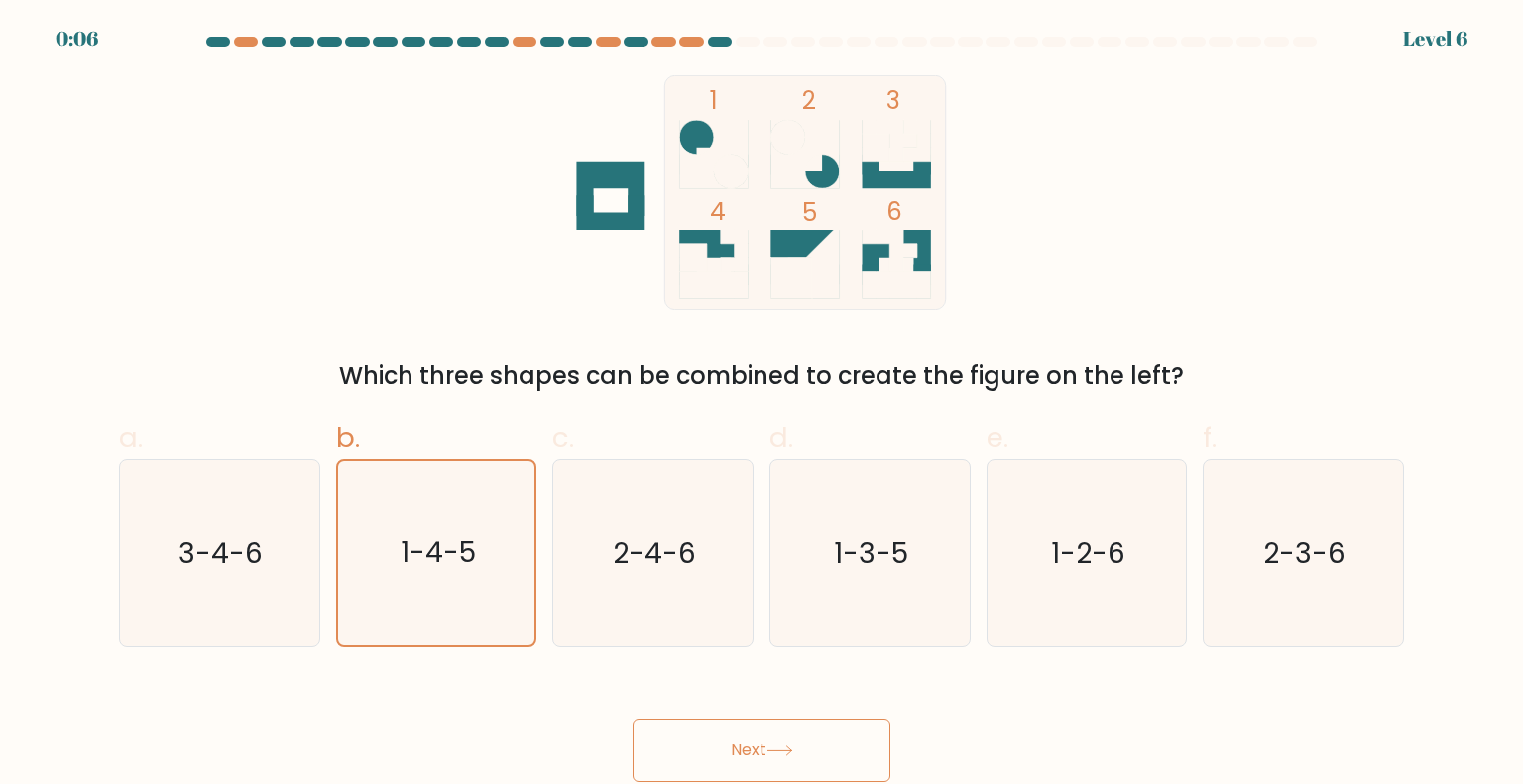 click on "Next" at bounding box center [762, 750] 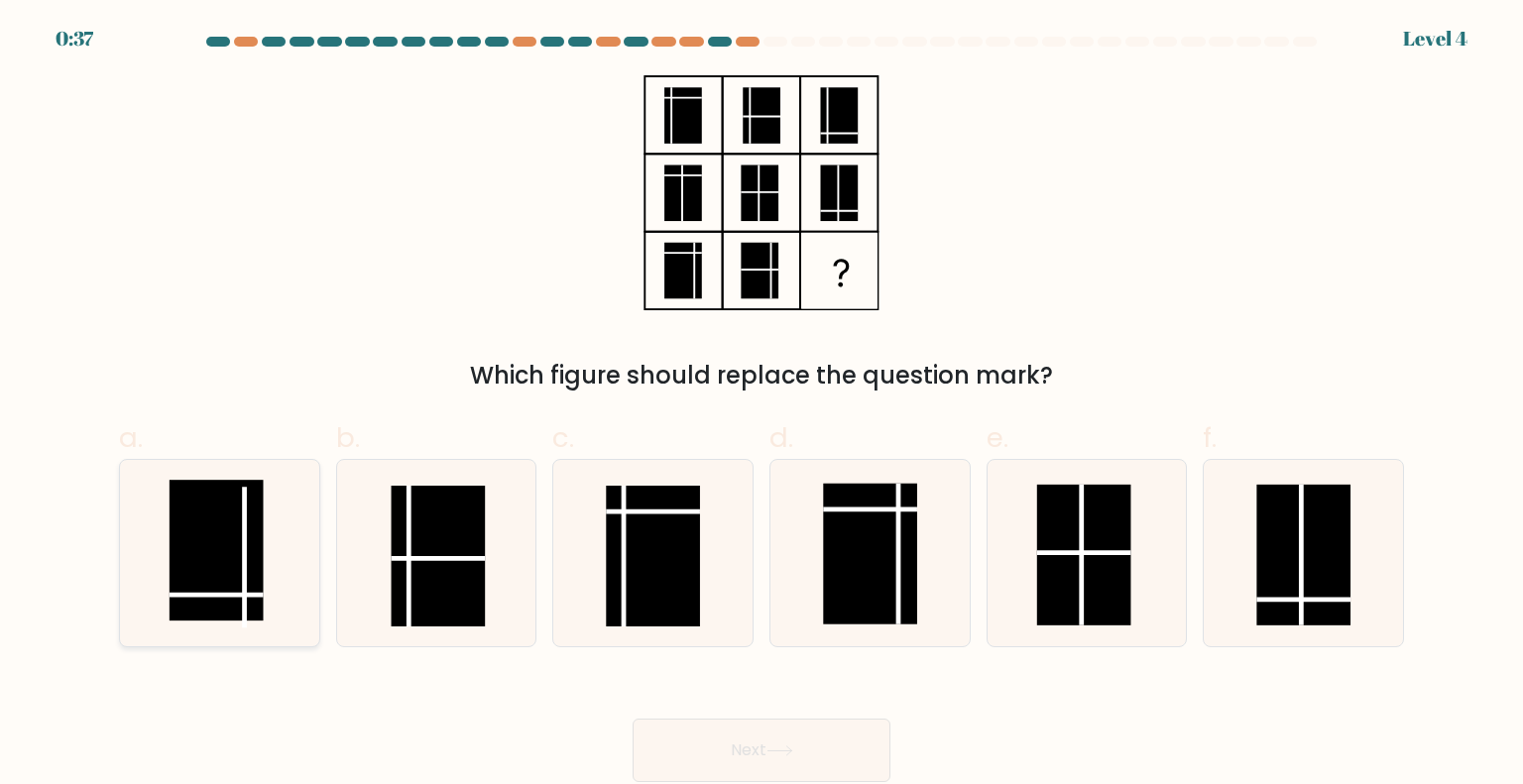 click 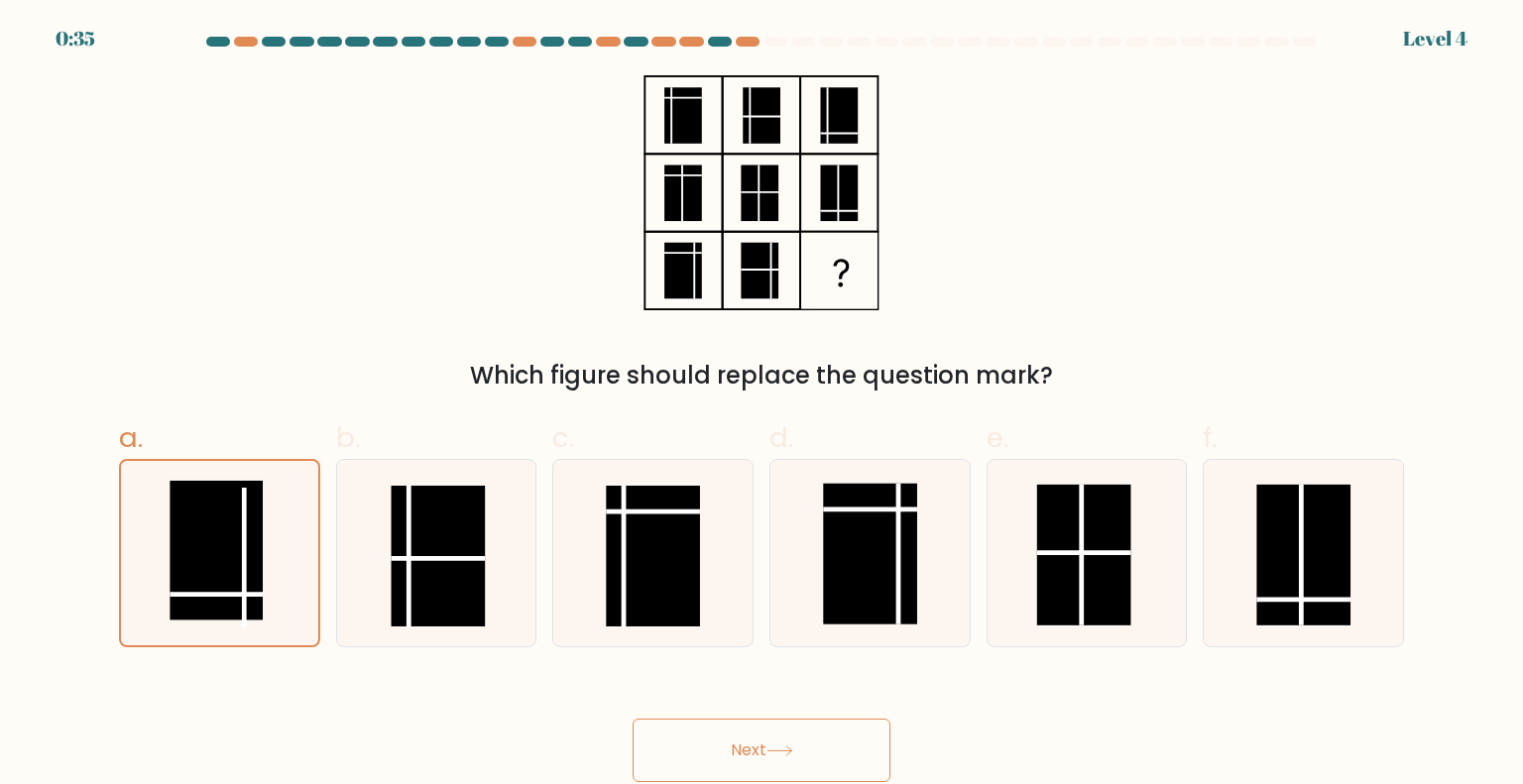 click on "Next" at bounding box center (762, 750) 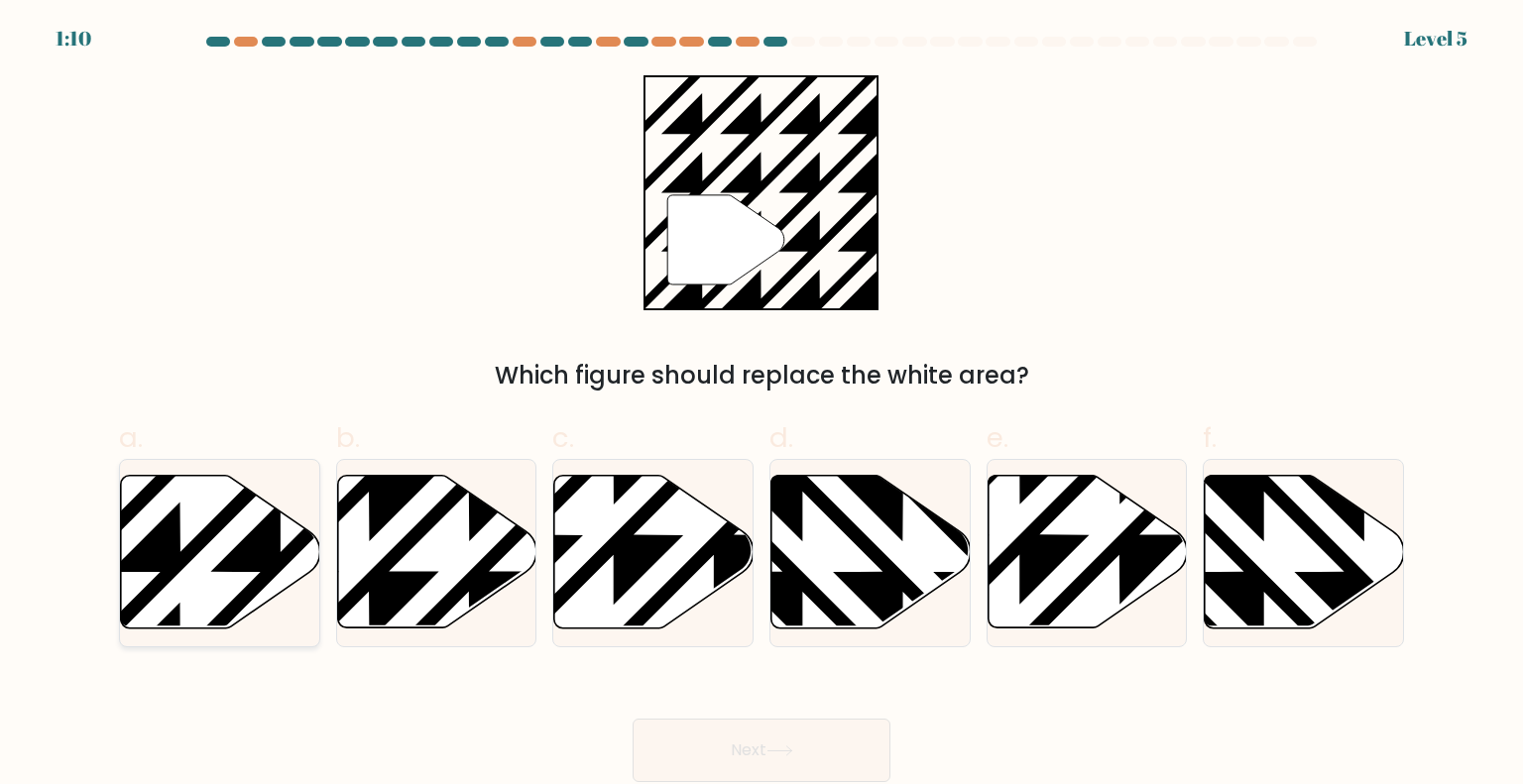 click 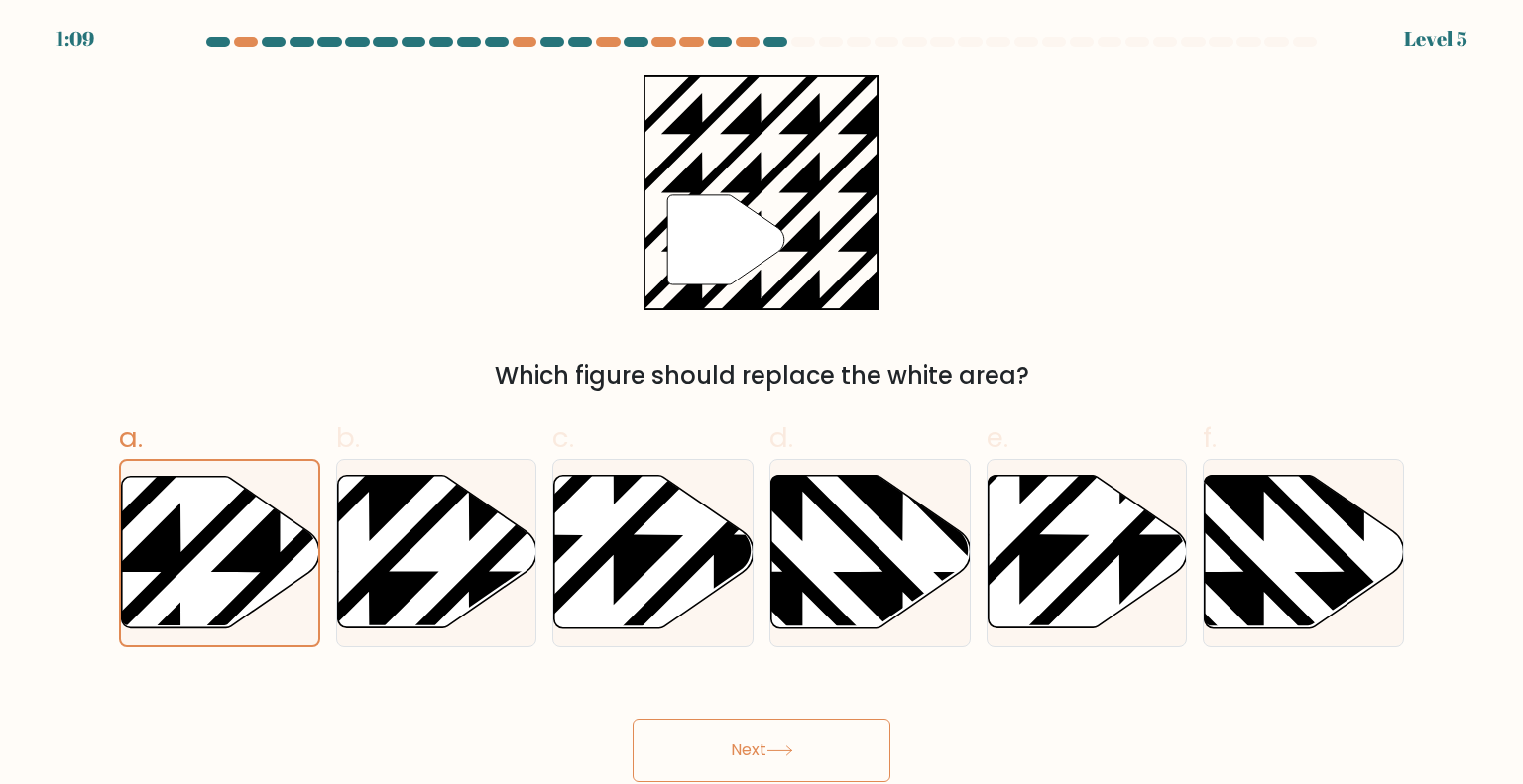 click on "Next" at bounding box center (762, 750) 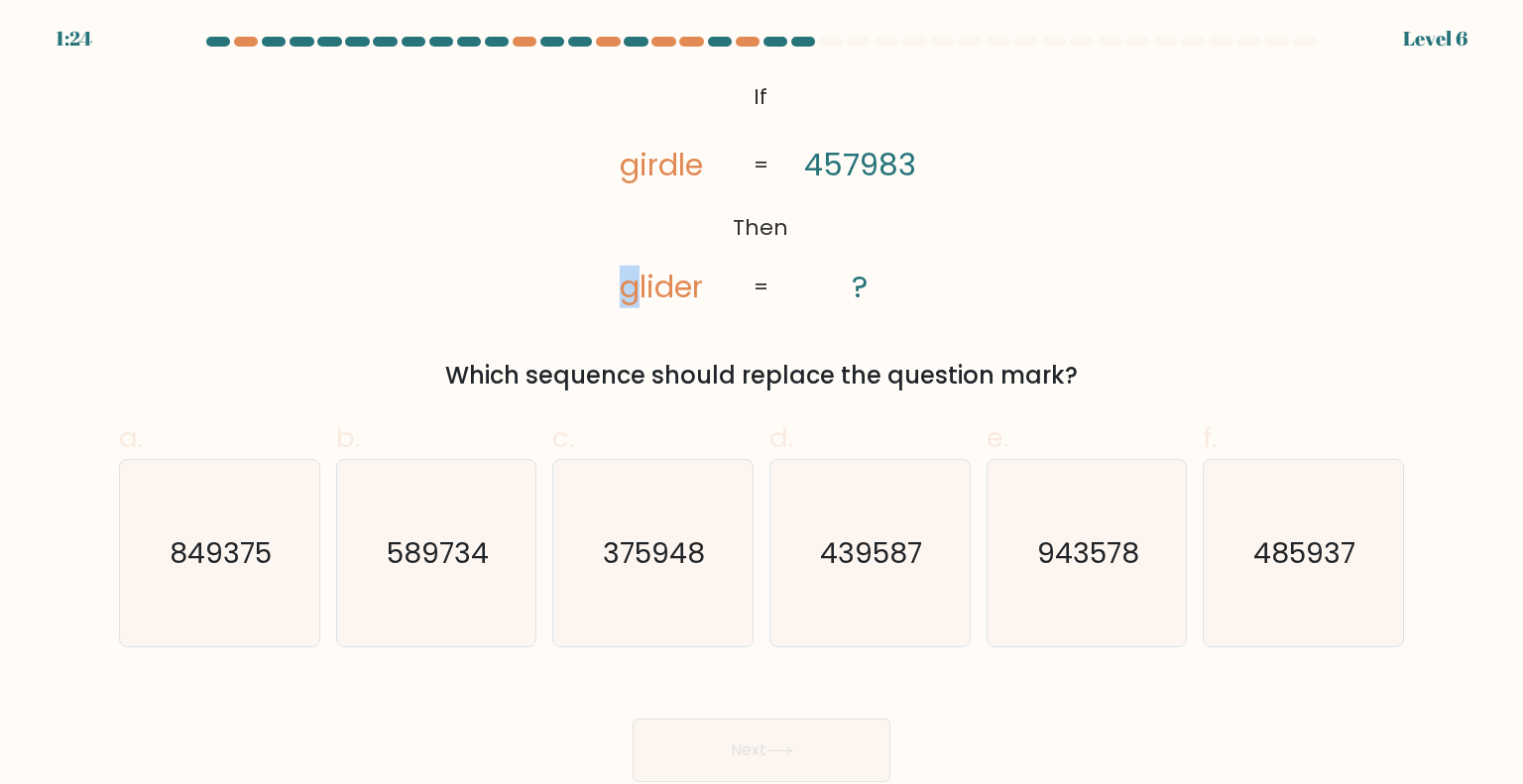 click on "glider" 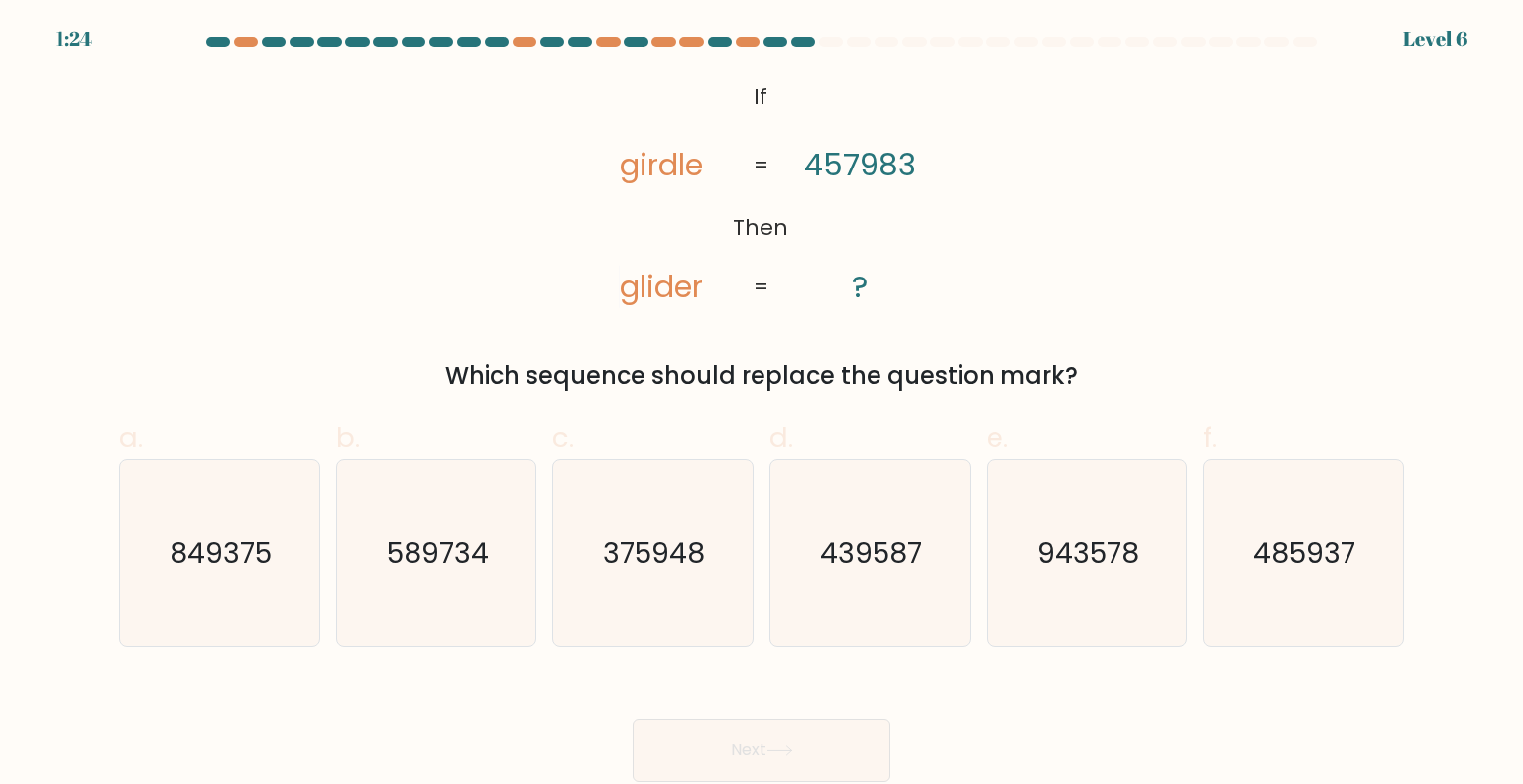 click on "@import url('https://fonts.googleapis.com/css?family=Abril+Fatface:400,100,100italic,300,300italic,400italic,500,500italic,700,700italic,900,900italic');           If       Then       girdle       glider       457983       ?       =       =" 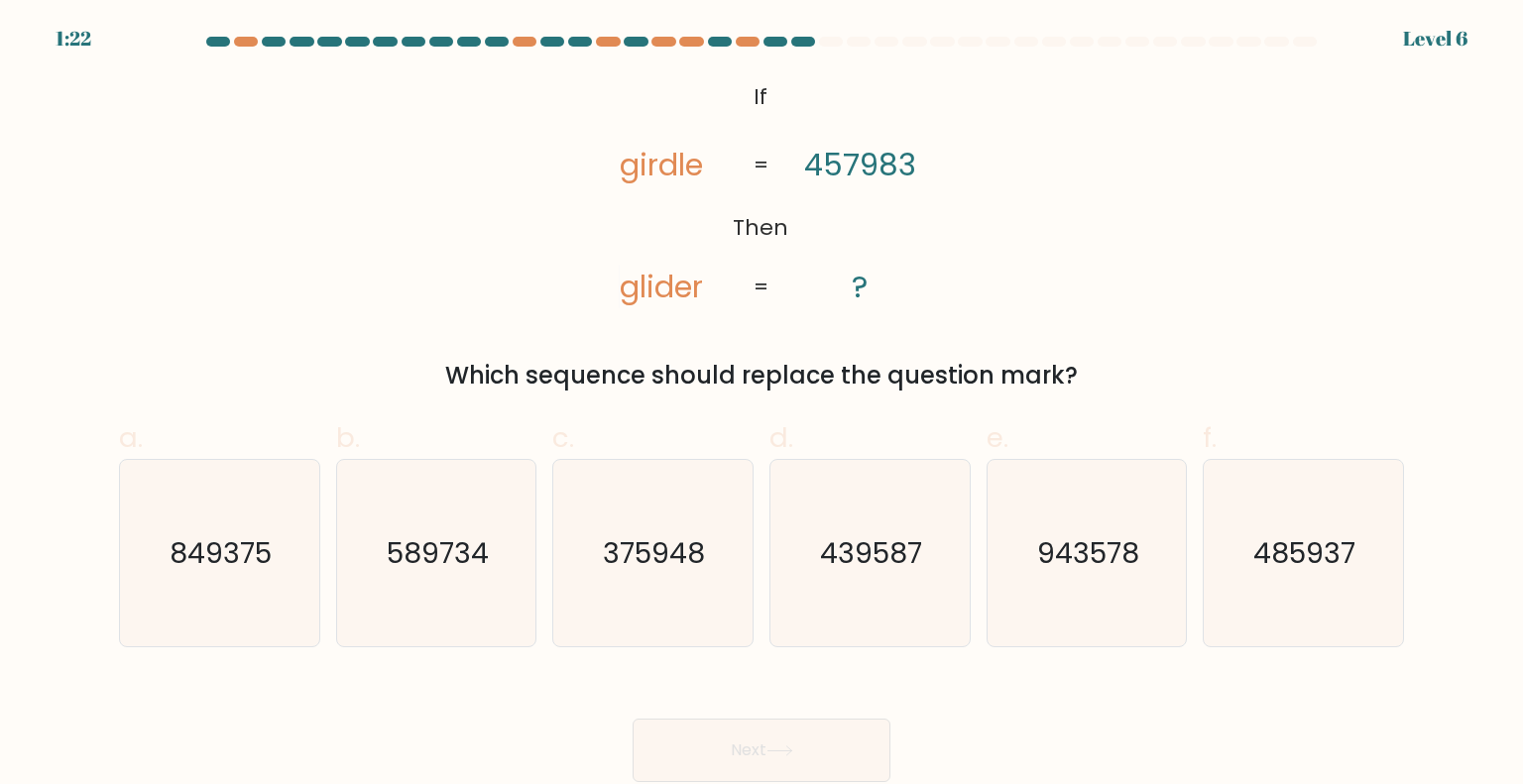 click on "girdle" 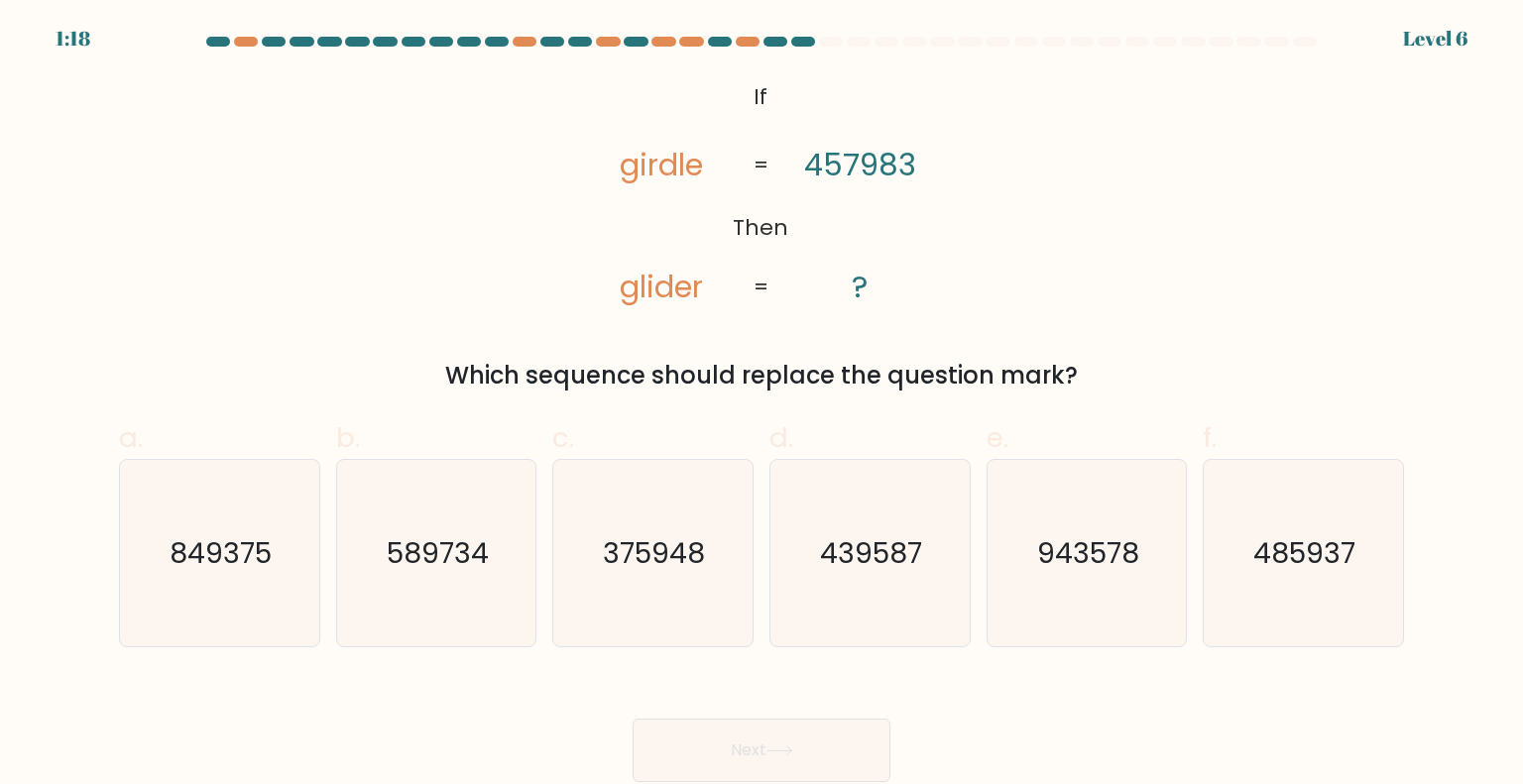 click on "girdle" 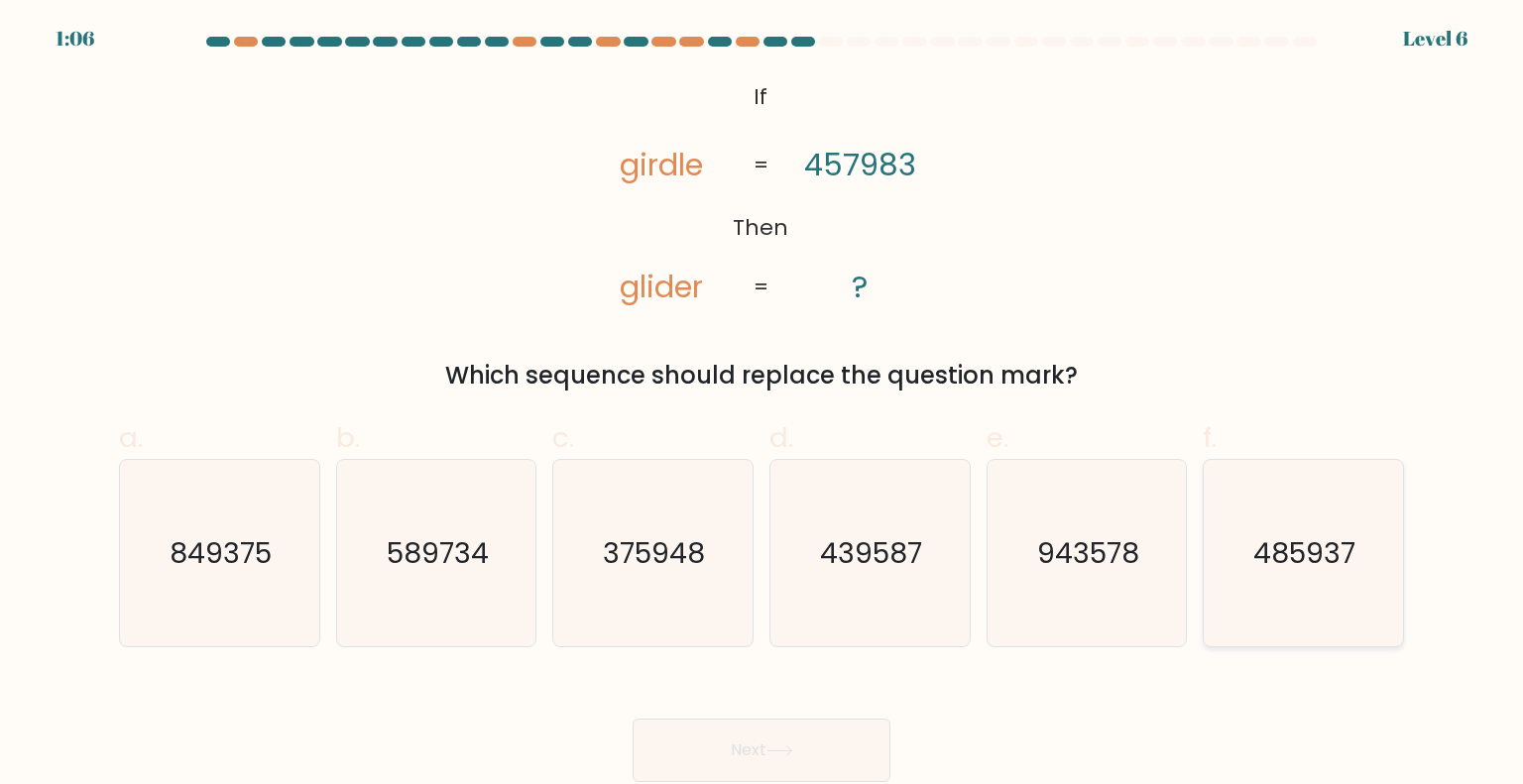 click on "485937" 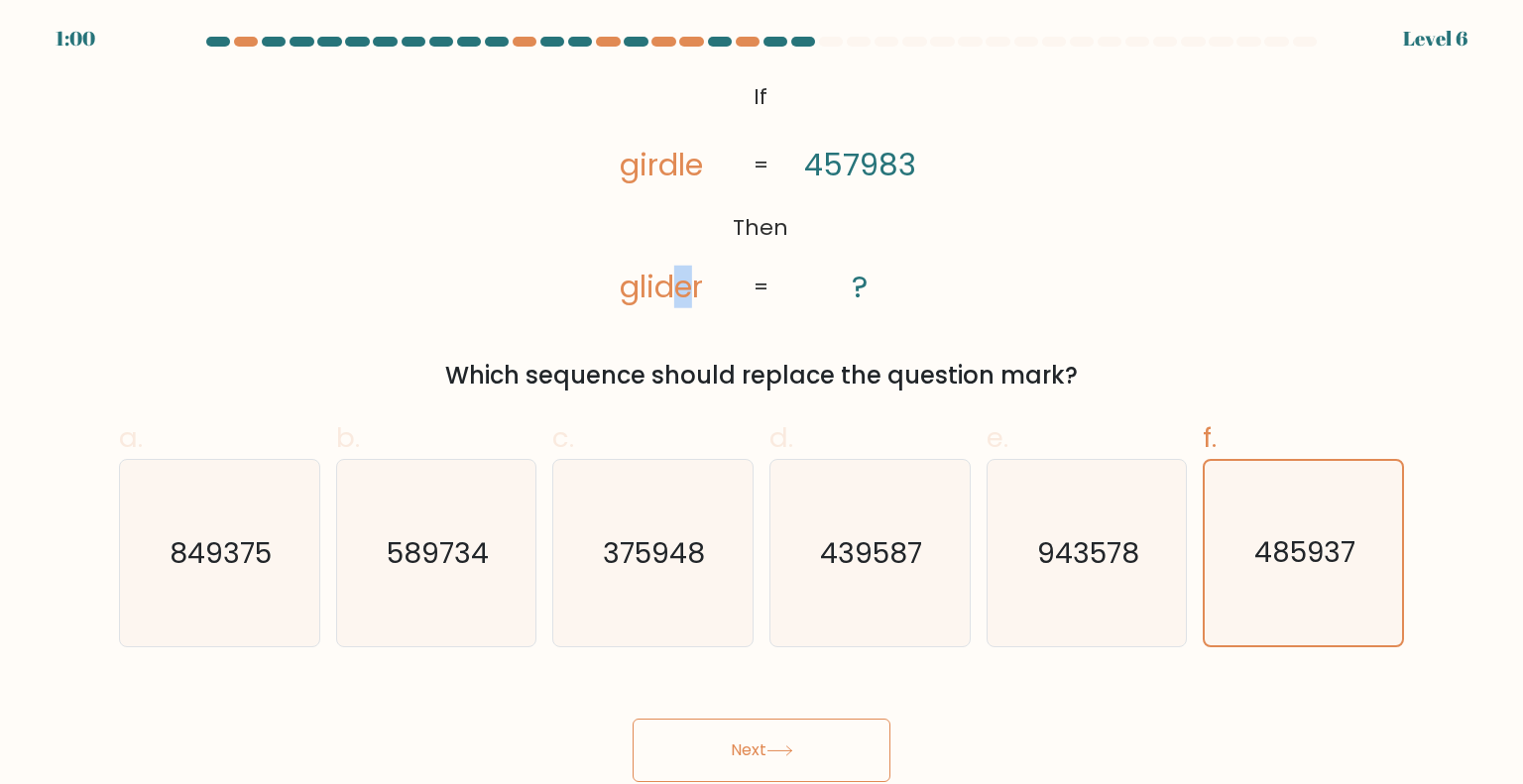 drag, startPoint x: 690, startPoint y: 281, endPoint x: 747, endPoint y: 246, distance: 66.88797 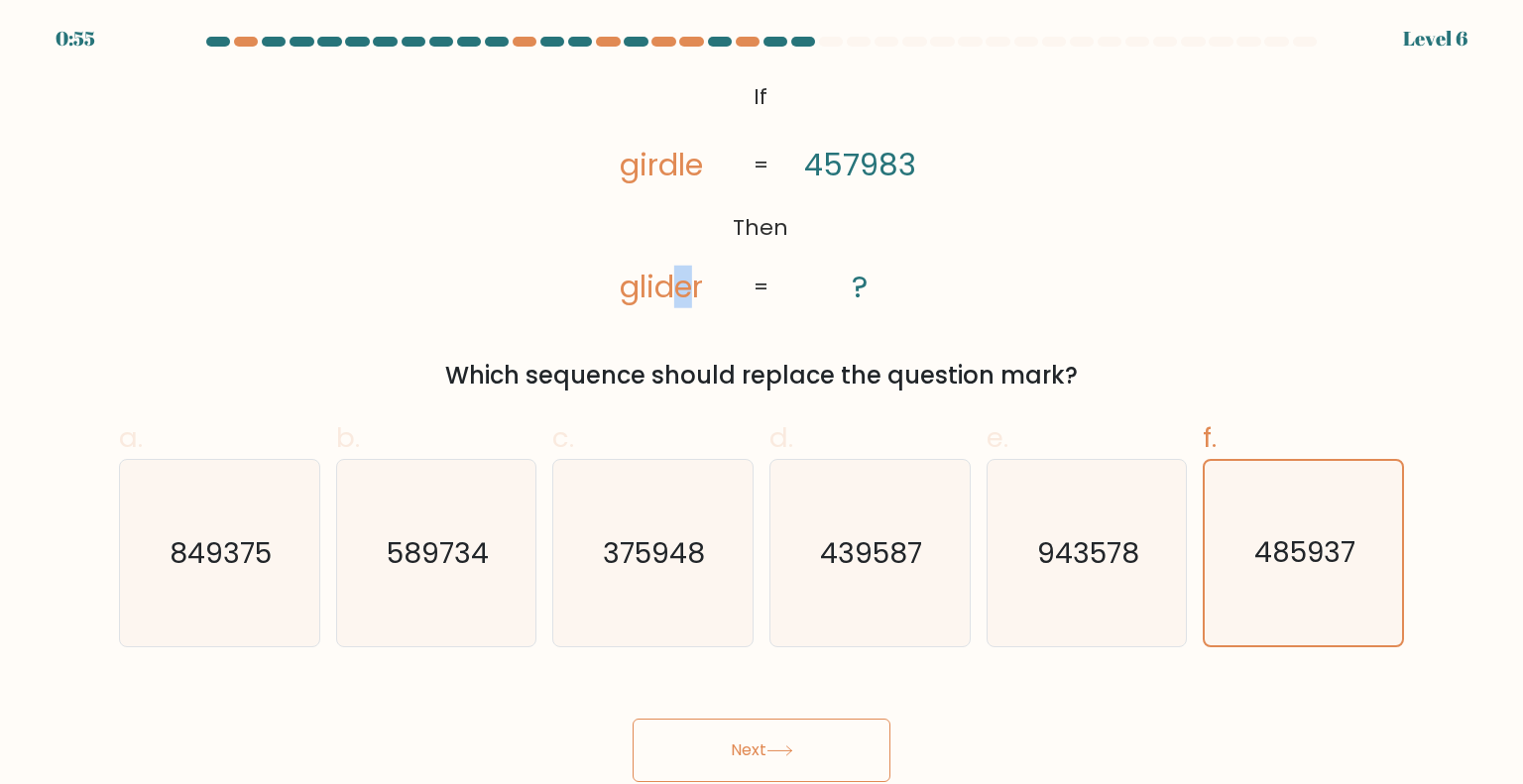 click on "Next" at bounding box center (762, 750) 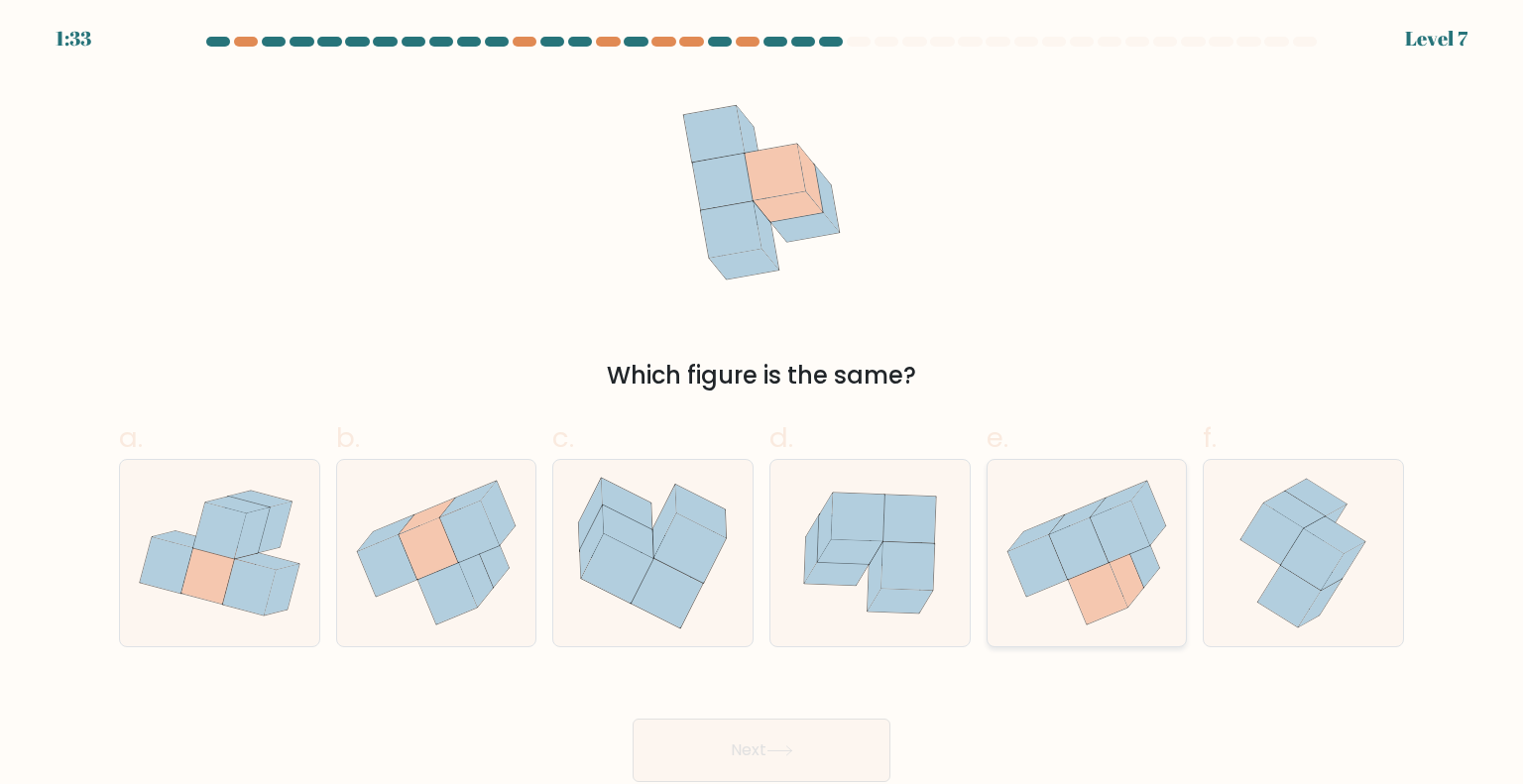 click 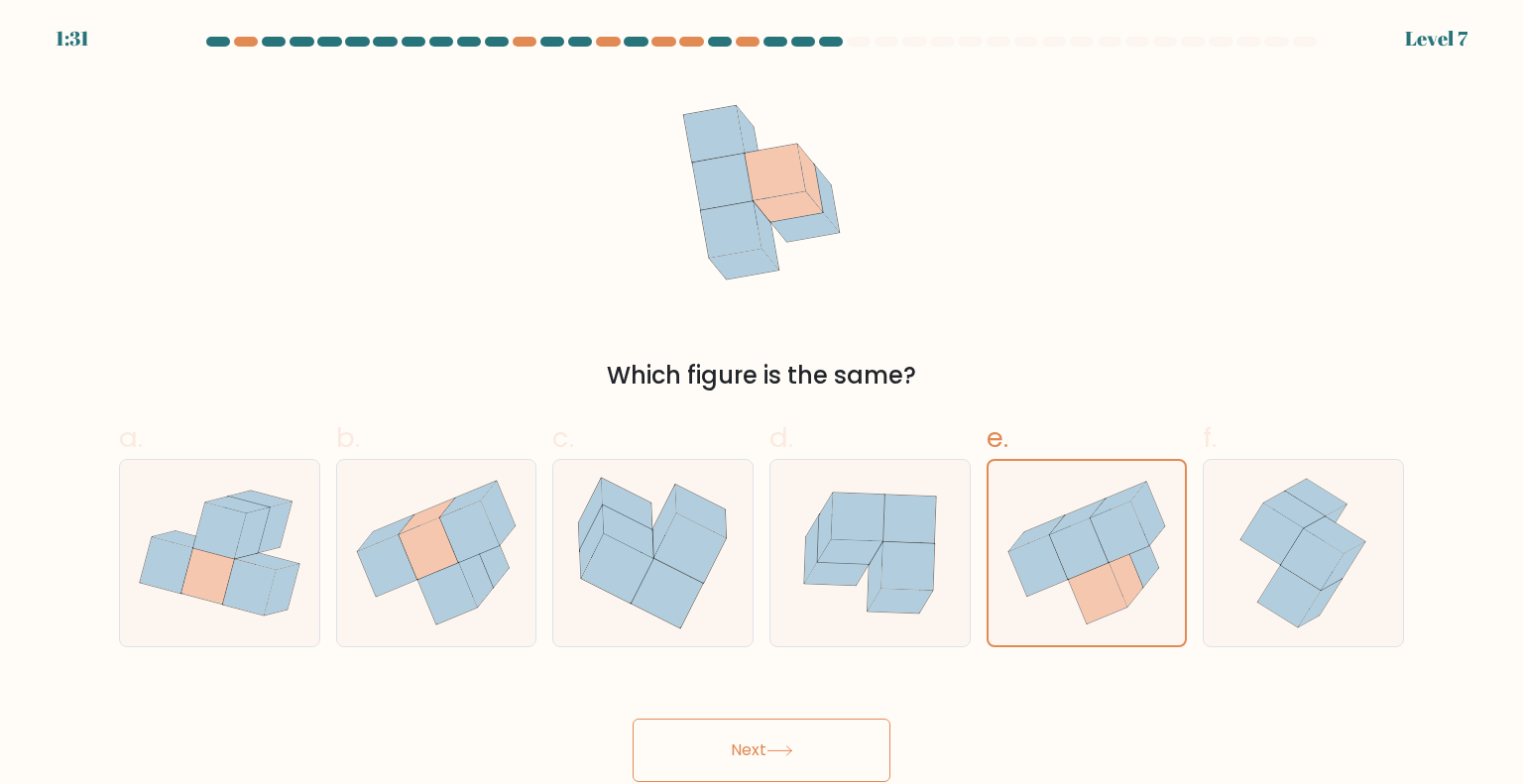click on "Next" at bounding box center [762, 750] 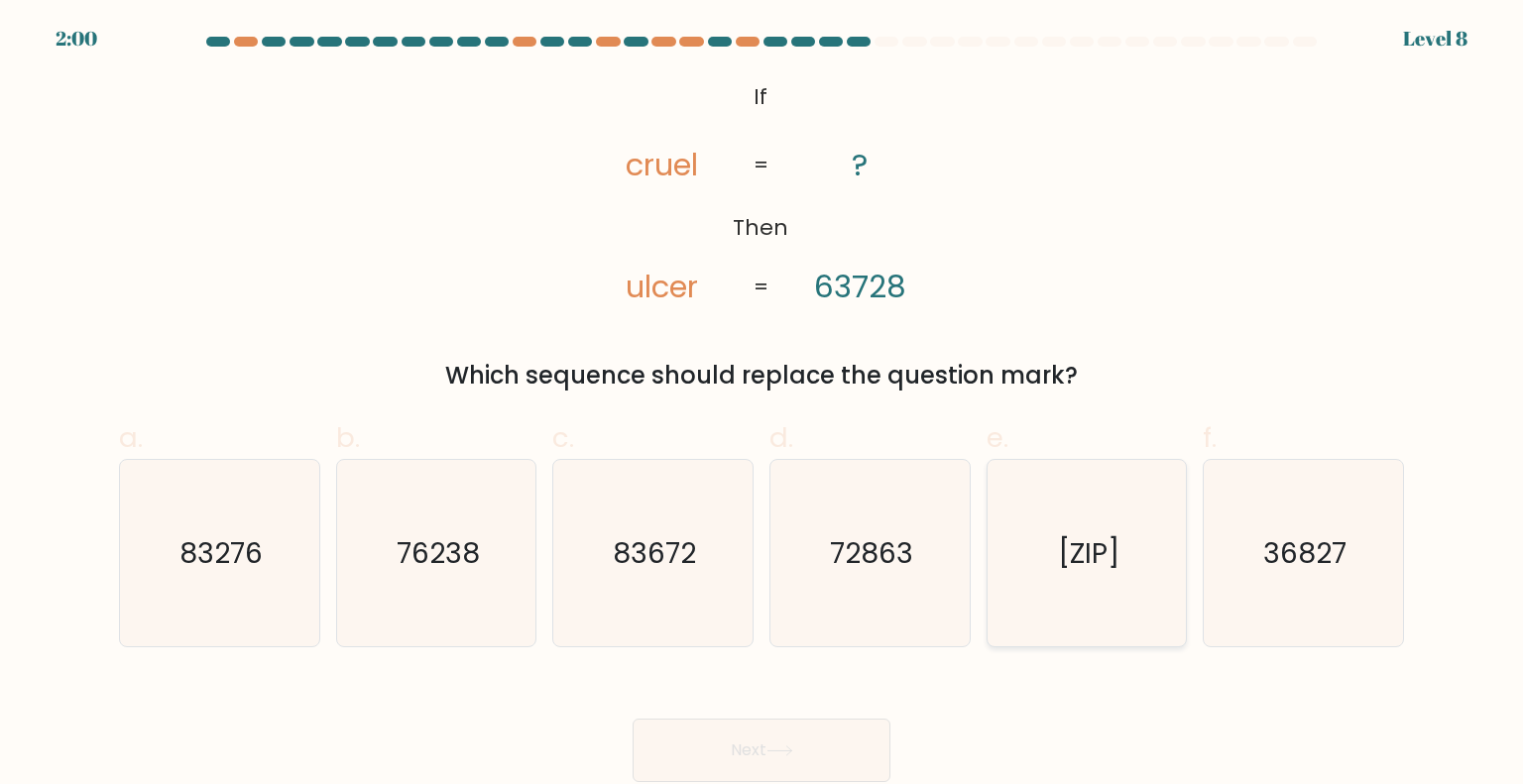click on "78623" 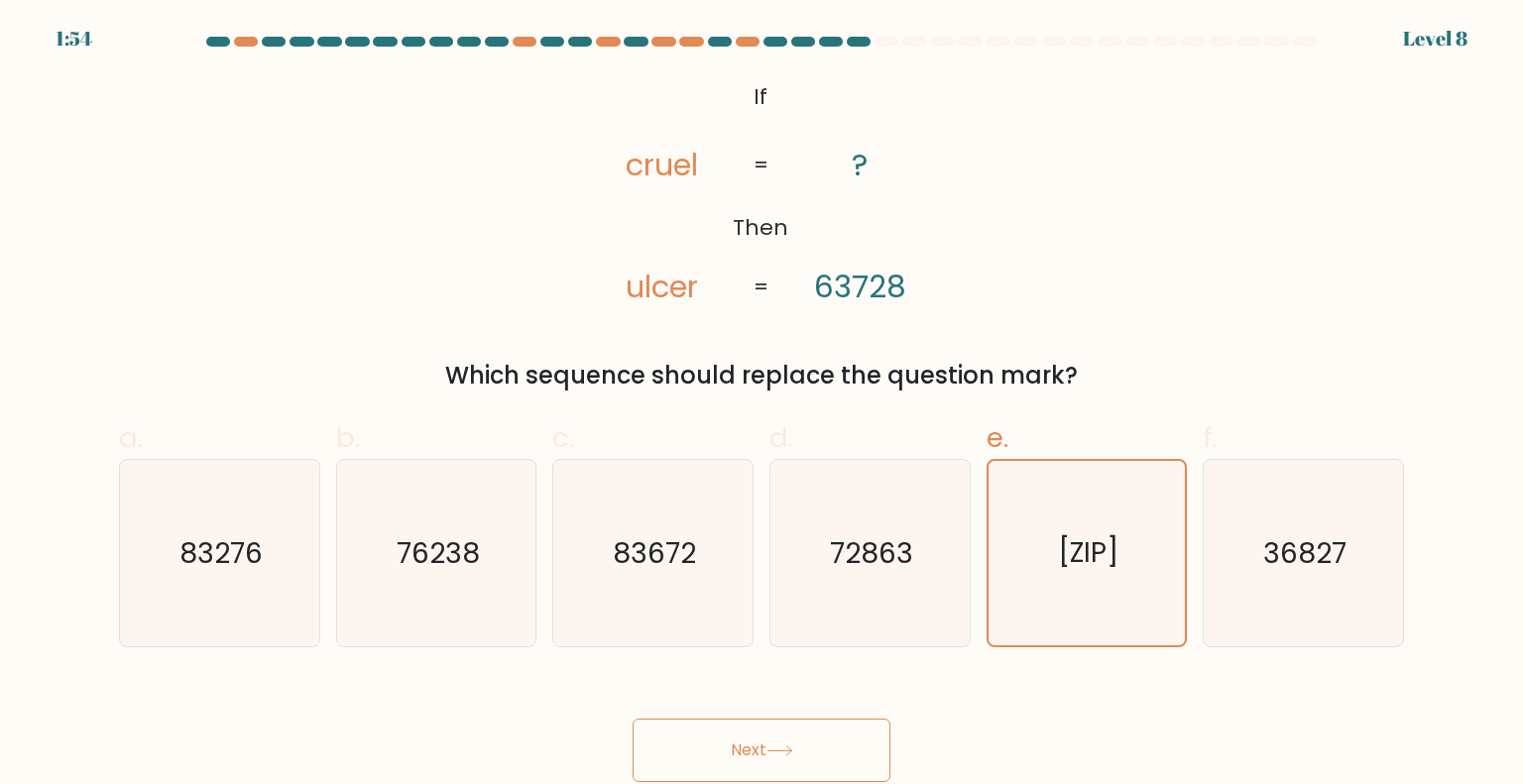 click on "Next" at bounding box center (762, 750) 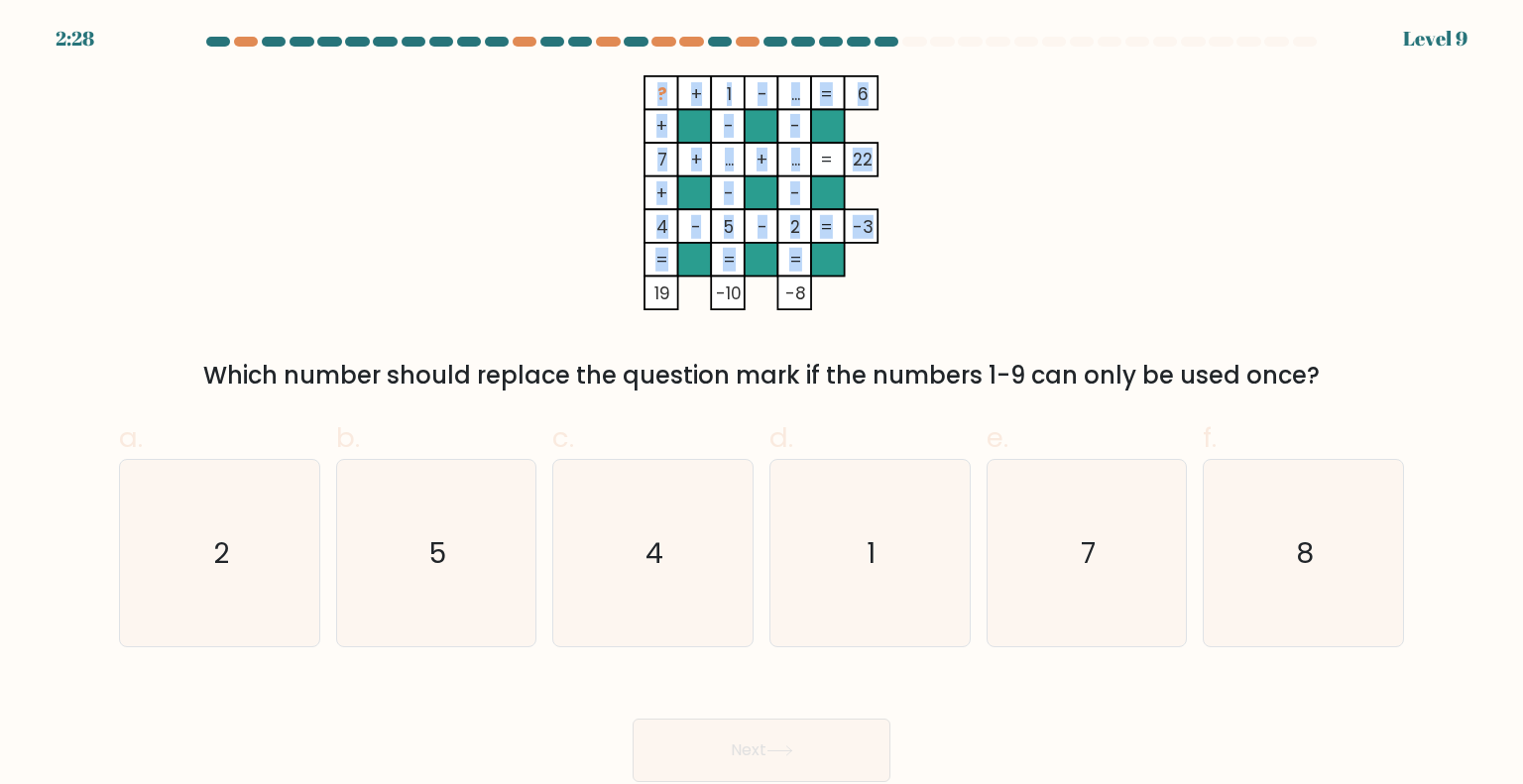 drag, startPoint x: 654, startPoint y: 93, endPoint x: 653, endPoint y: 295, distance: 202.00248 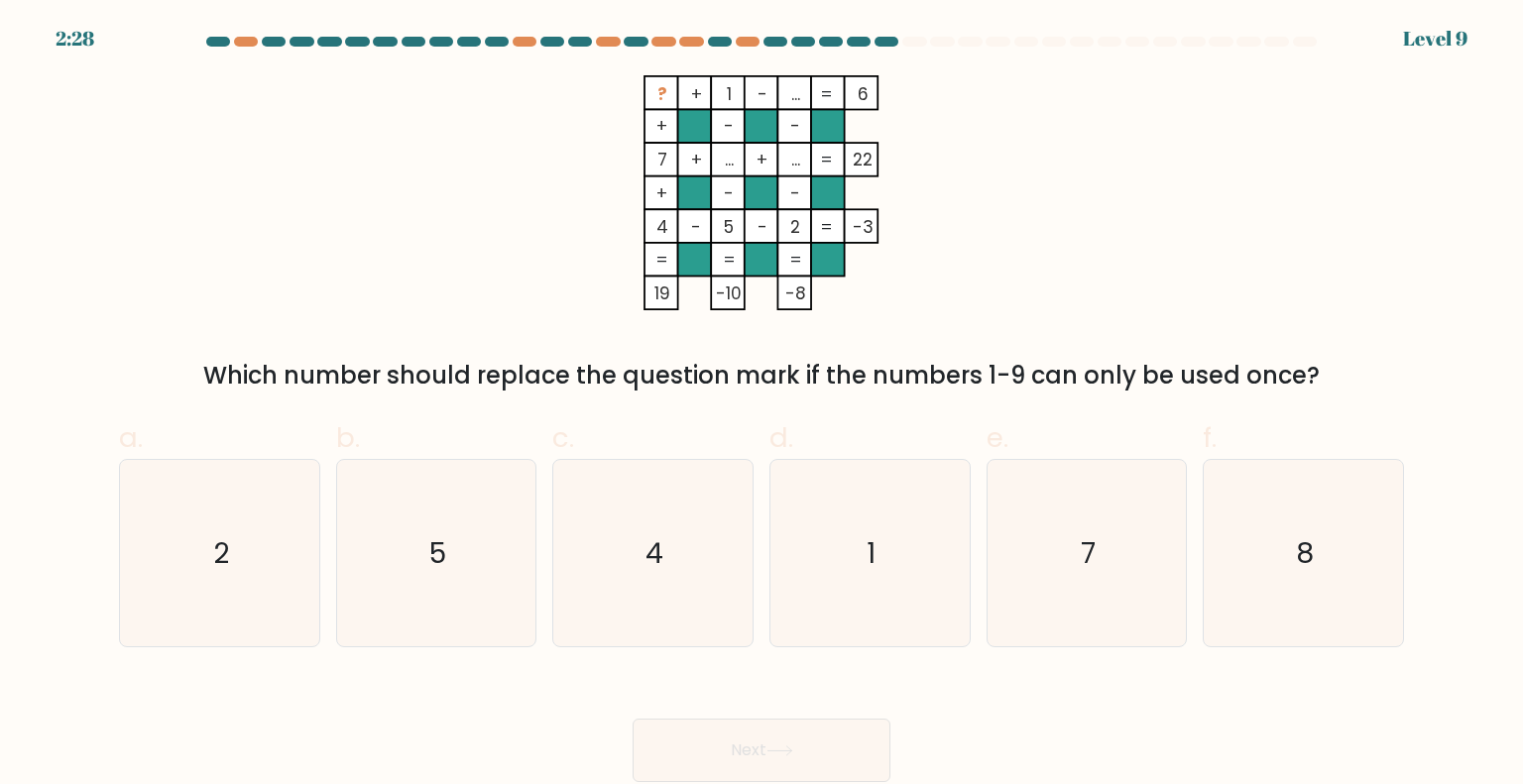 click on "a." at bounding box center [131, 437] 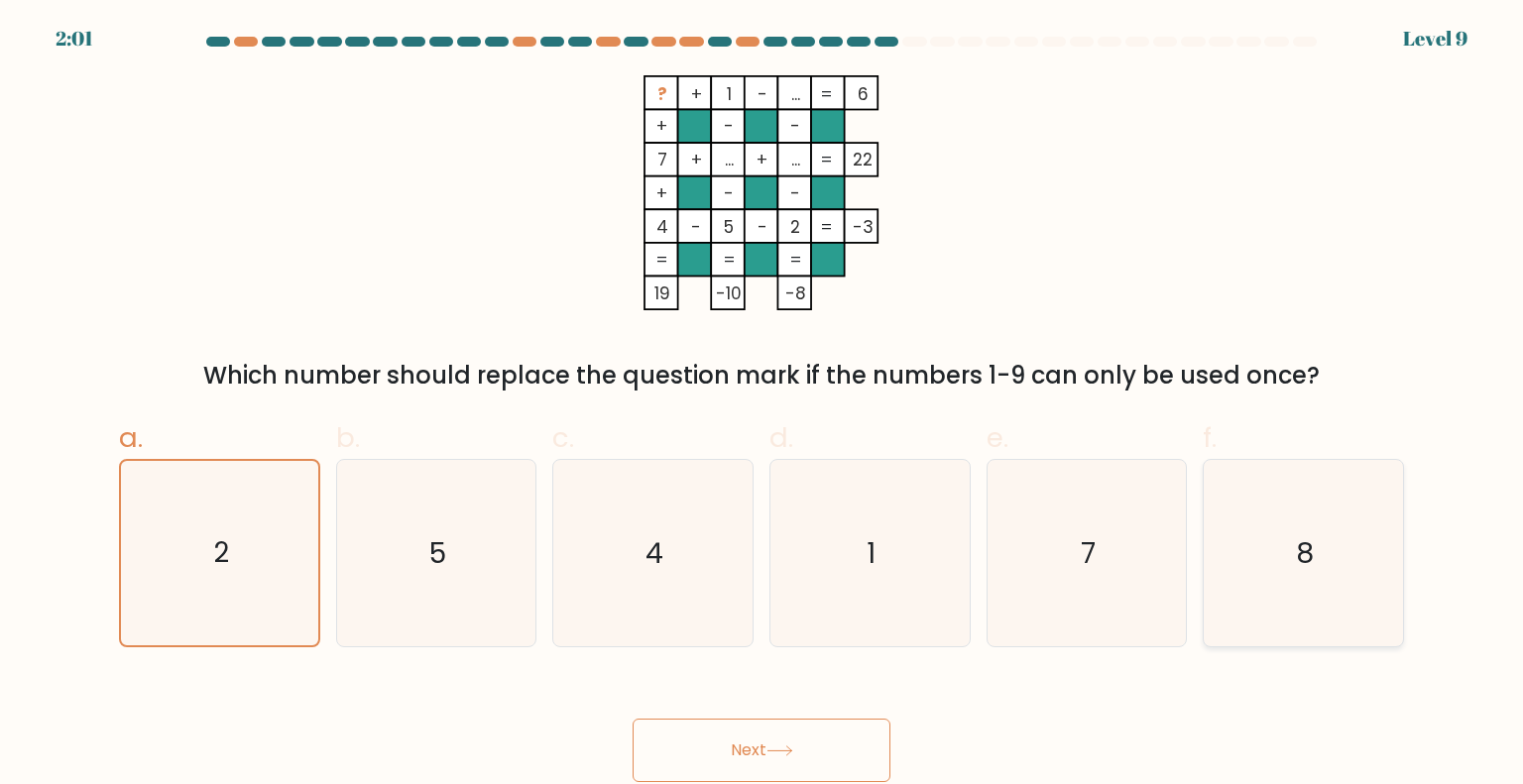 click on "8" 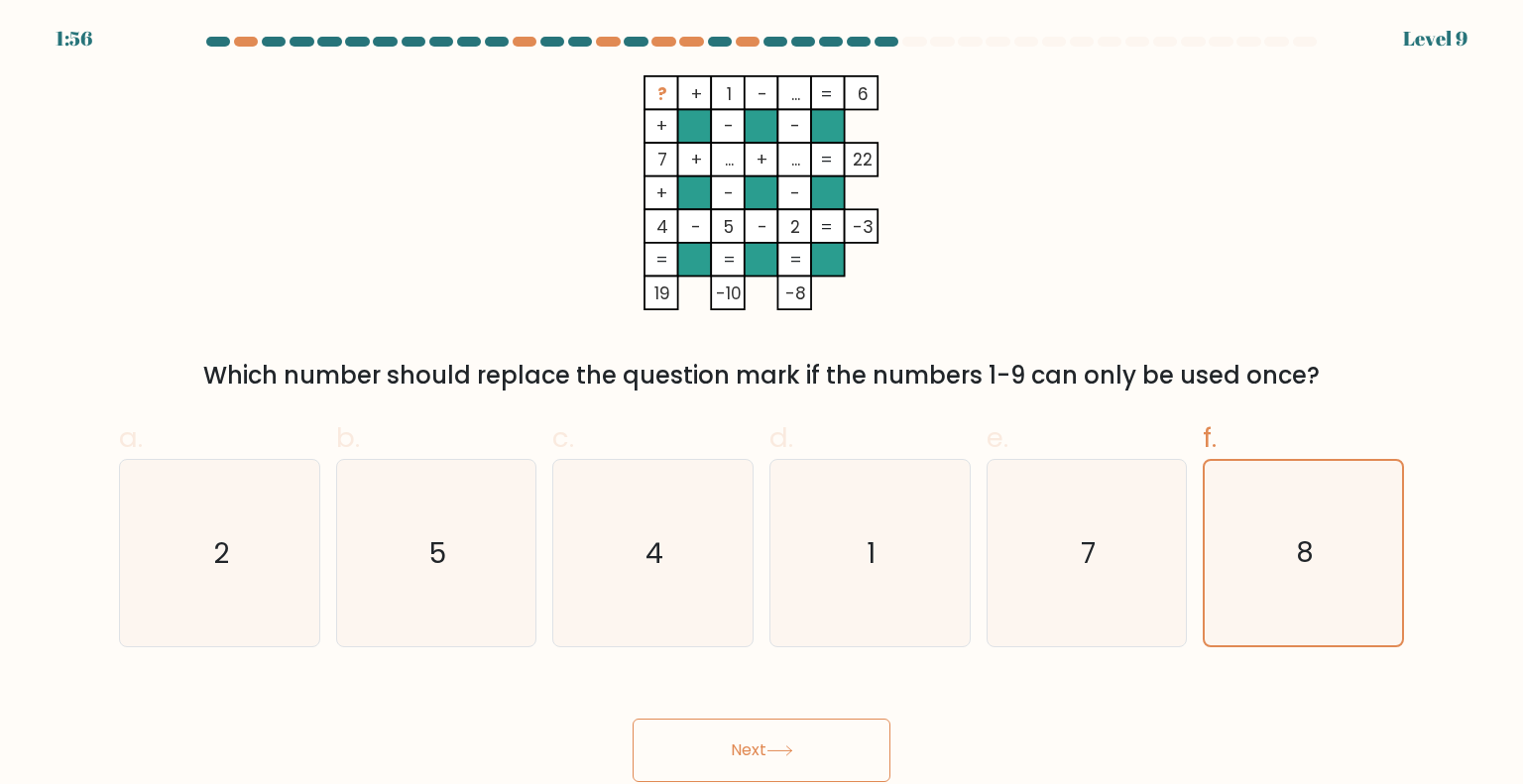 click on "Next" at bounding box center (762, 750) 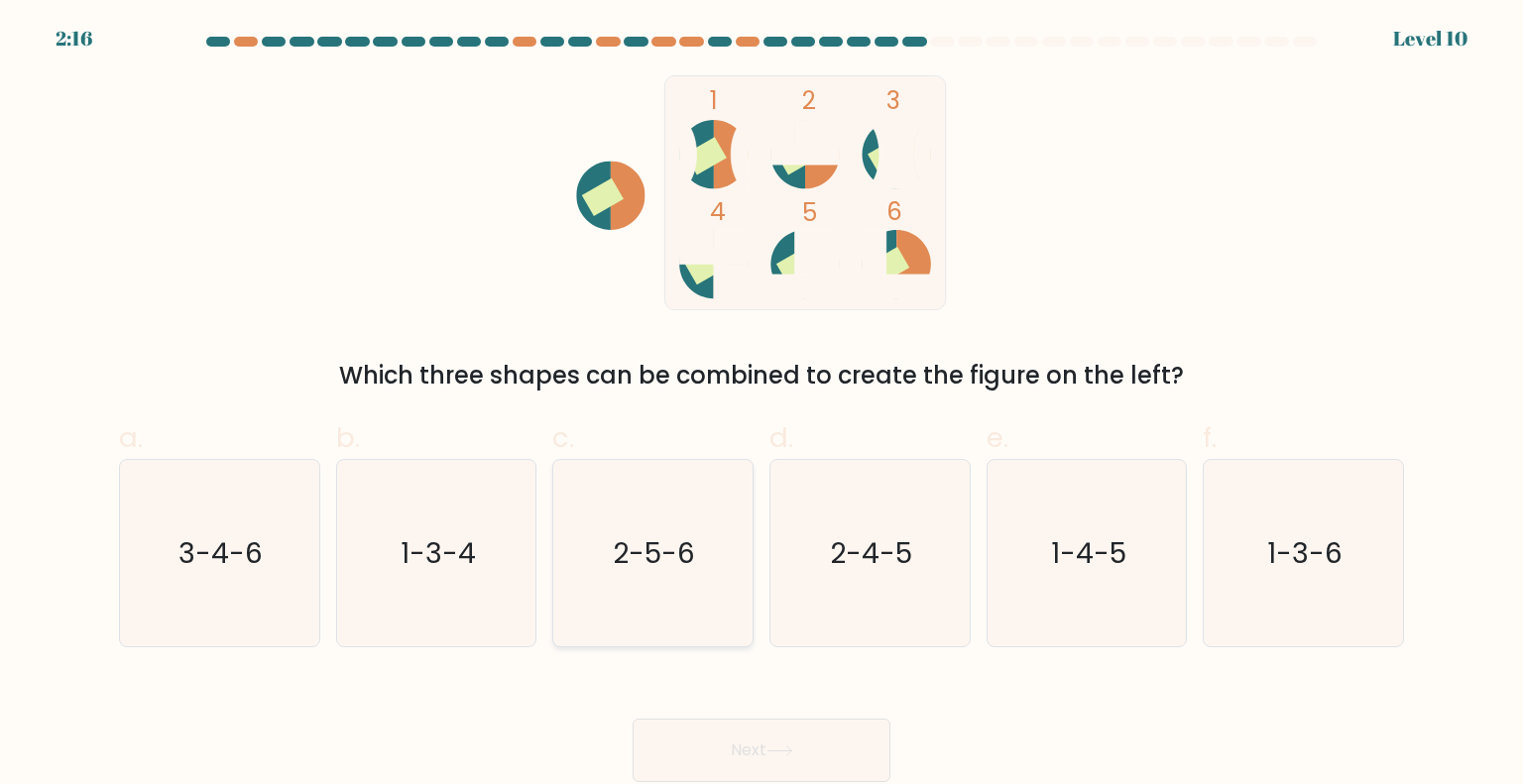 click on "2-5-6" 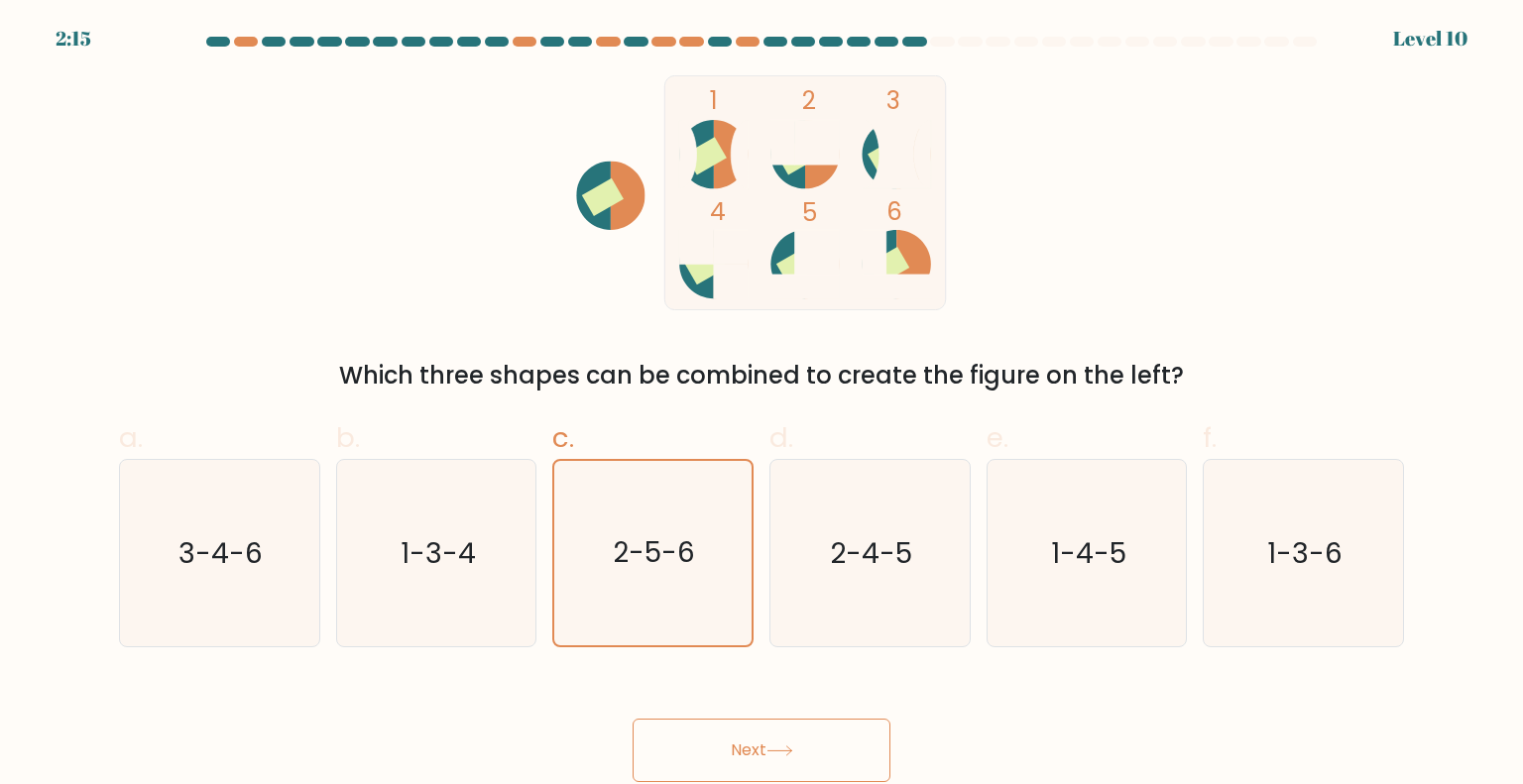 click on "Next" at bounding box center [762, 750] 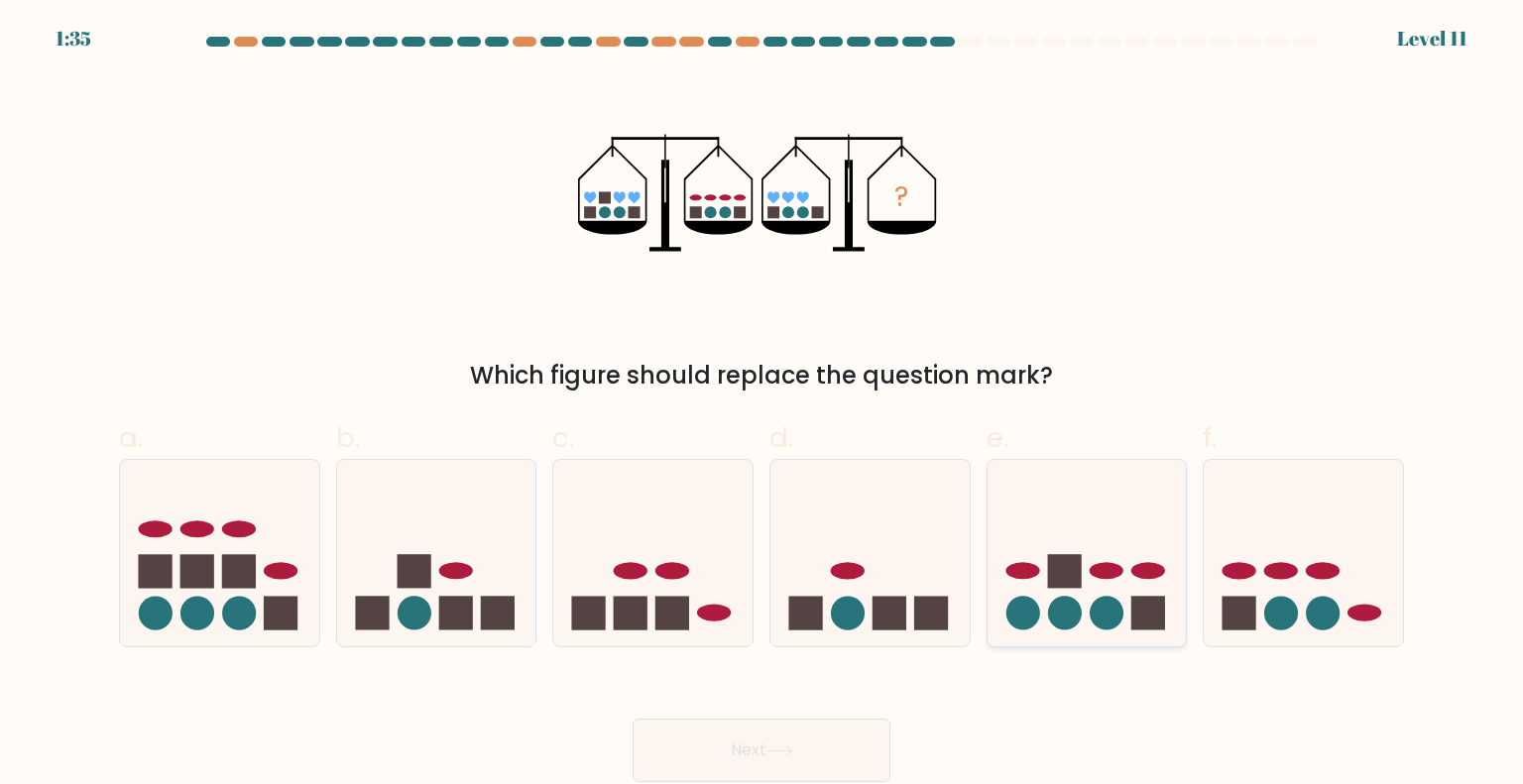 click 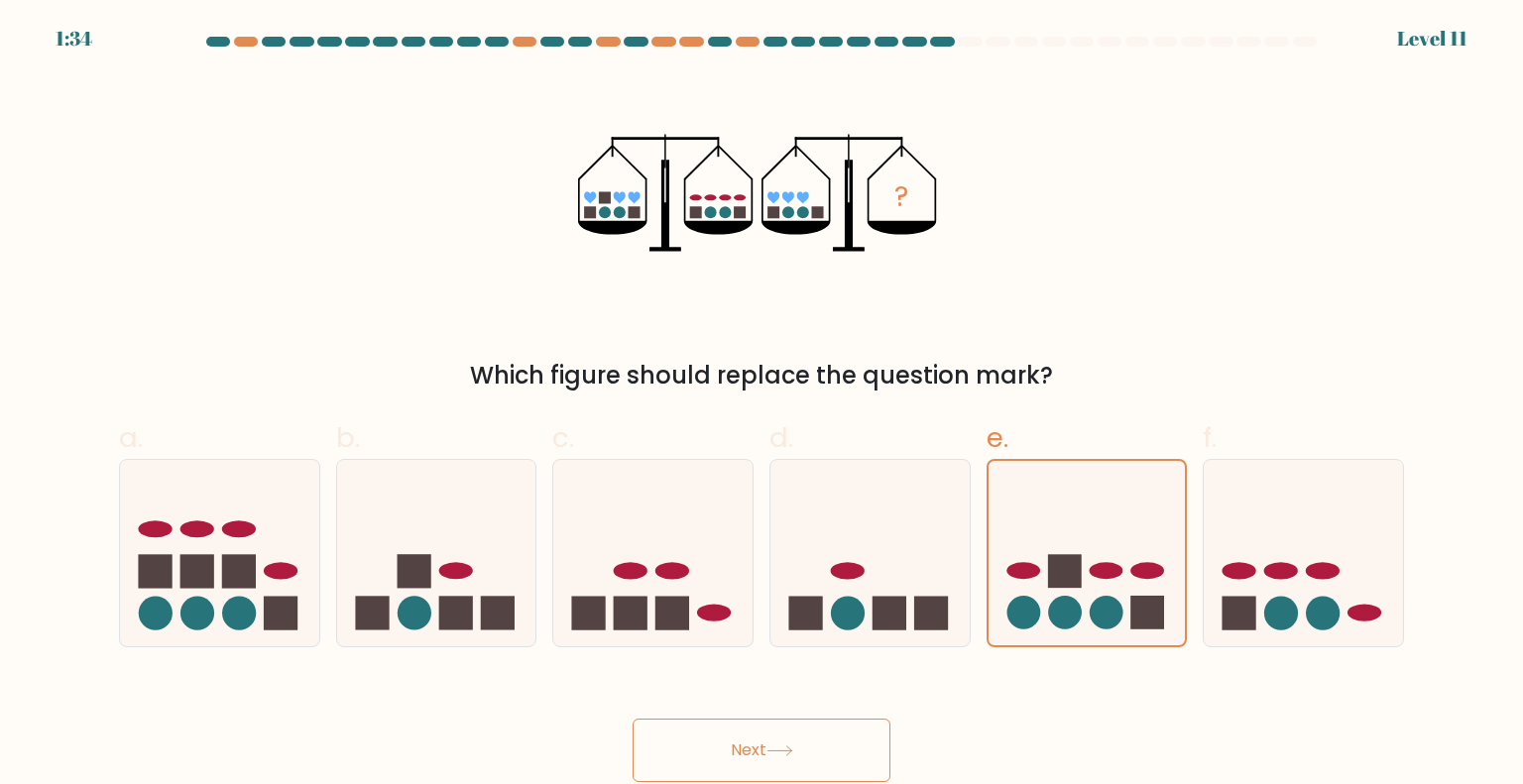 click on "Next" at bounding box center (762, 750) 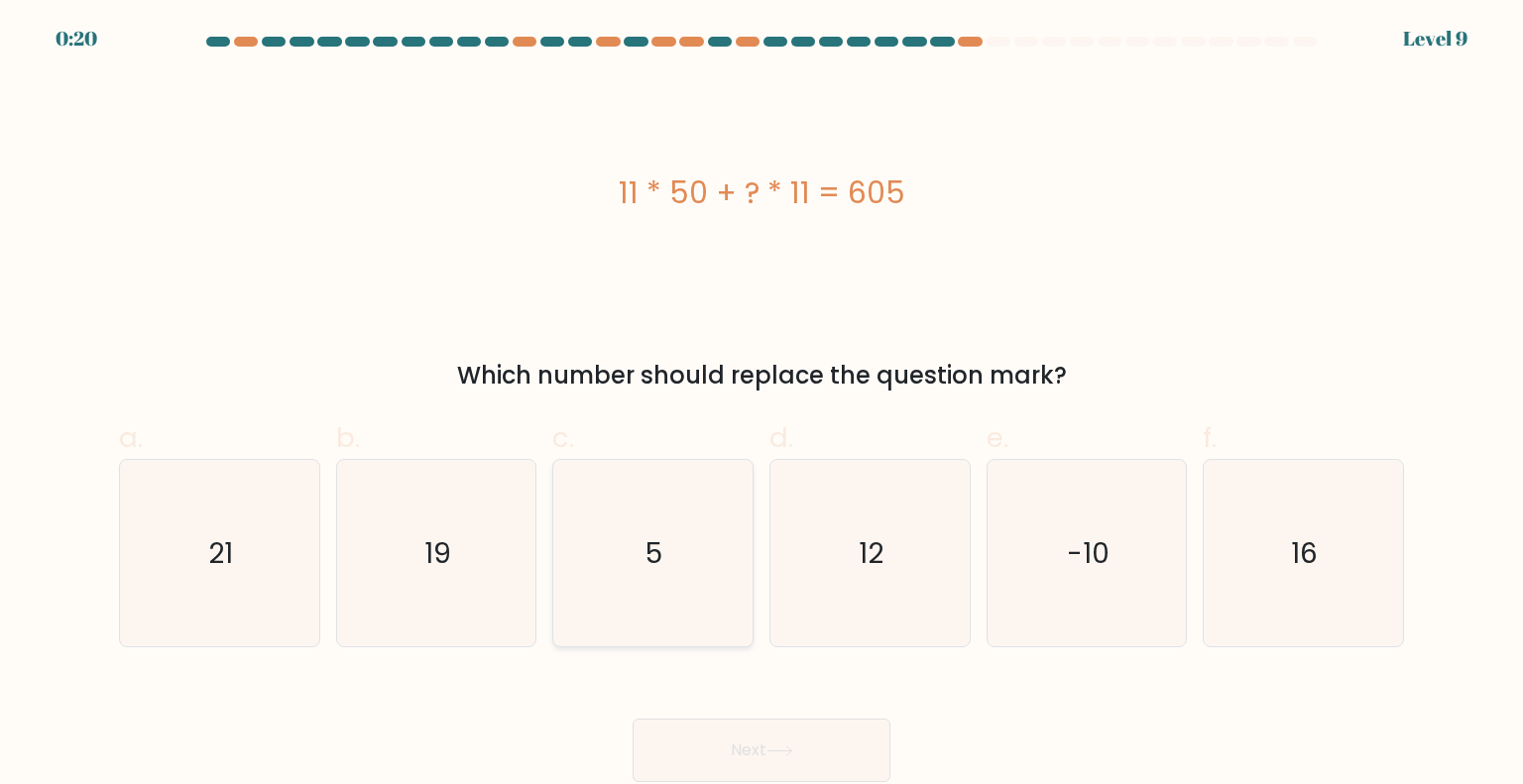 click on "5" 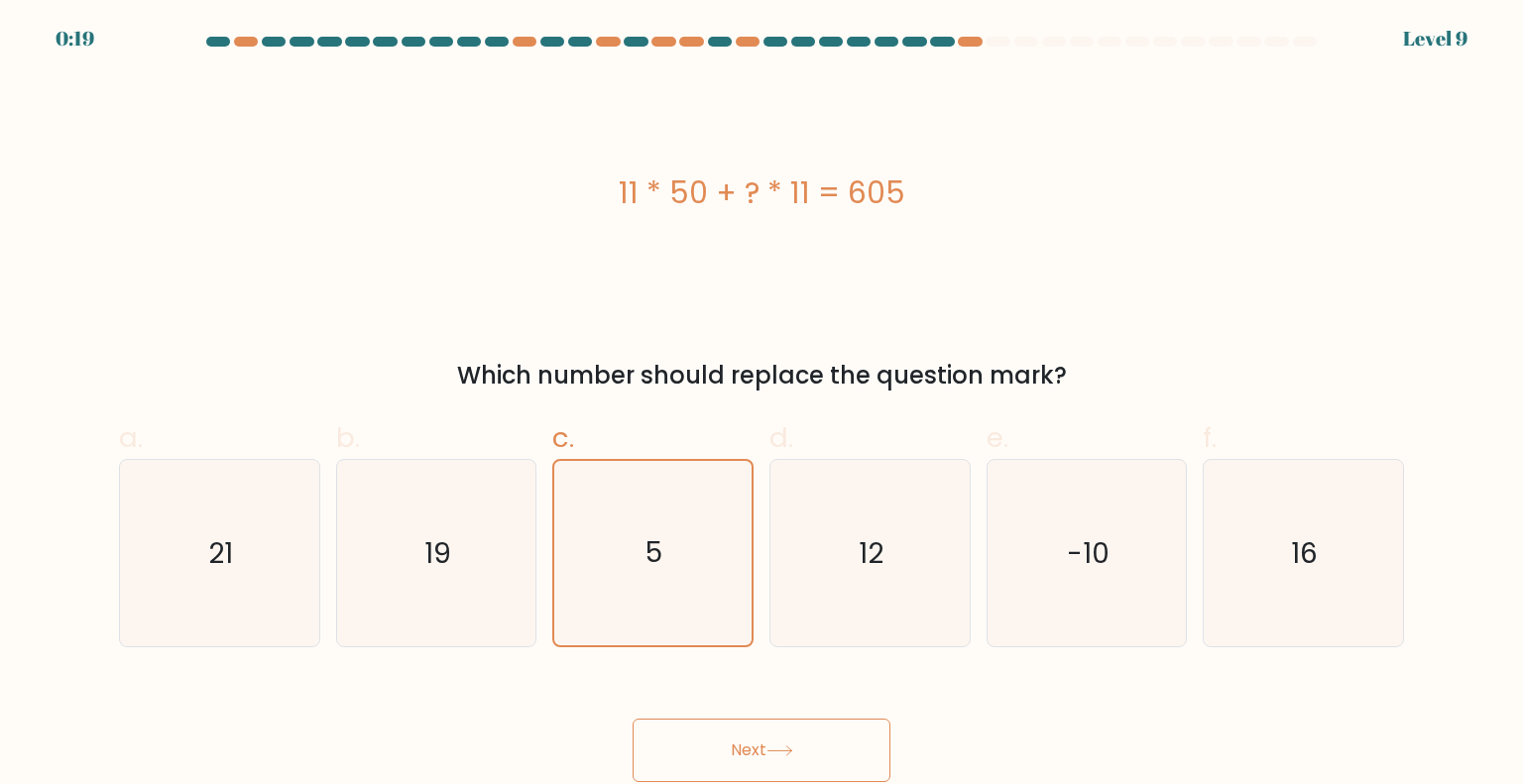 click on "Next" at bounding box center (762, 750) 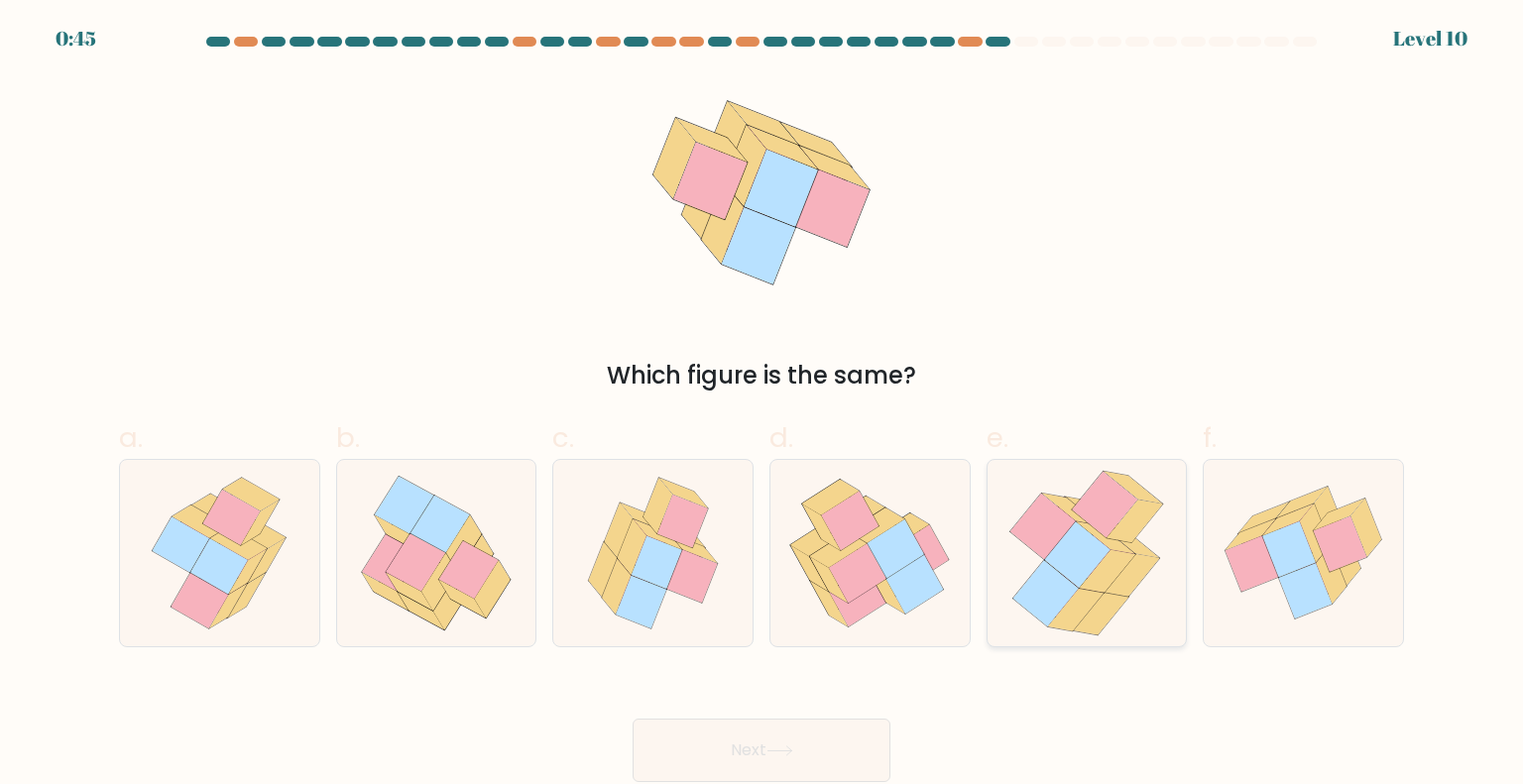 click 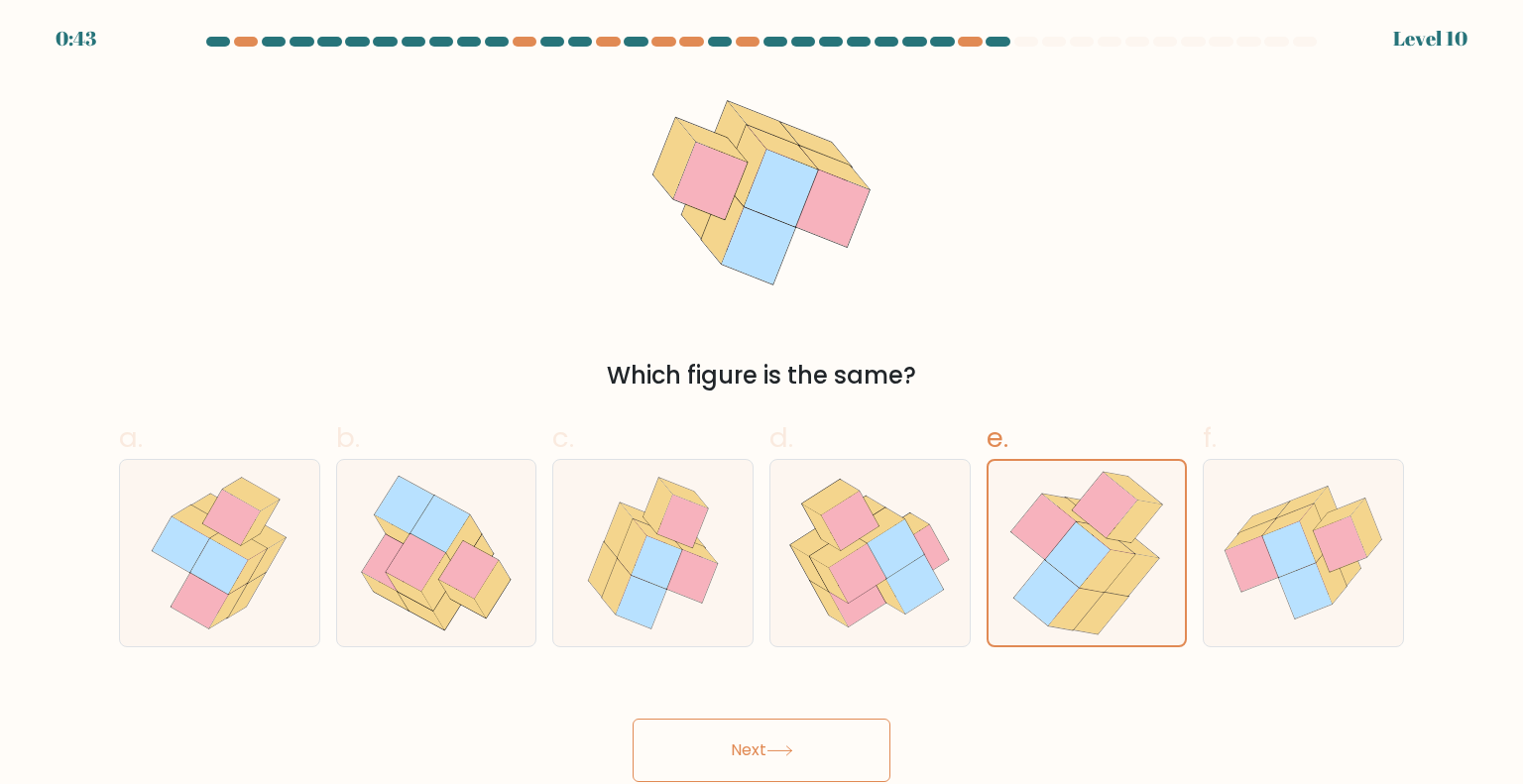 click on "Next" at bounding box center [762, 750] 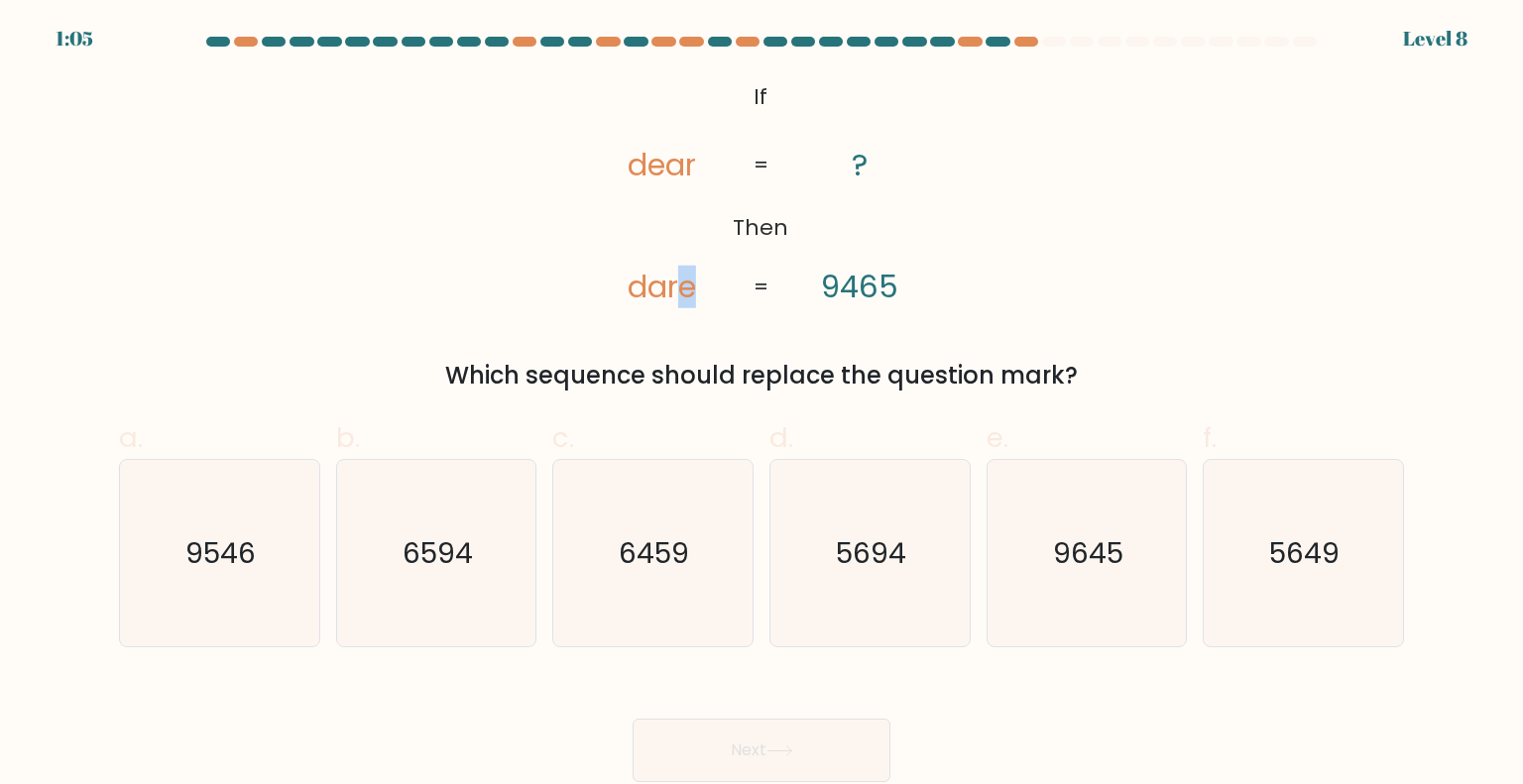click on "dare" 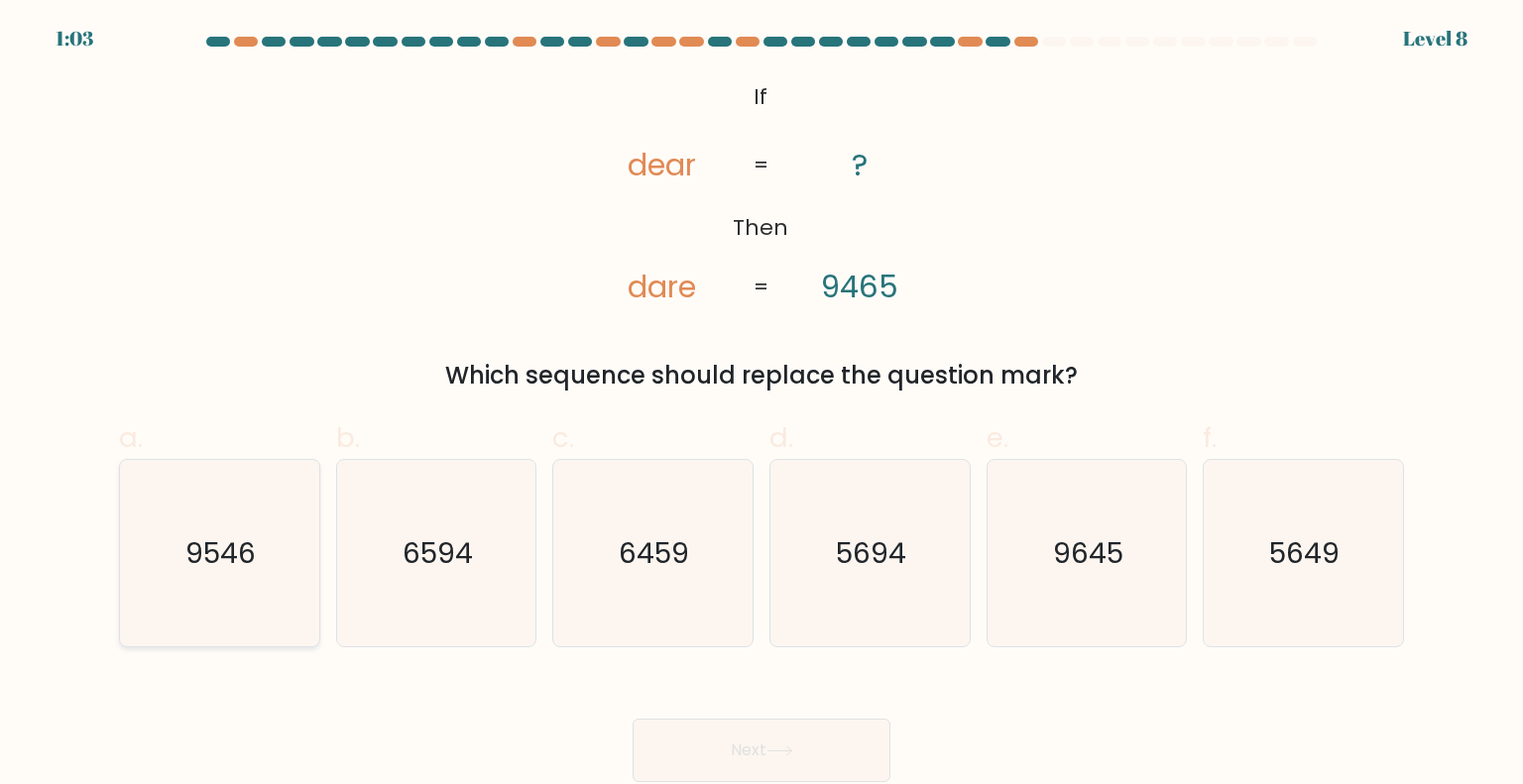 click on "9546" 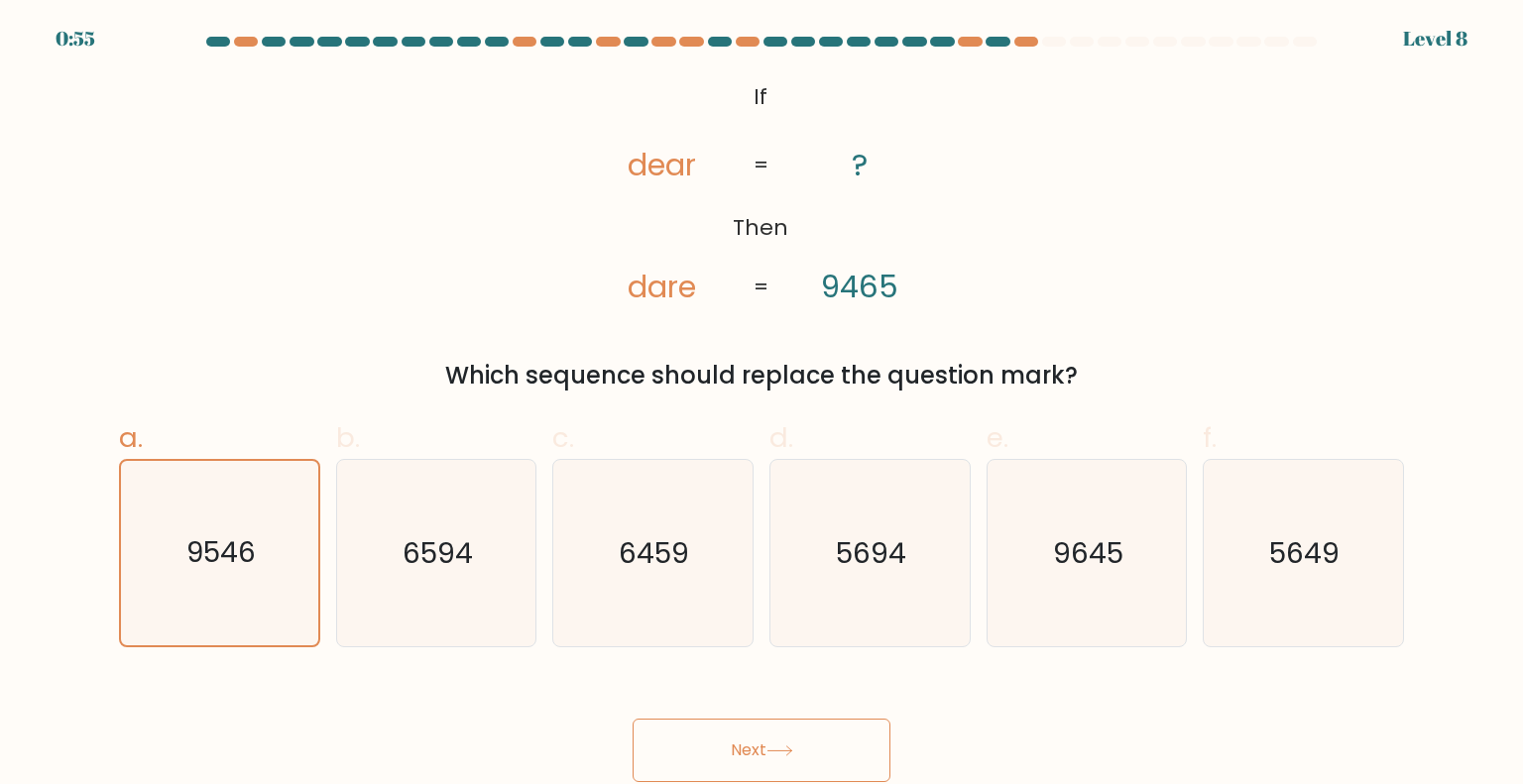 click on "dear" 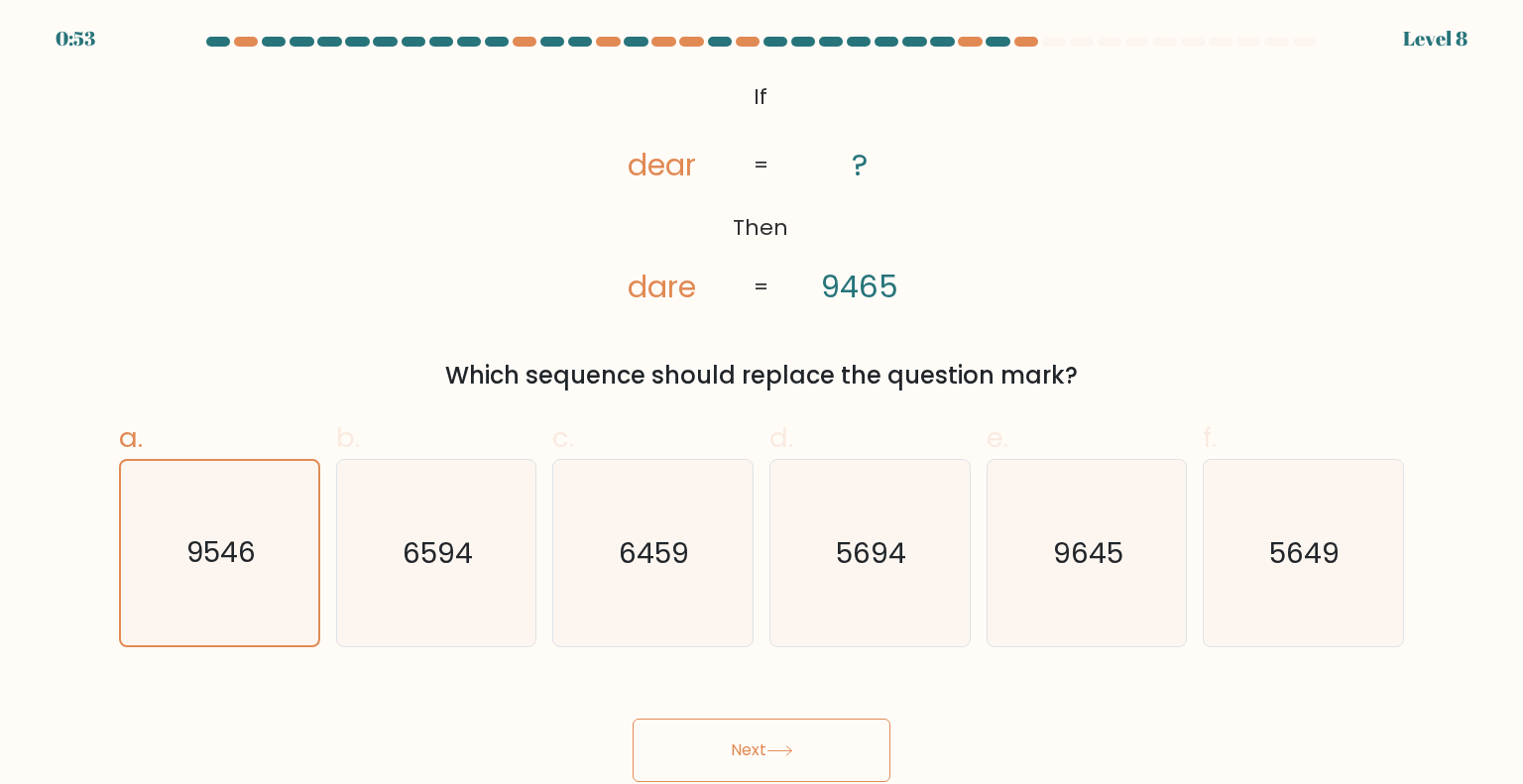 click on "Next" at bounding box center [762, 750] 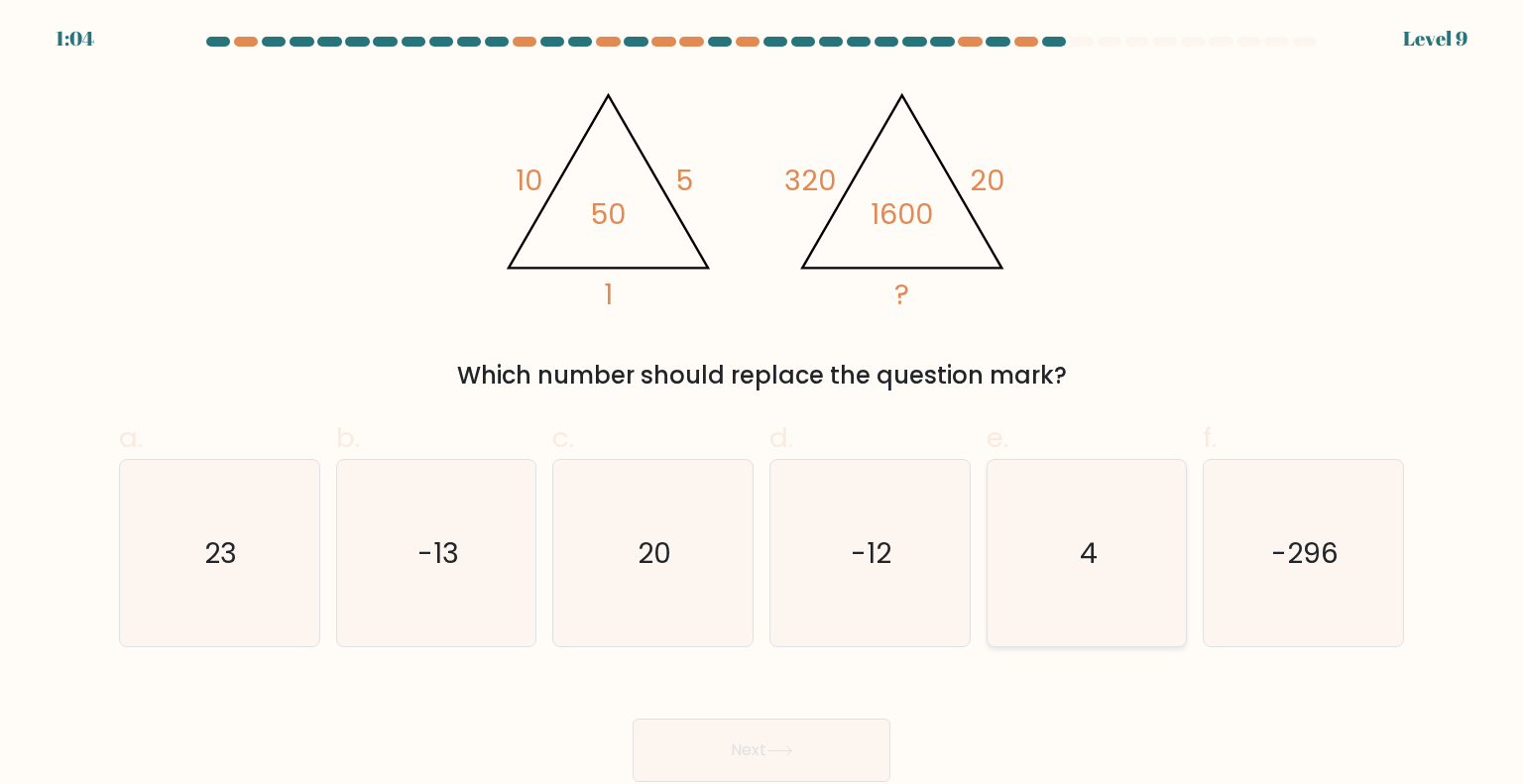 click on "4" 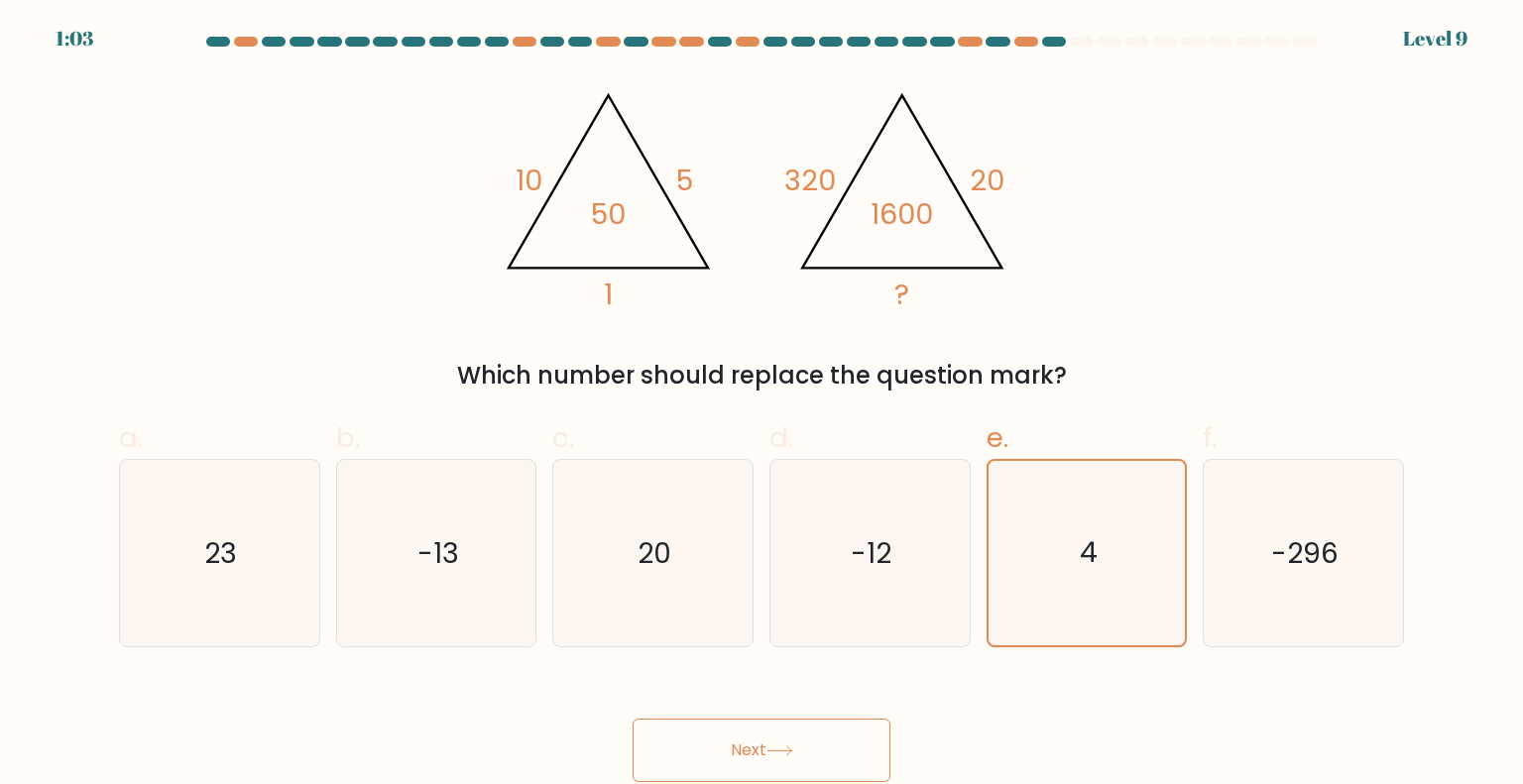 click on "Next" at bounding box center (762, 750) 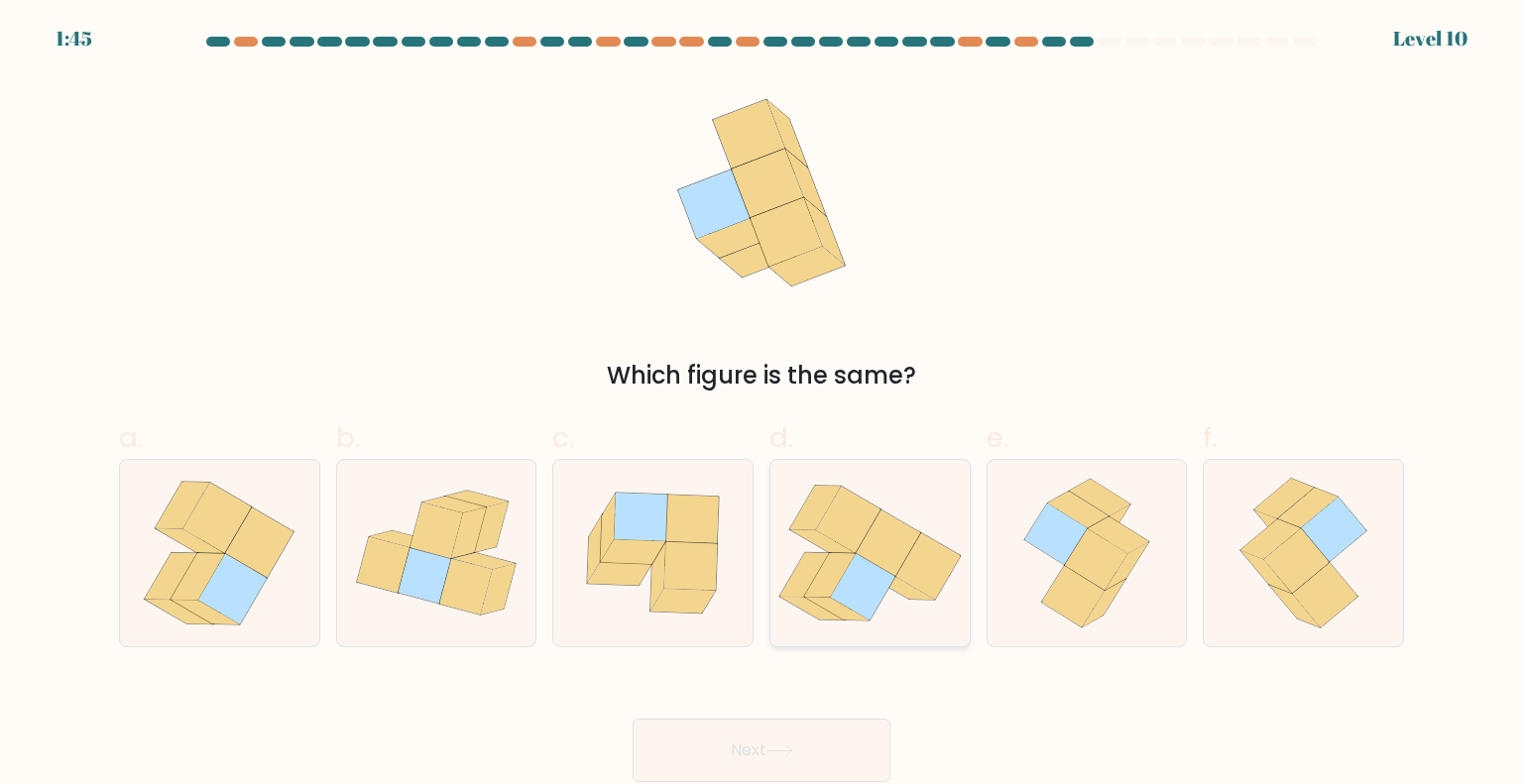 click 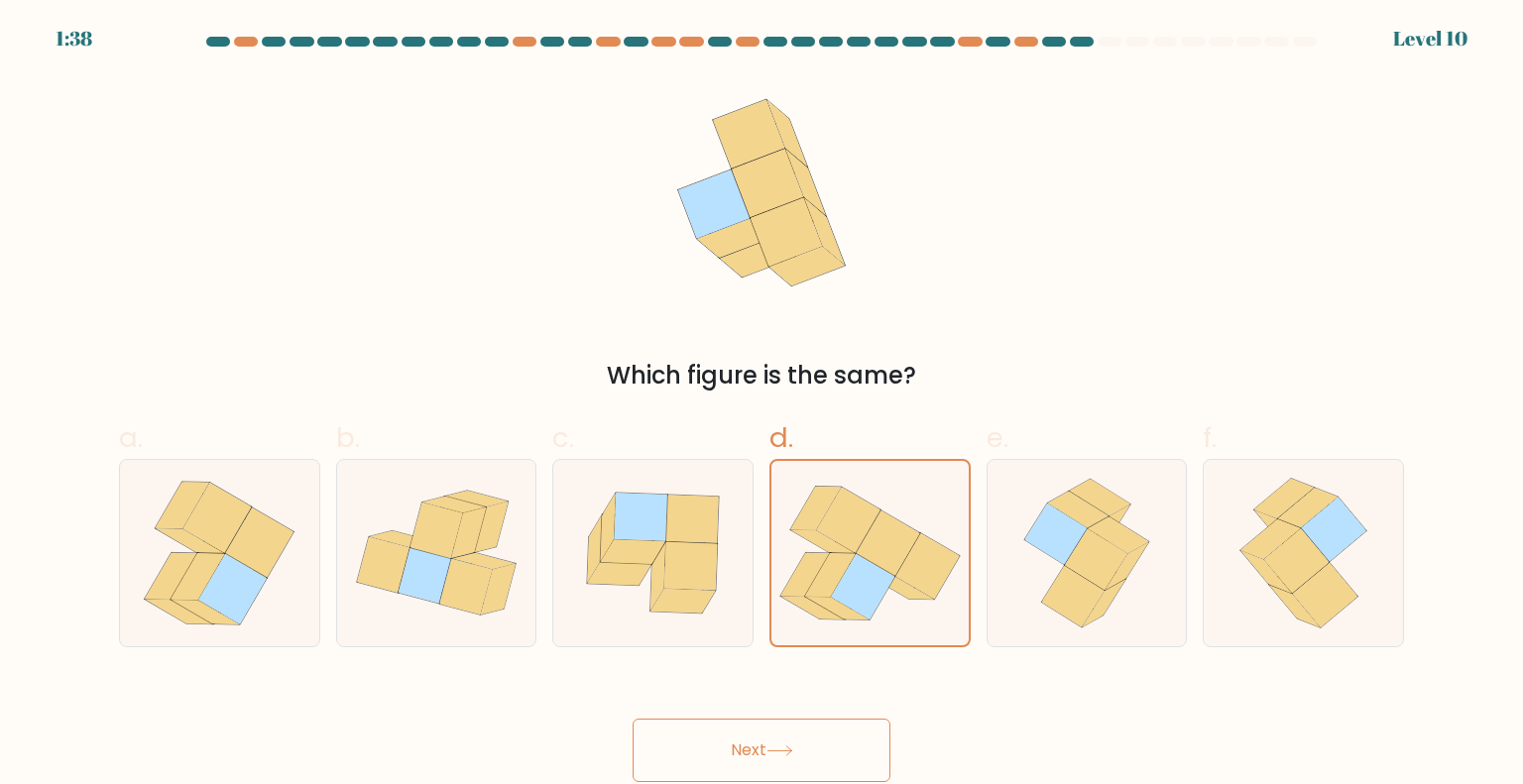 click on "Next" at bounding box center (762, 750) 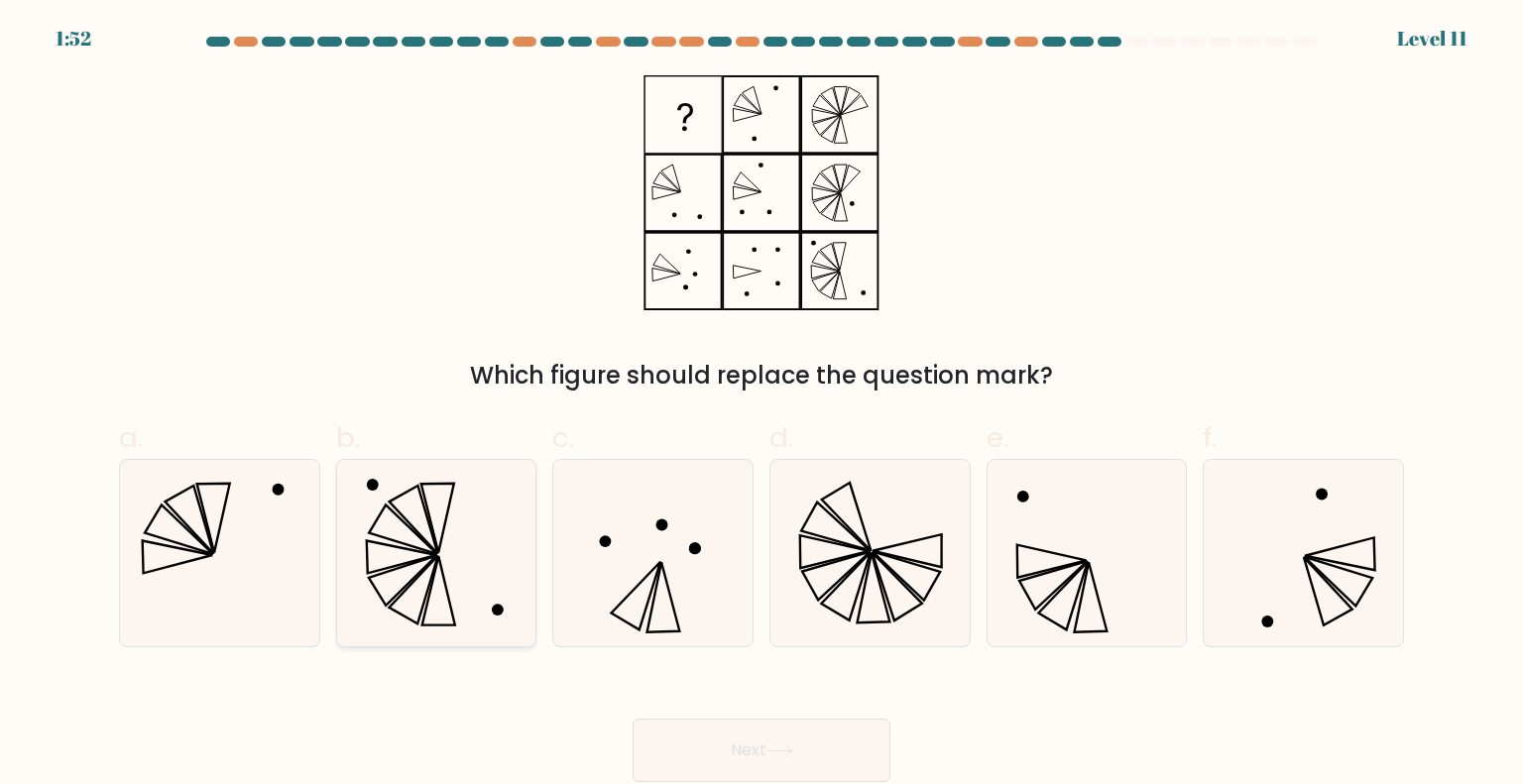 click 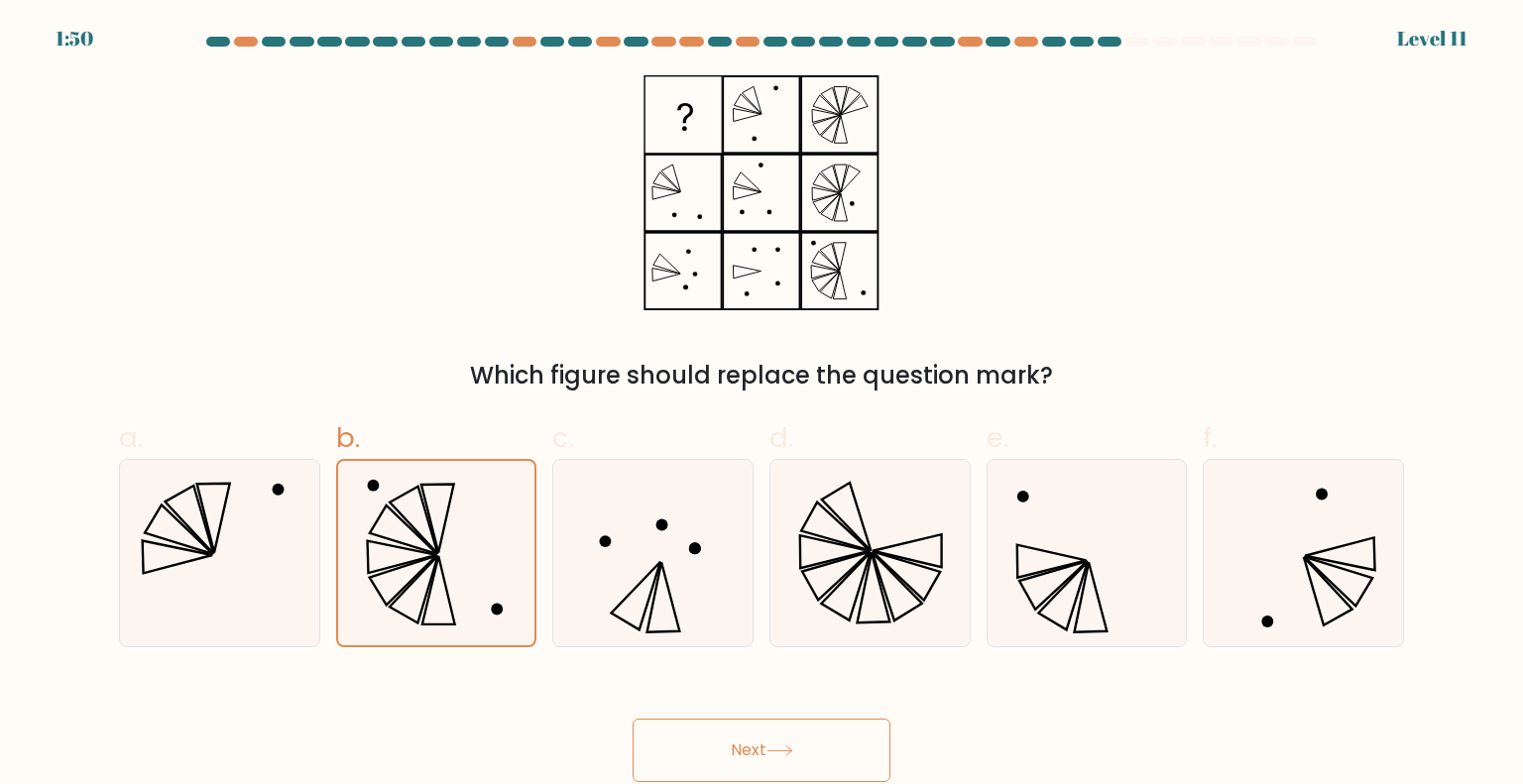 click on "Next" at bounding box center [762, 750] 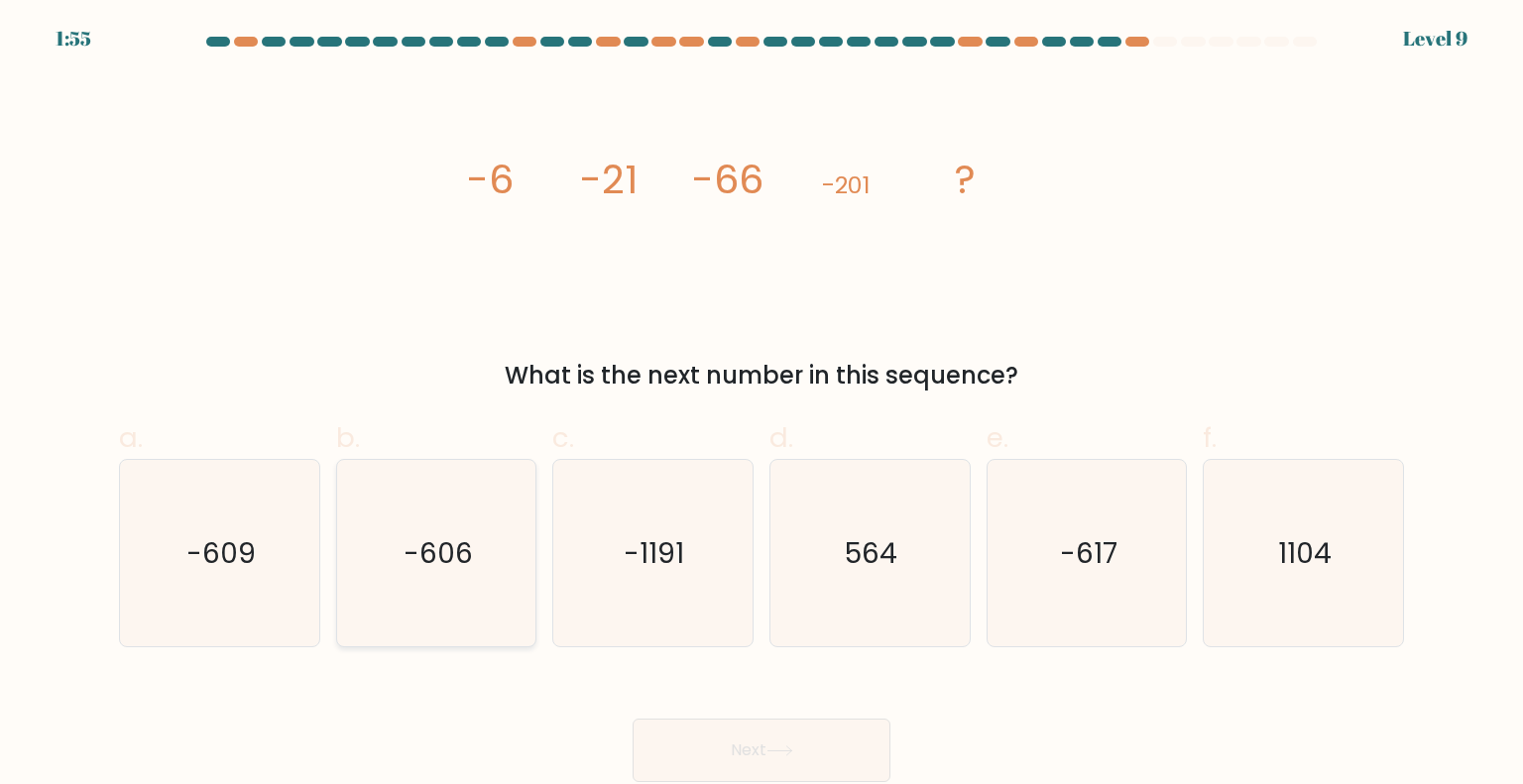 click on "-606" 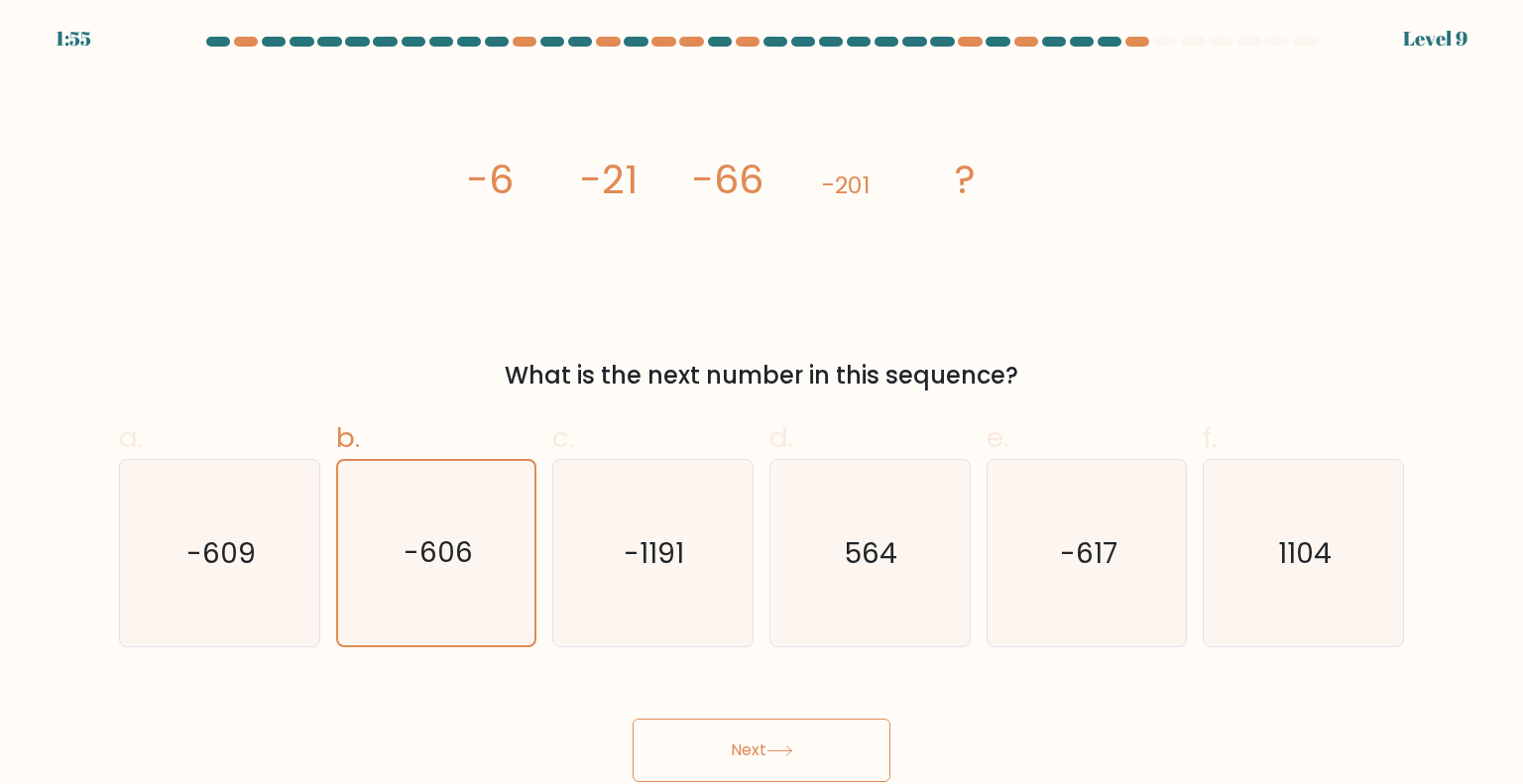 click on "Next" at bounding box center [762, 750] 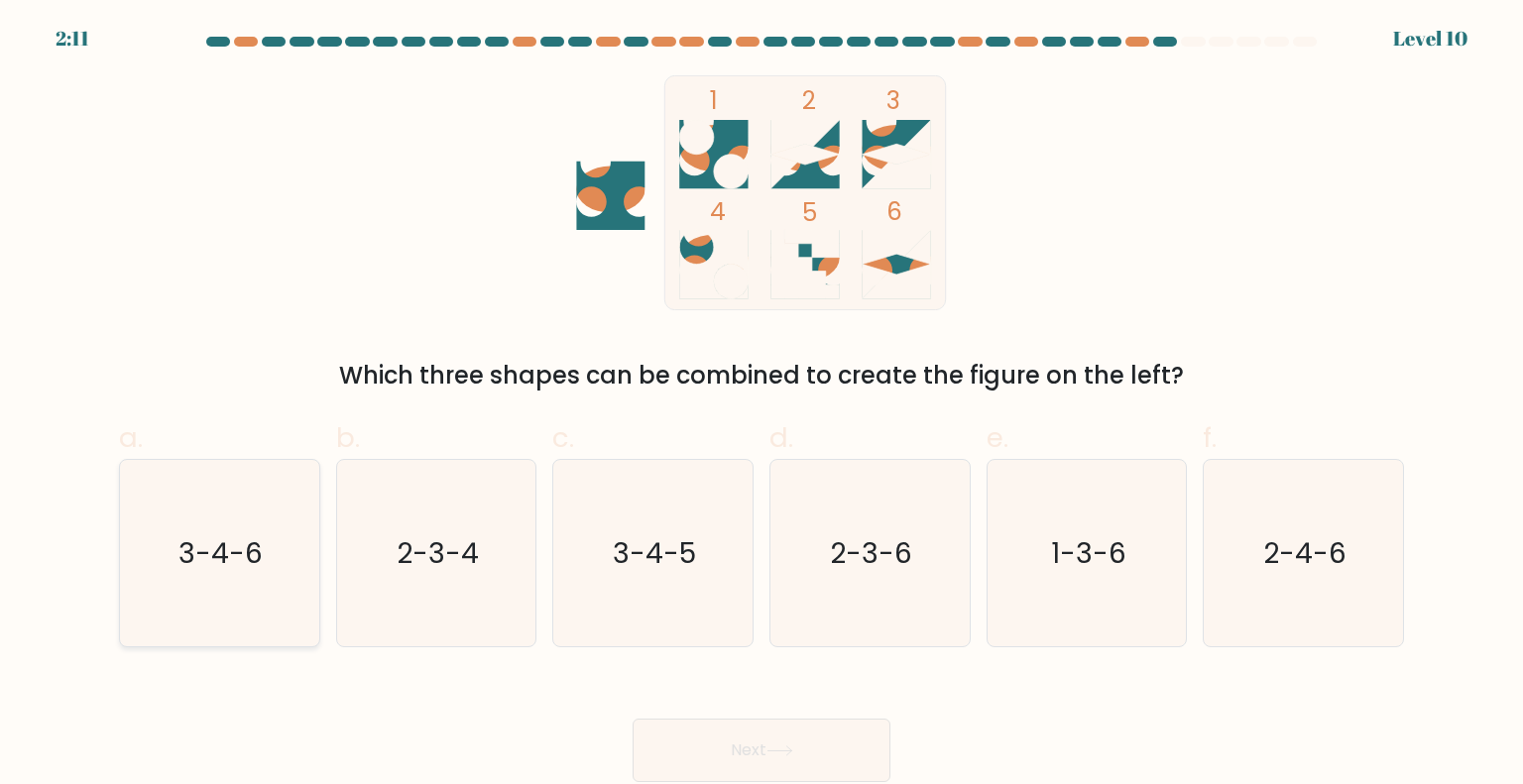 click on "3-4-6" 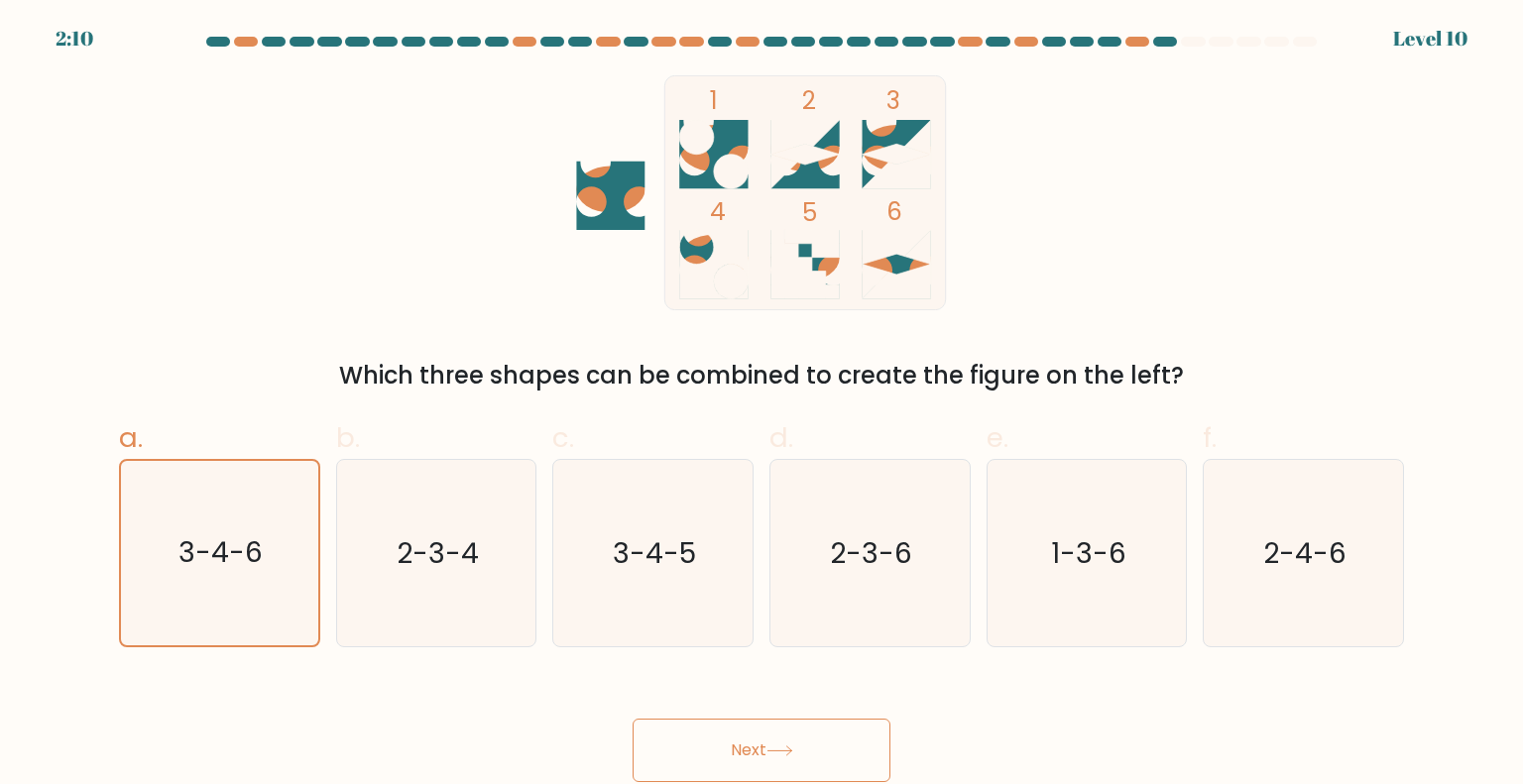 click on "Next" at bounding box center (762, 750) 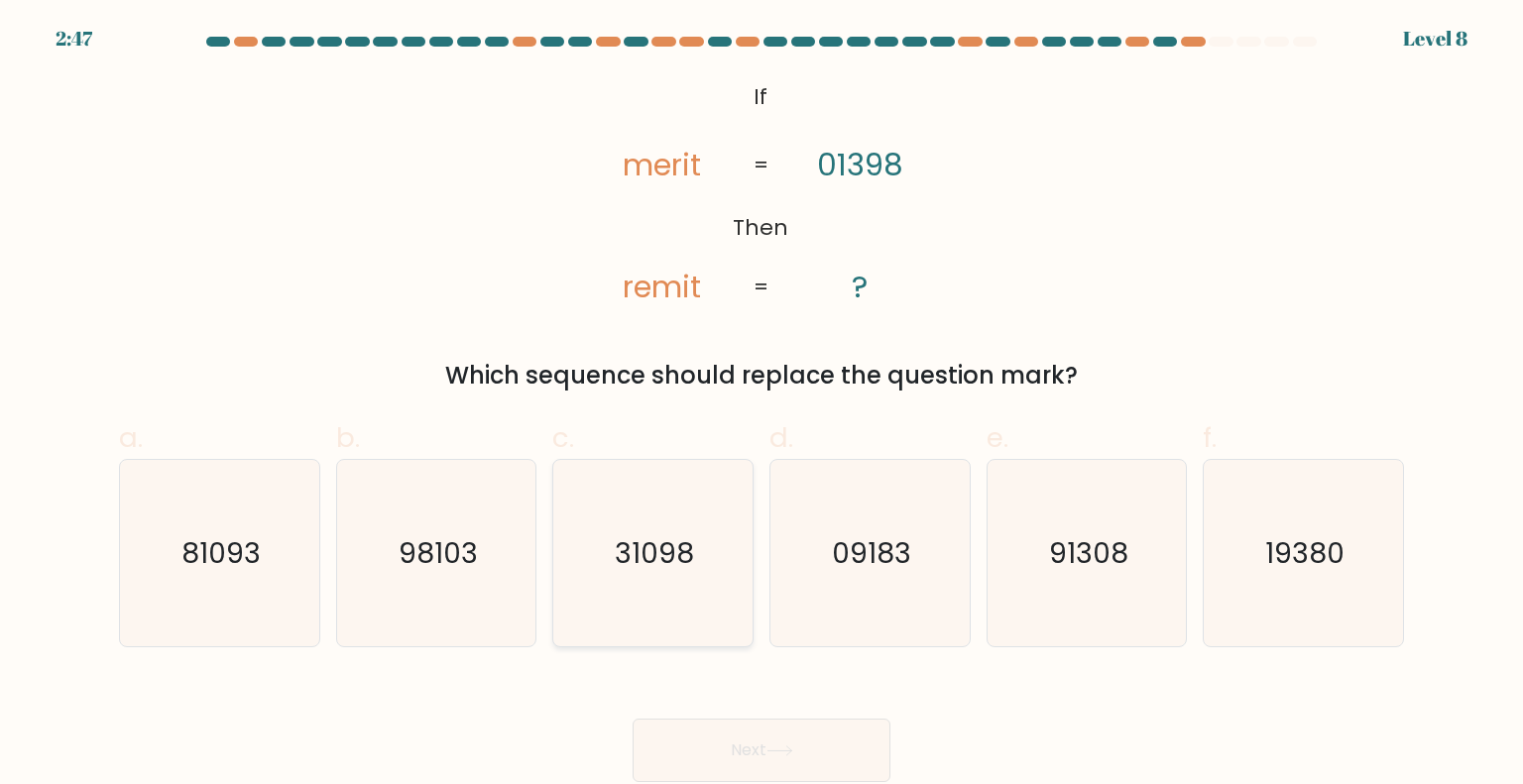 click on "31098" 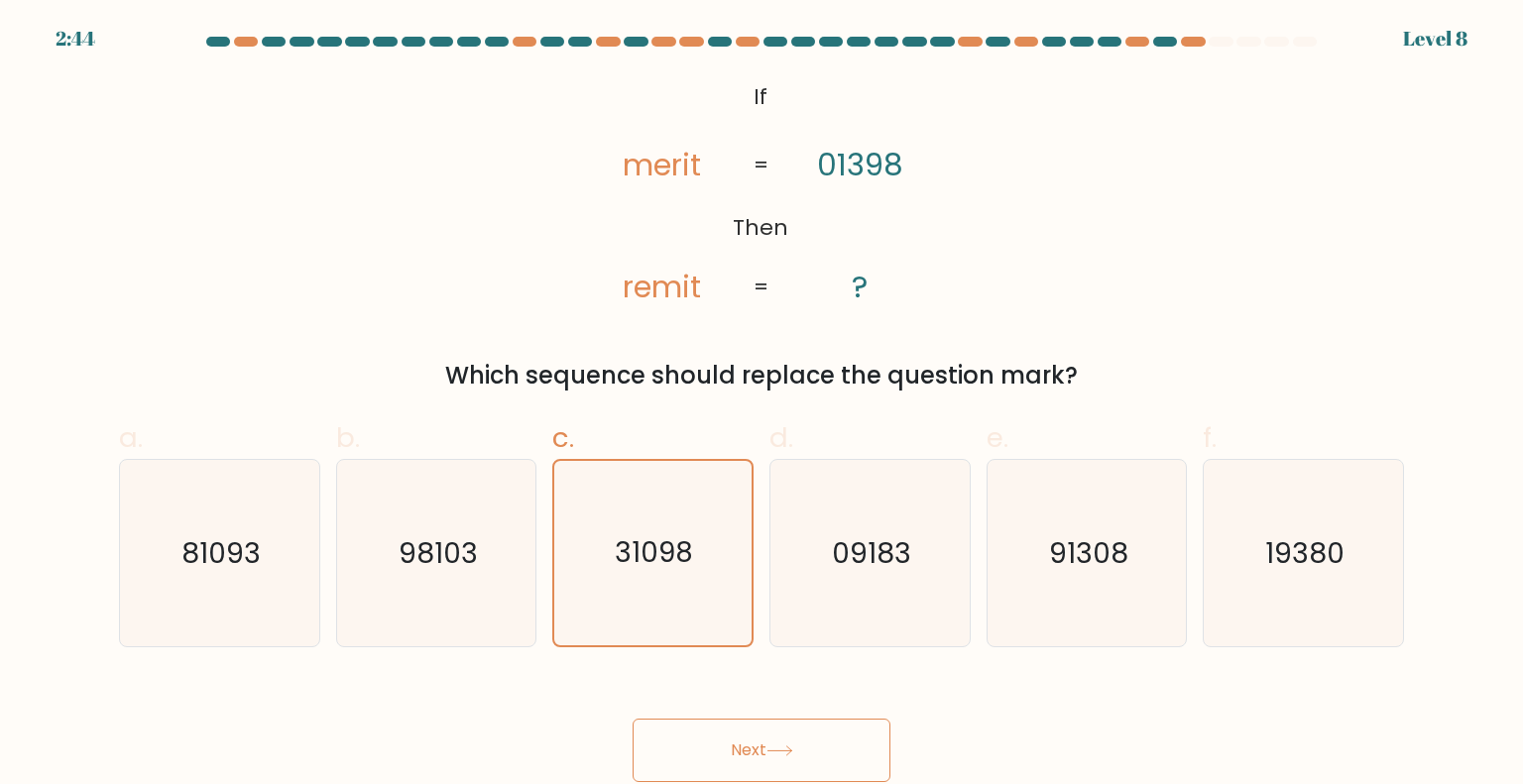 click on "Next" at bounding box center [762, 750] 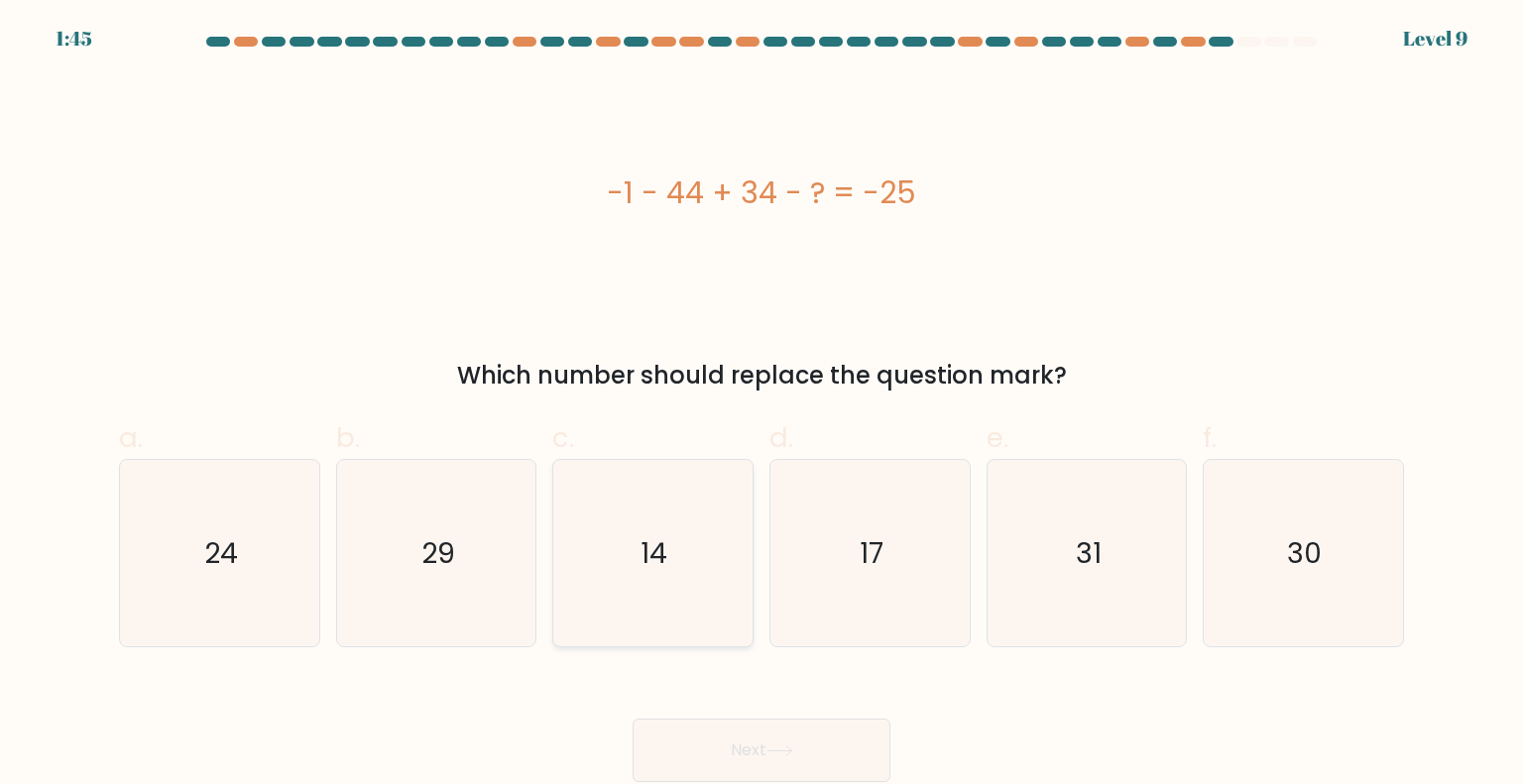 drag, startPoint x: 559, startPoint y: 463, endPoint x: 583, endPoint y: 467, distance: 24.33105 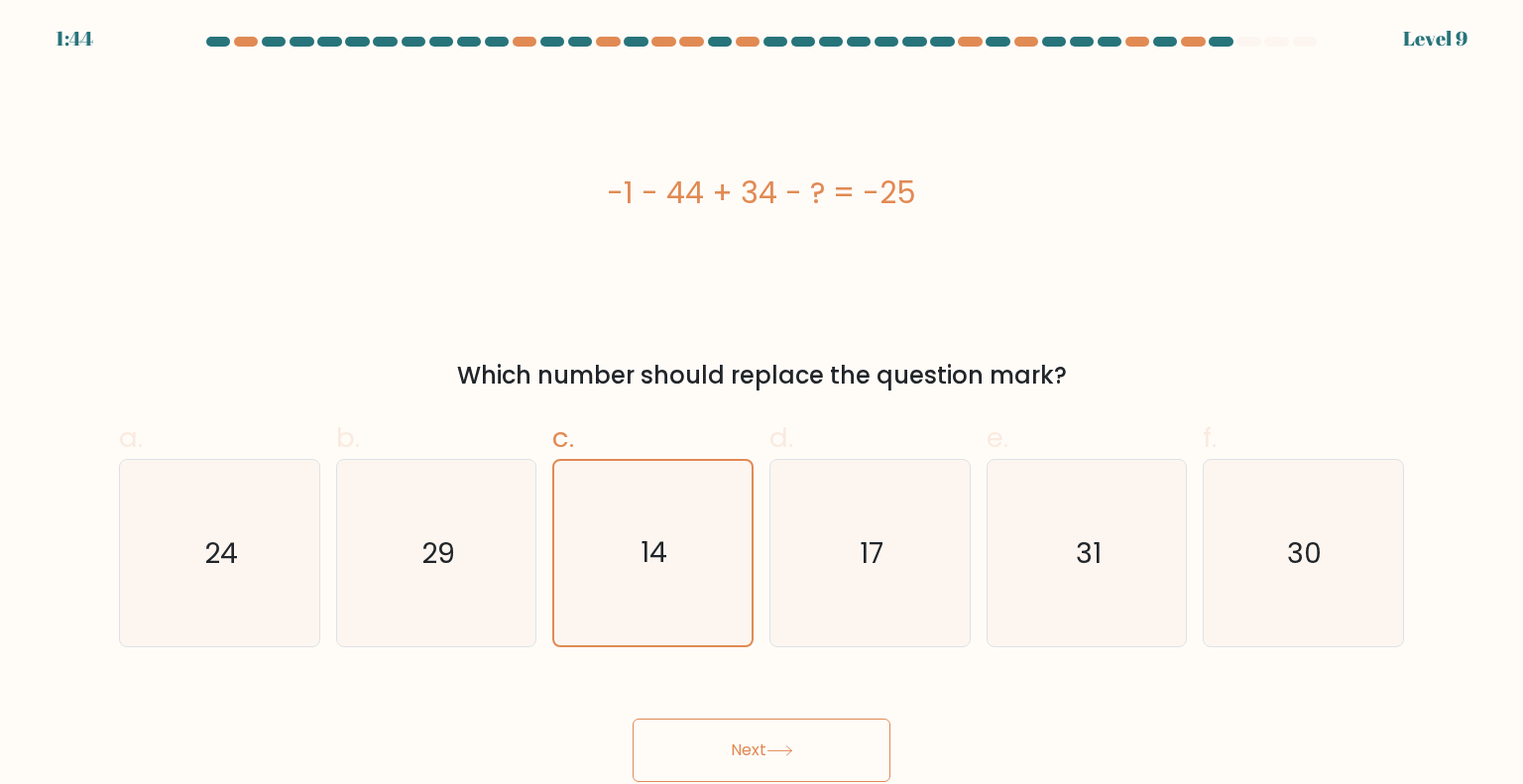 click on "Next" at bounding box center (762, 750) 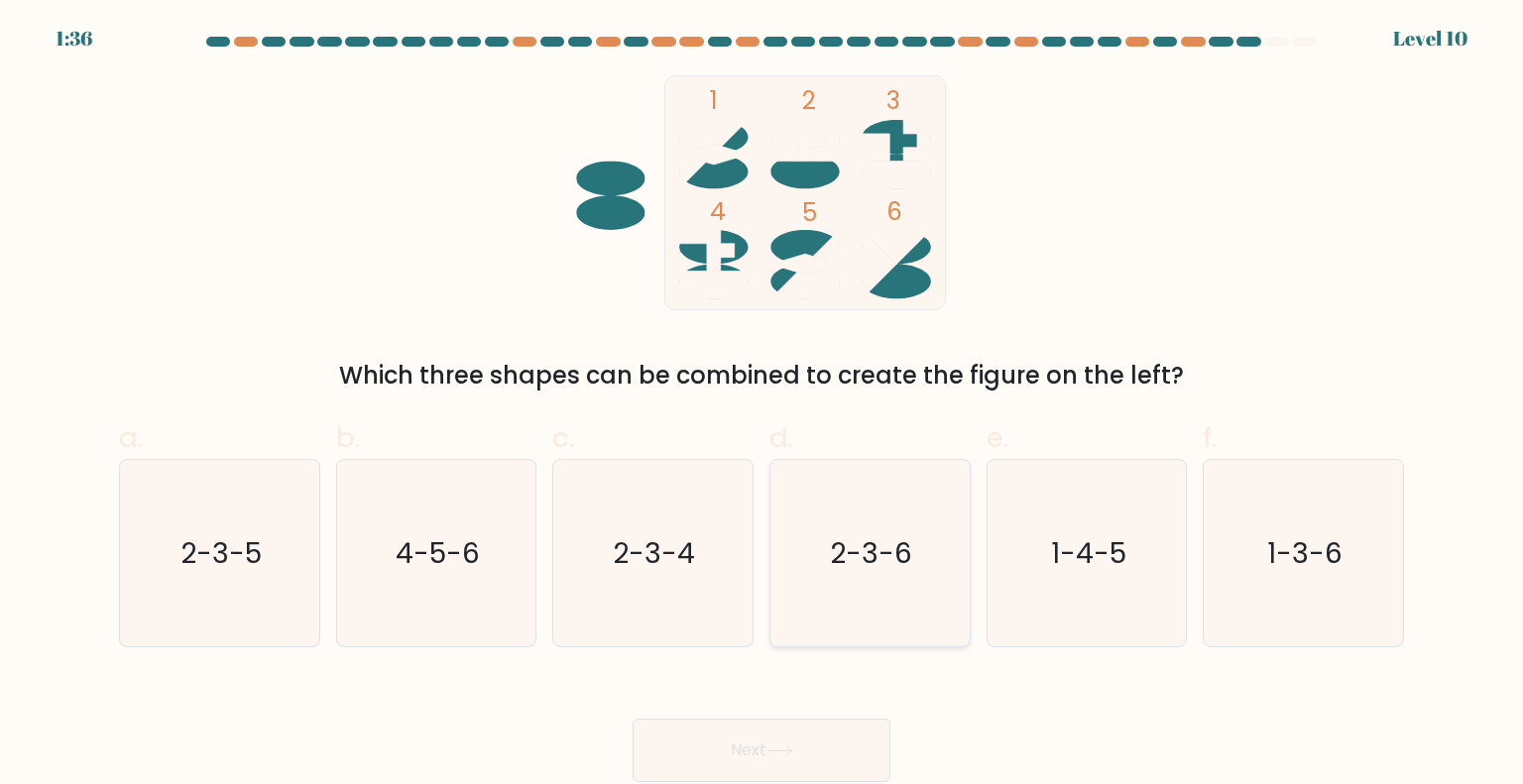 click on "2-3-6" 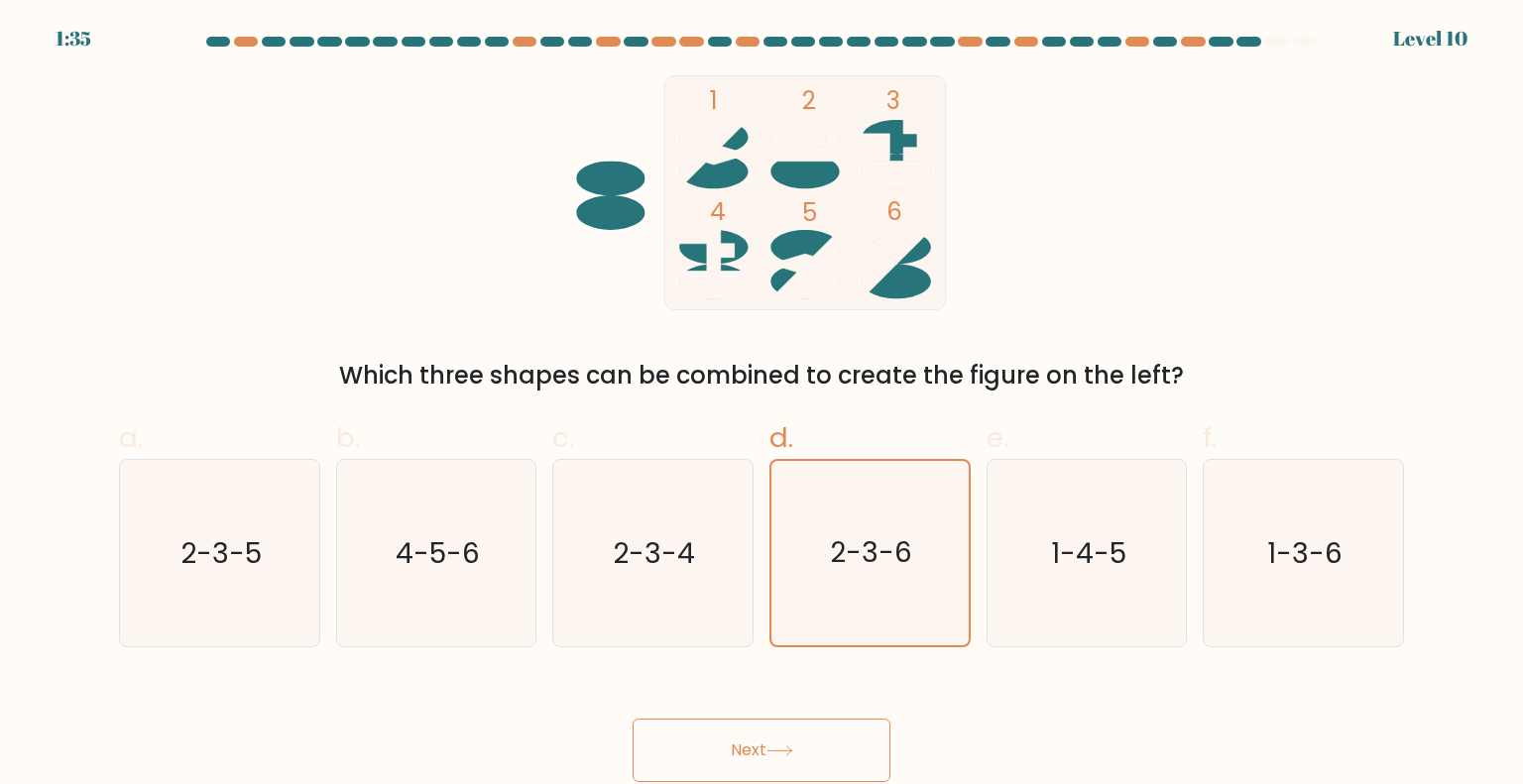 click on "Next" at bounding box center [762, 750] 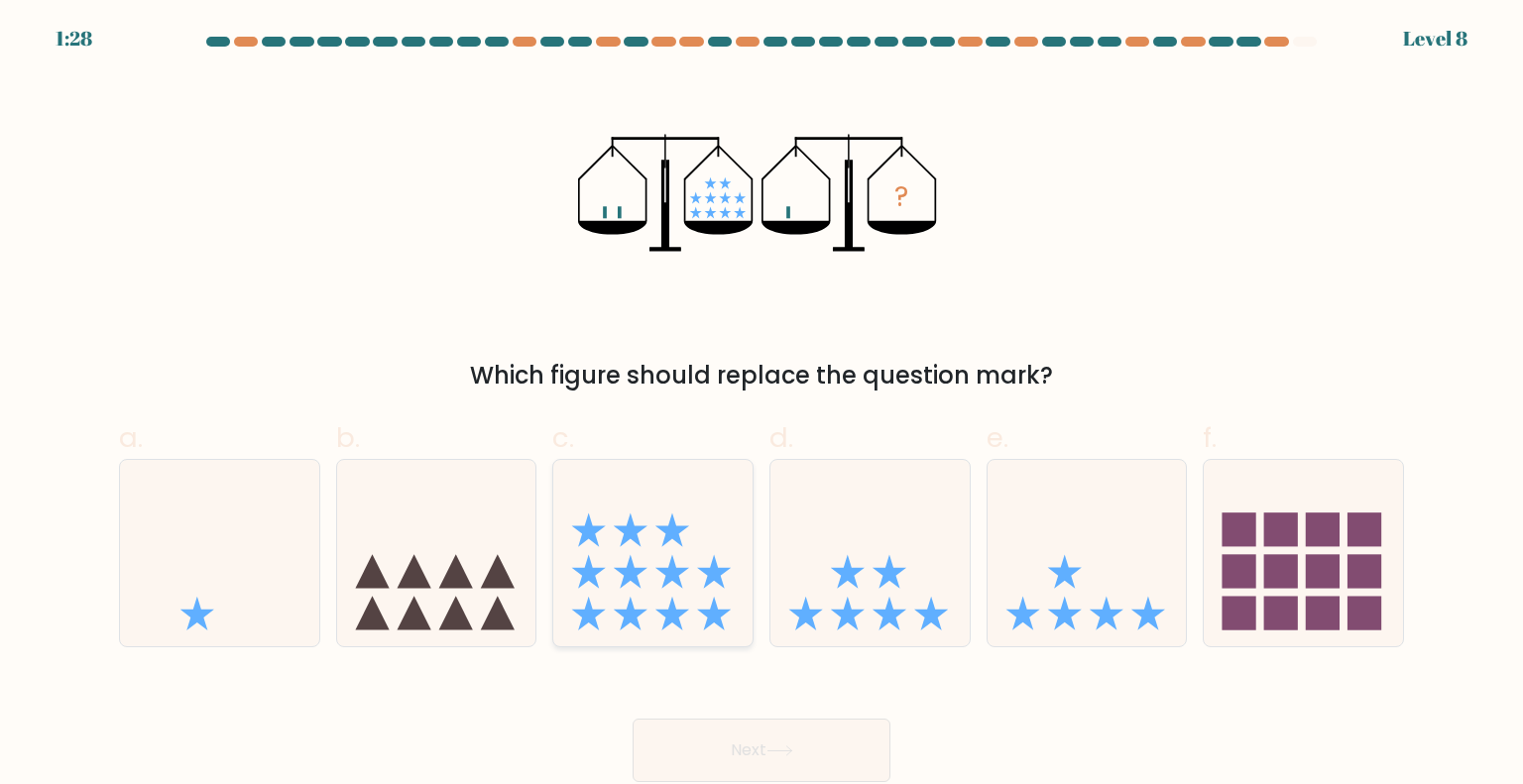 click 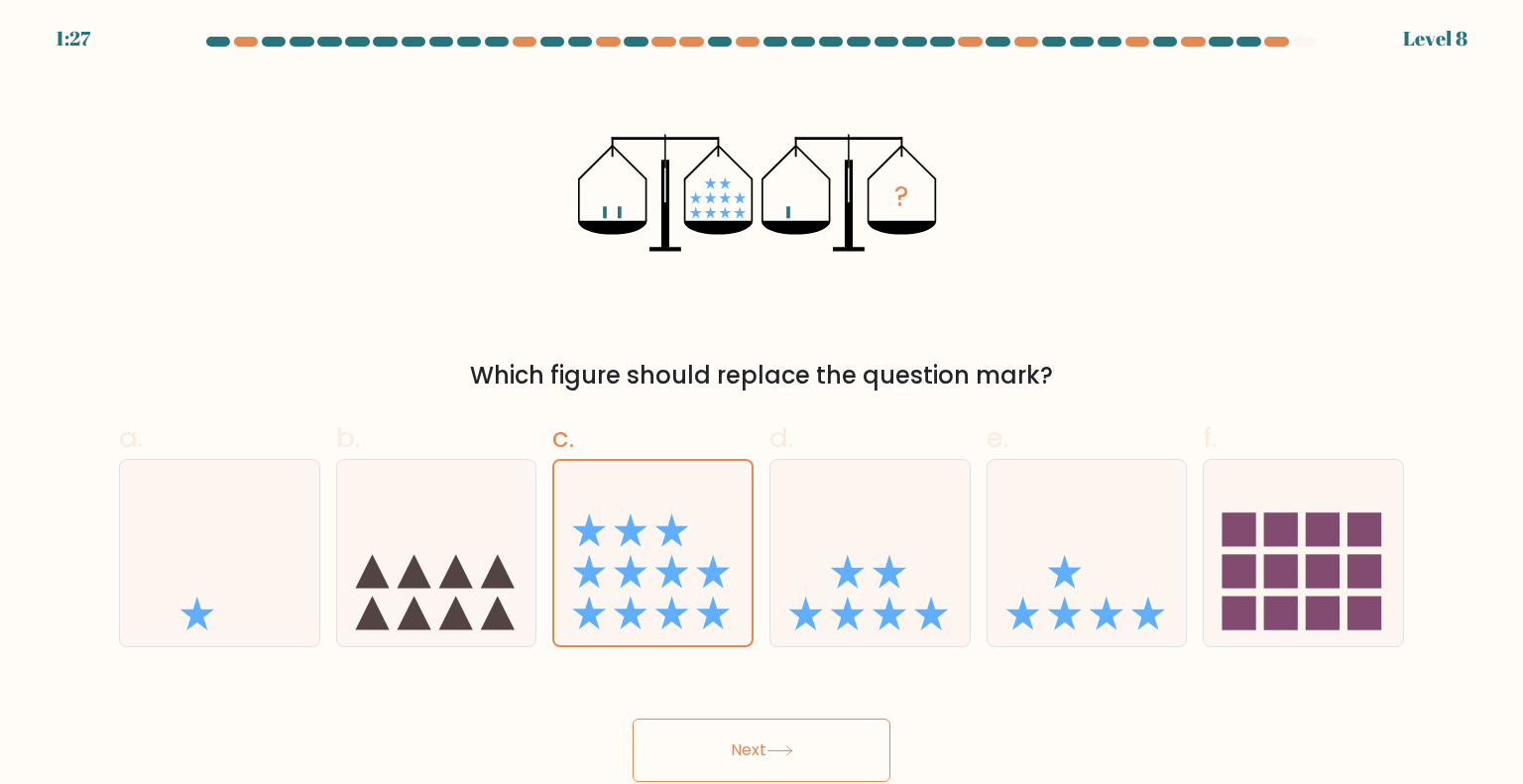 click on "Next" at bounding box center (762, 750) 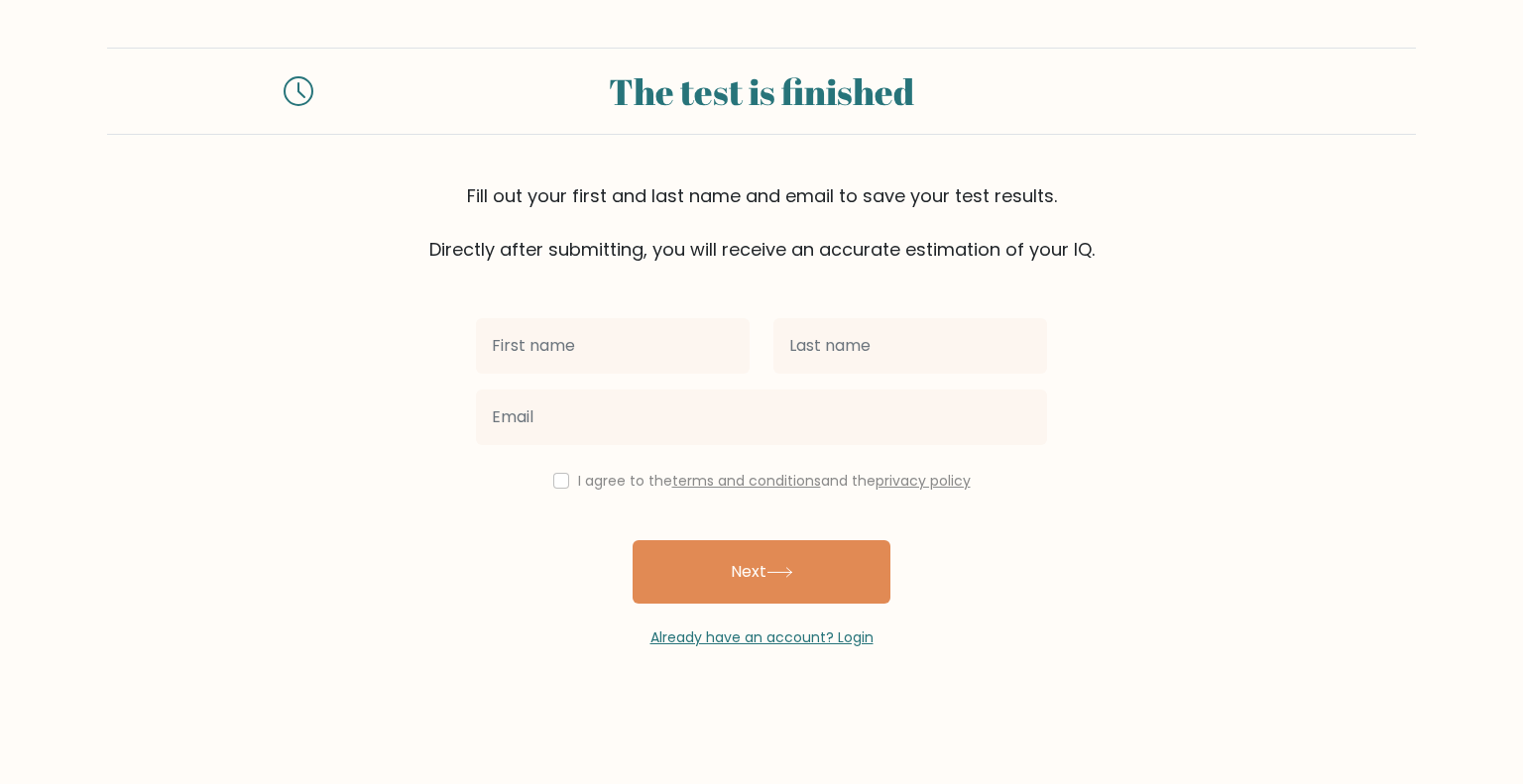 scroll, scrollTop: 0, scrollLeft: 0, axis: both 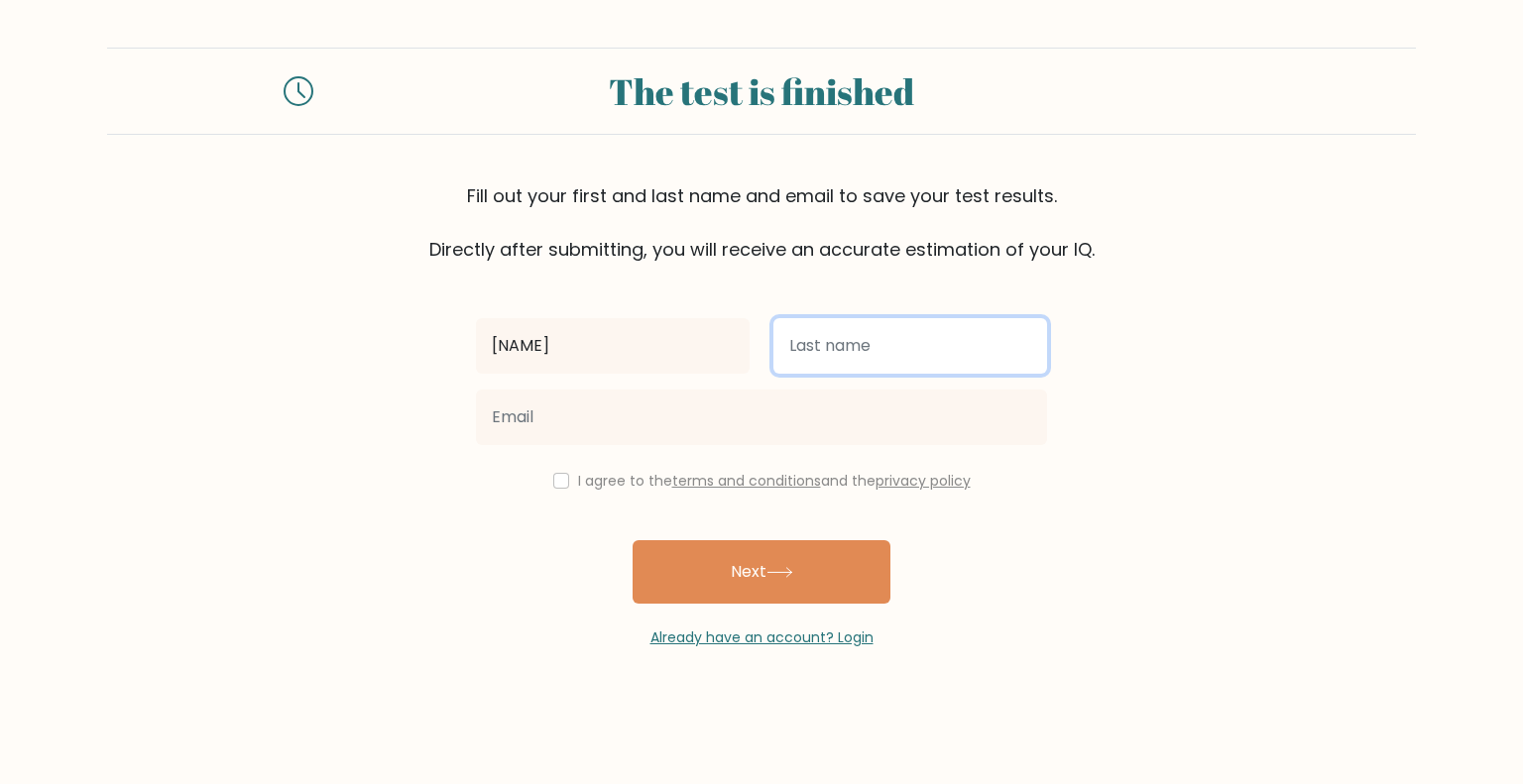 click at bounding box center (910, 346) 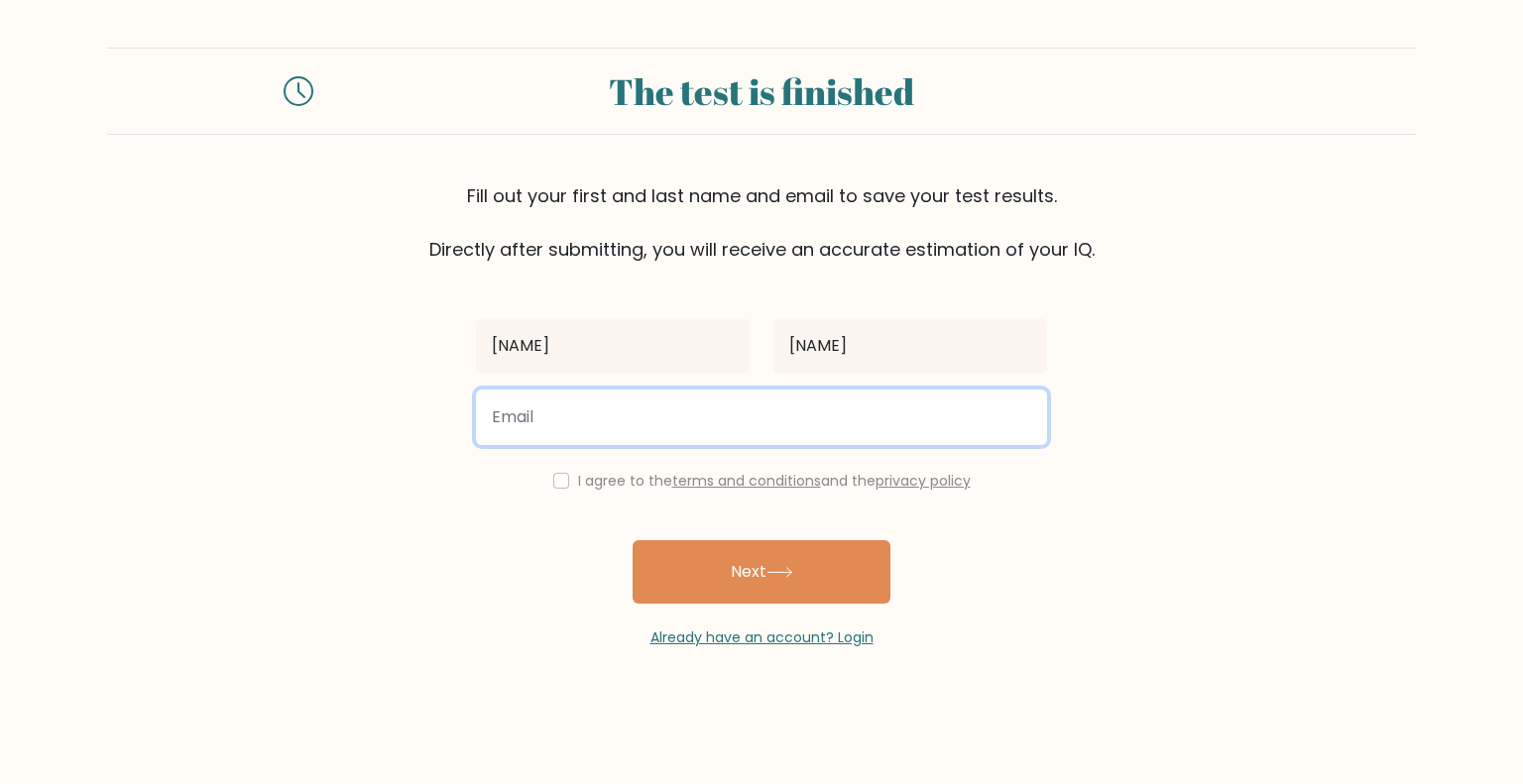 click at bounding box center (762, 417) 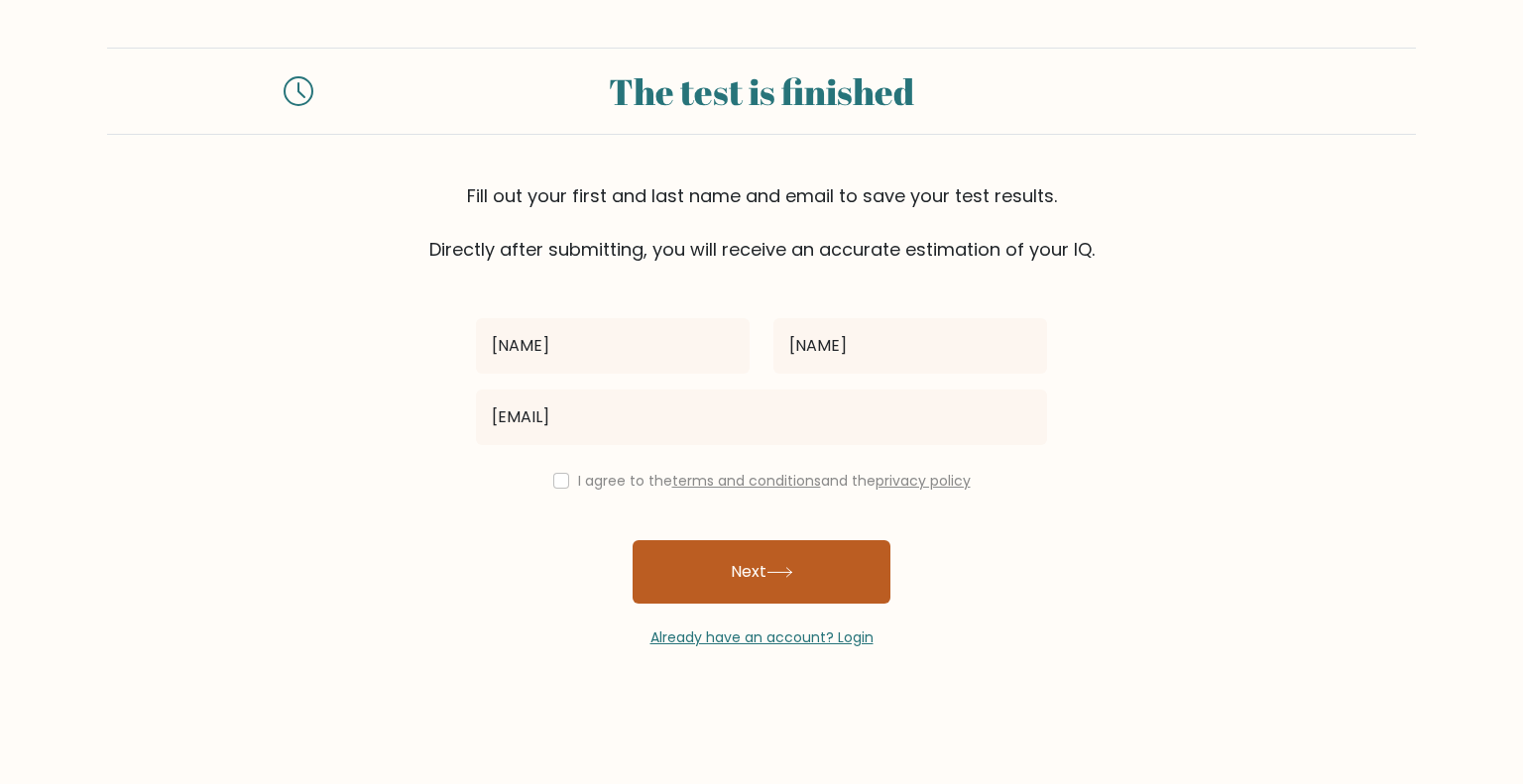click on "Next" at bounding box center [762, 572] 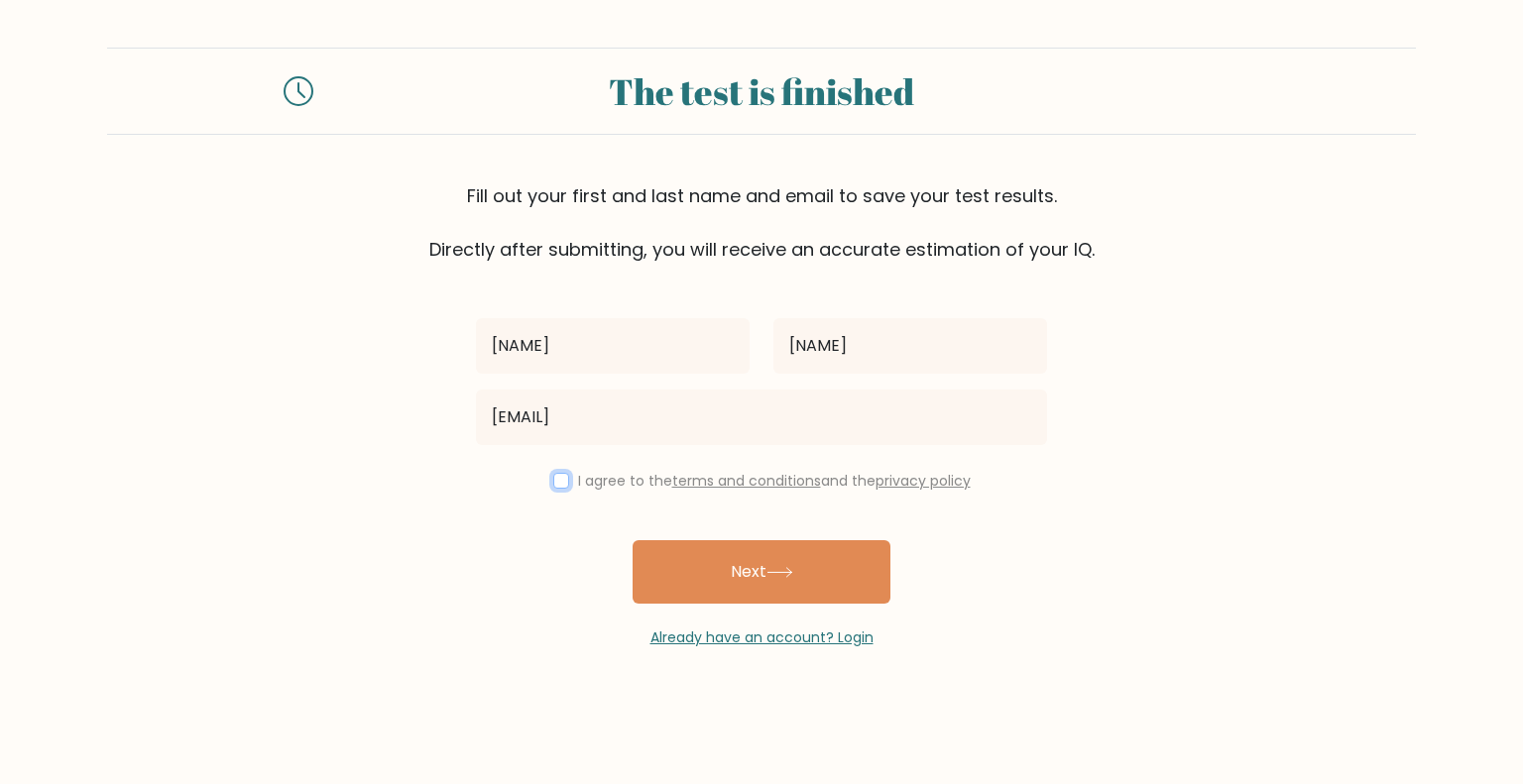 click at bounding box center [561, 481] 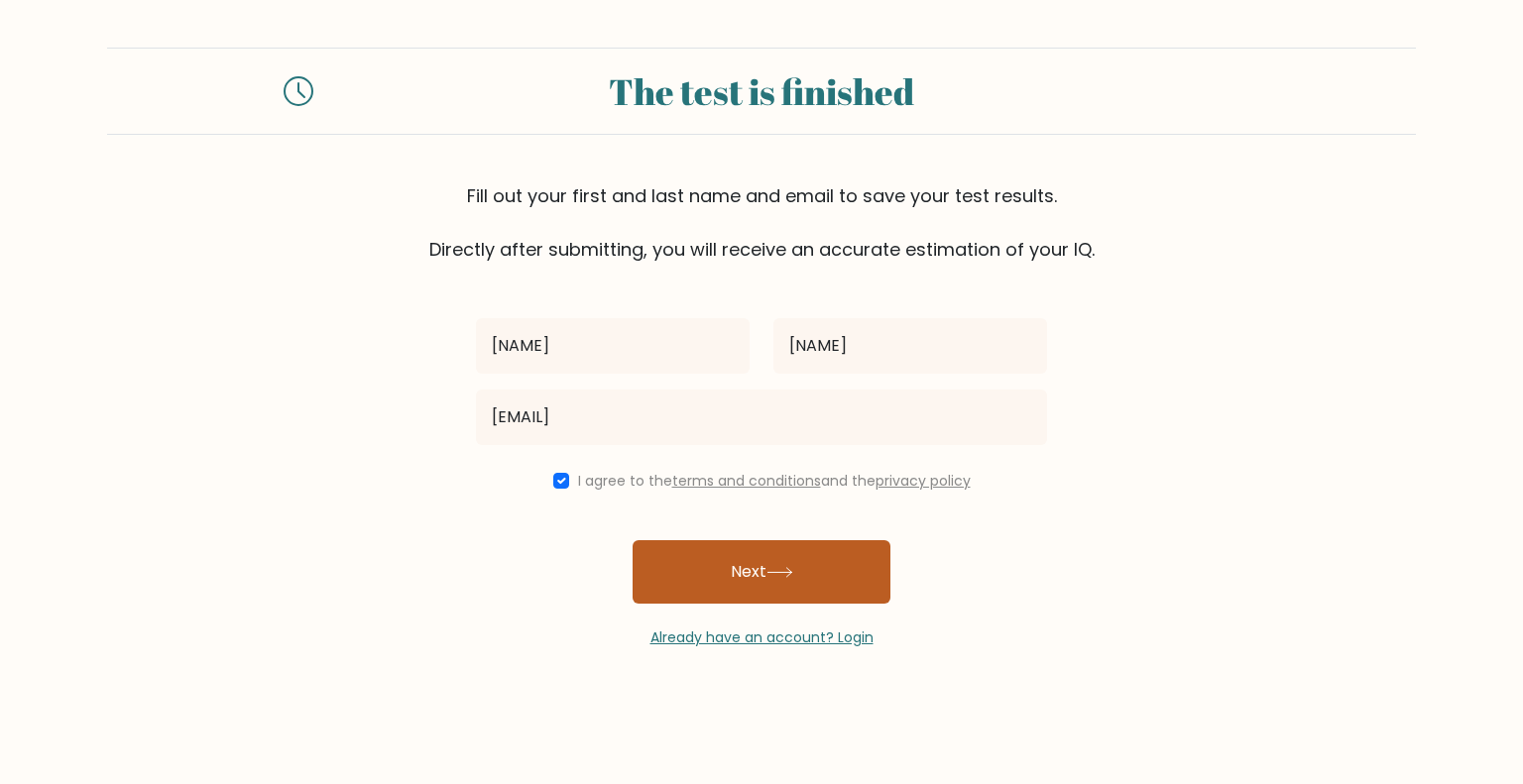 click on "Next" at bounding box center [762, 572] 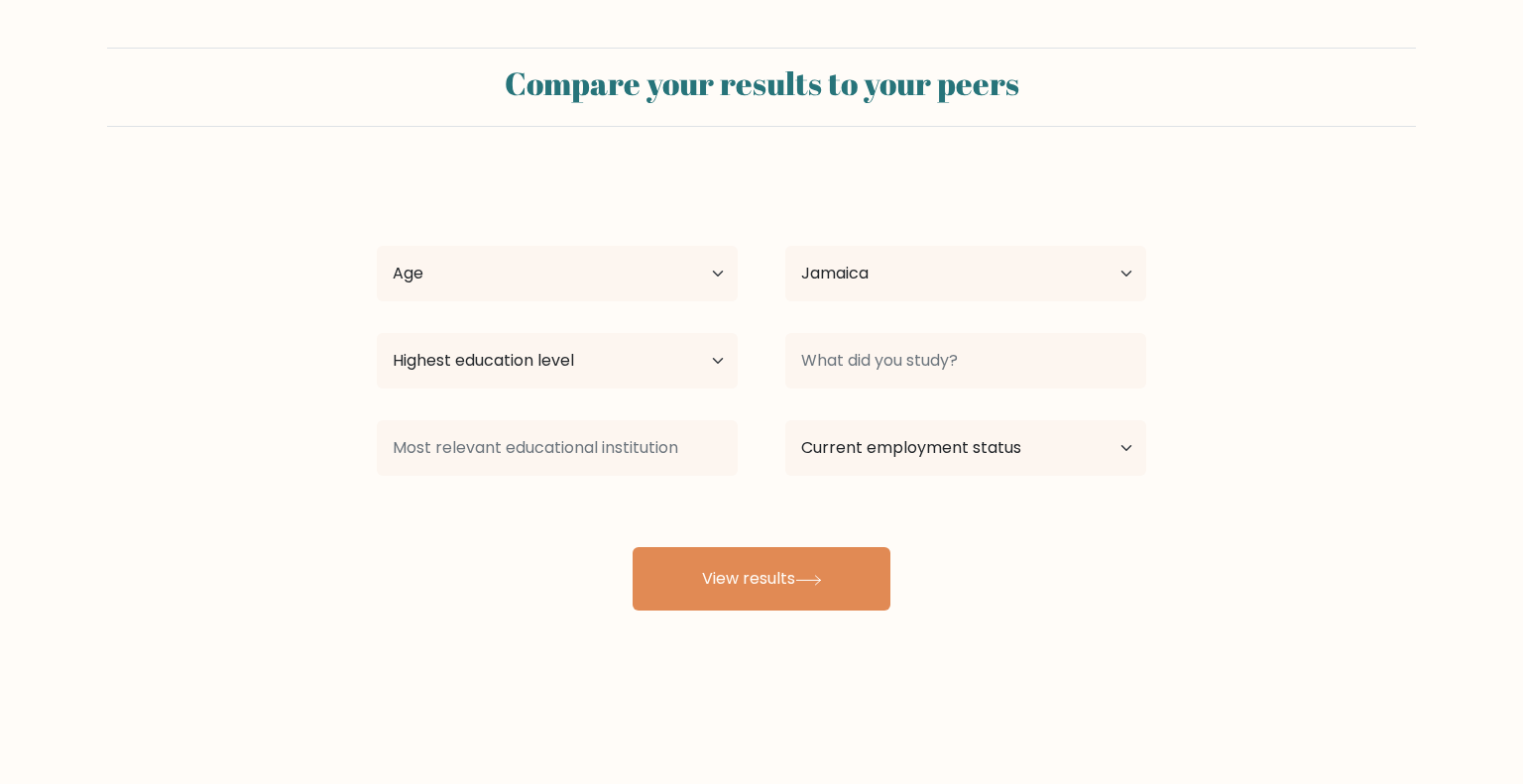 select on "JM" 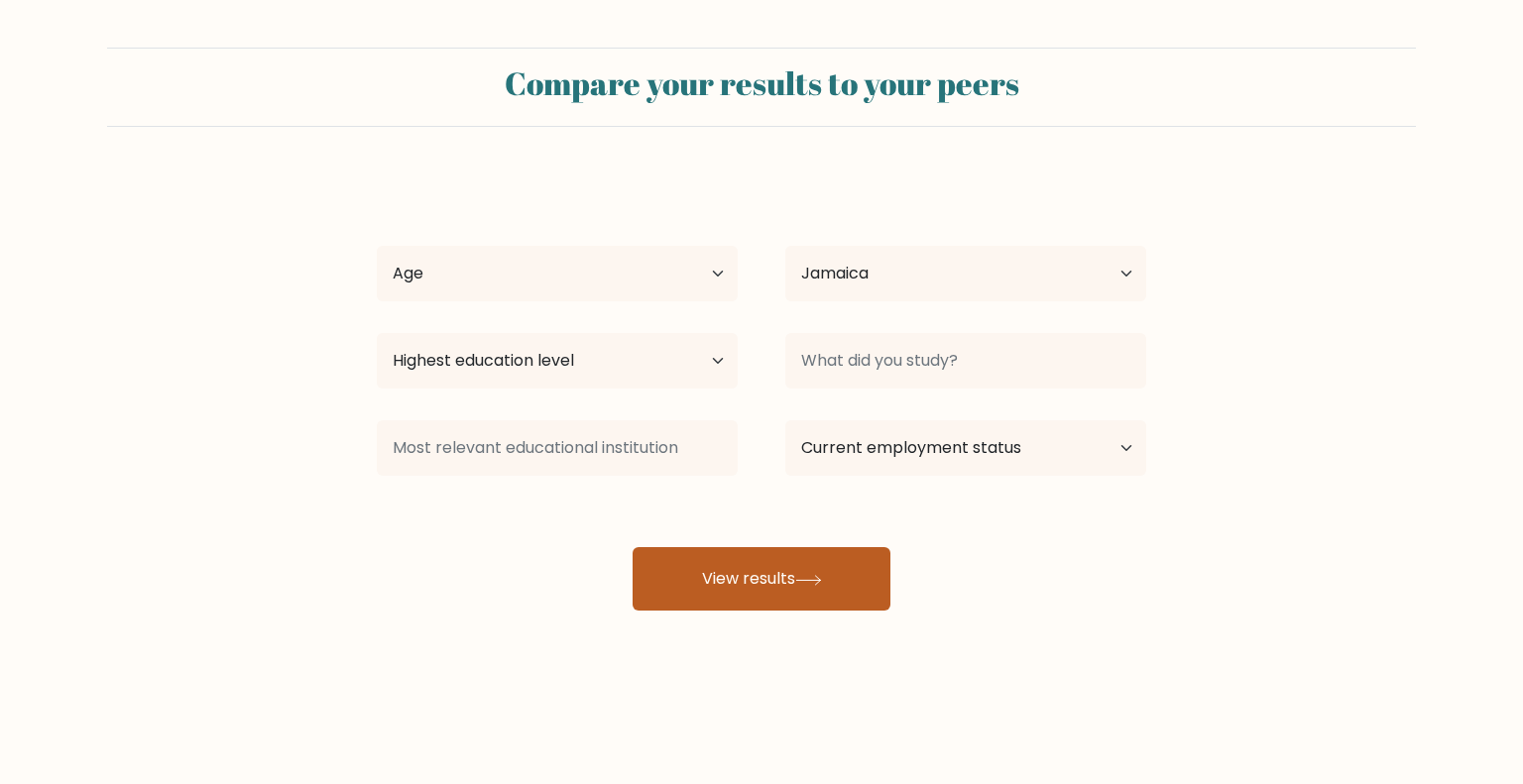 click on "View results" at bounding box center (762, 579) 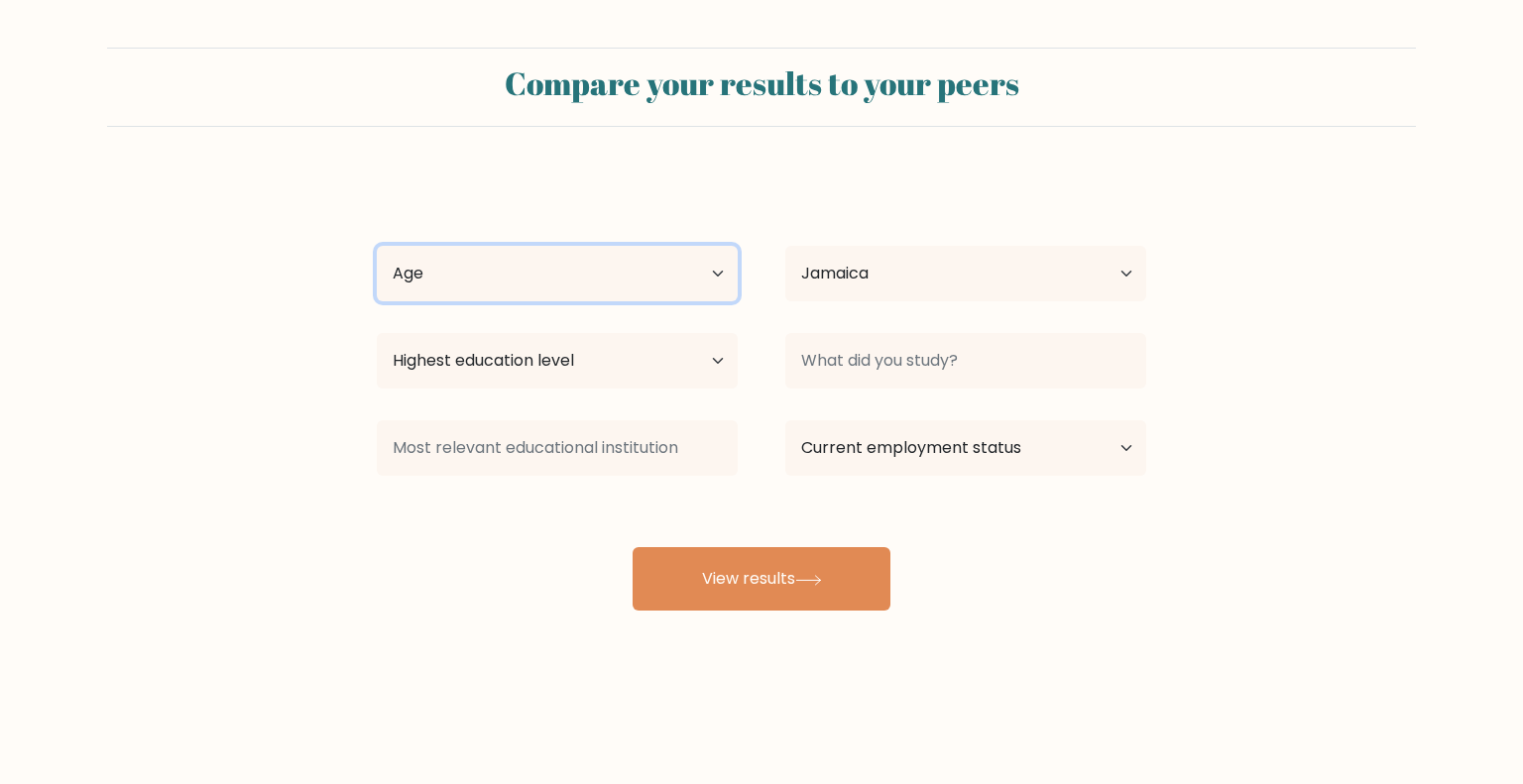 click on "Age
Under 18 years old
18-24 years old
25-34 years old
35-44 years old
45-54 years old
55-64 years old
65 years old and above" at bounding box center (557, 274) 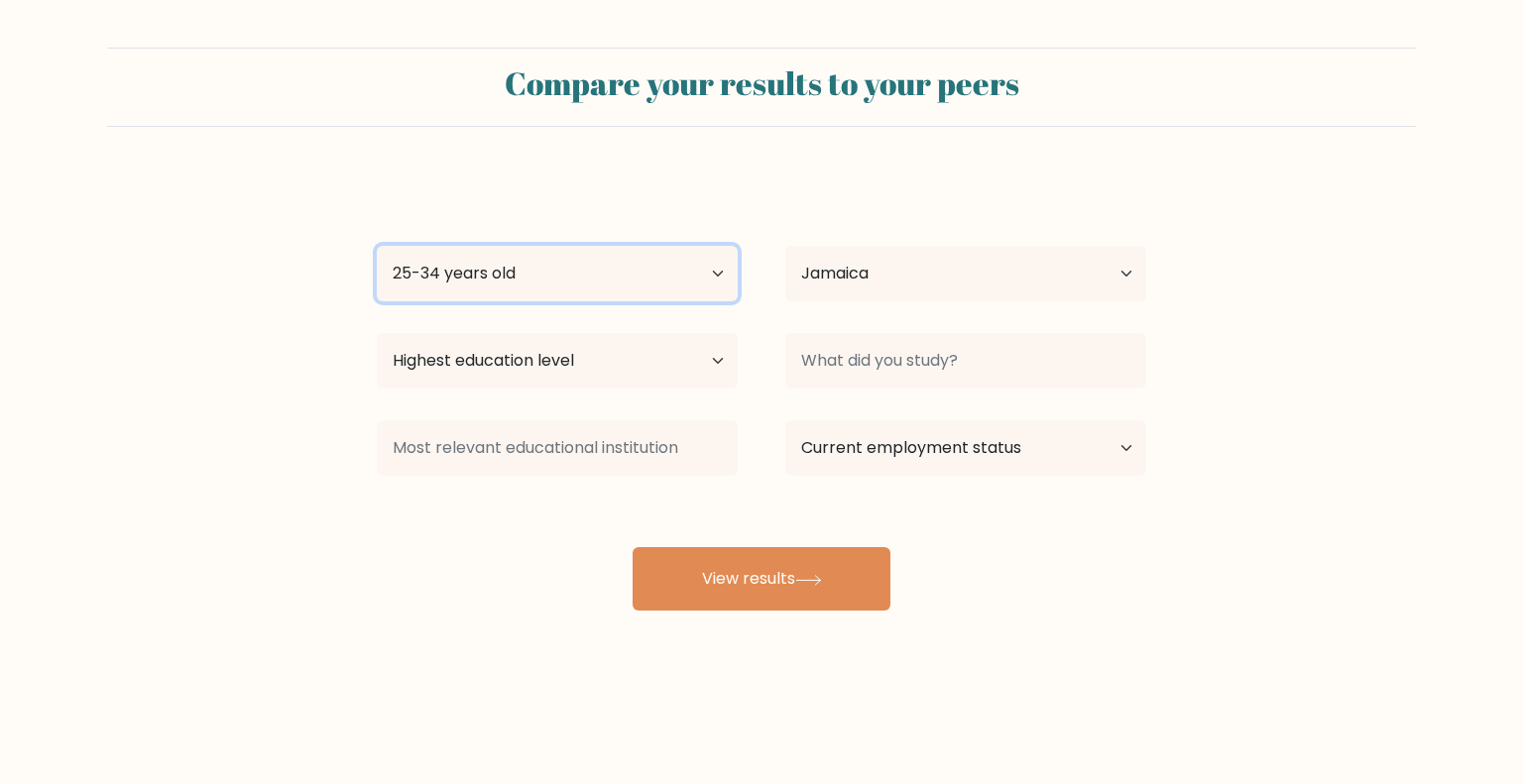 click on "Age
Under 18 years old
18-24 years old
25-34 years old
35-44 years old
45-54 years old
55-64 years old
65 years old and above" at bounding box center (557, 274) 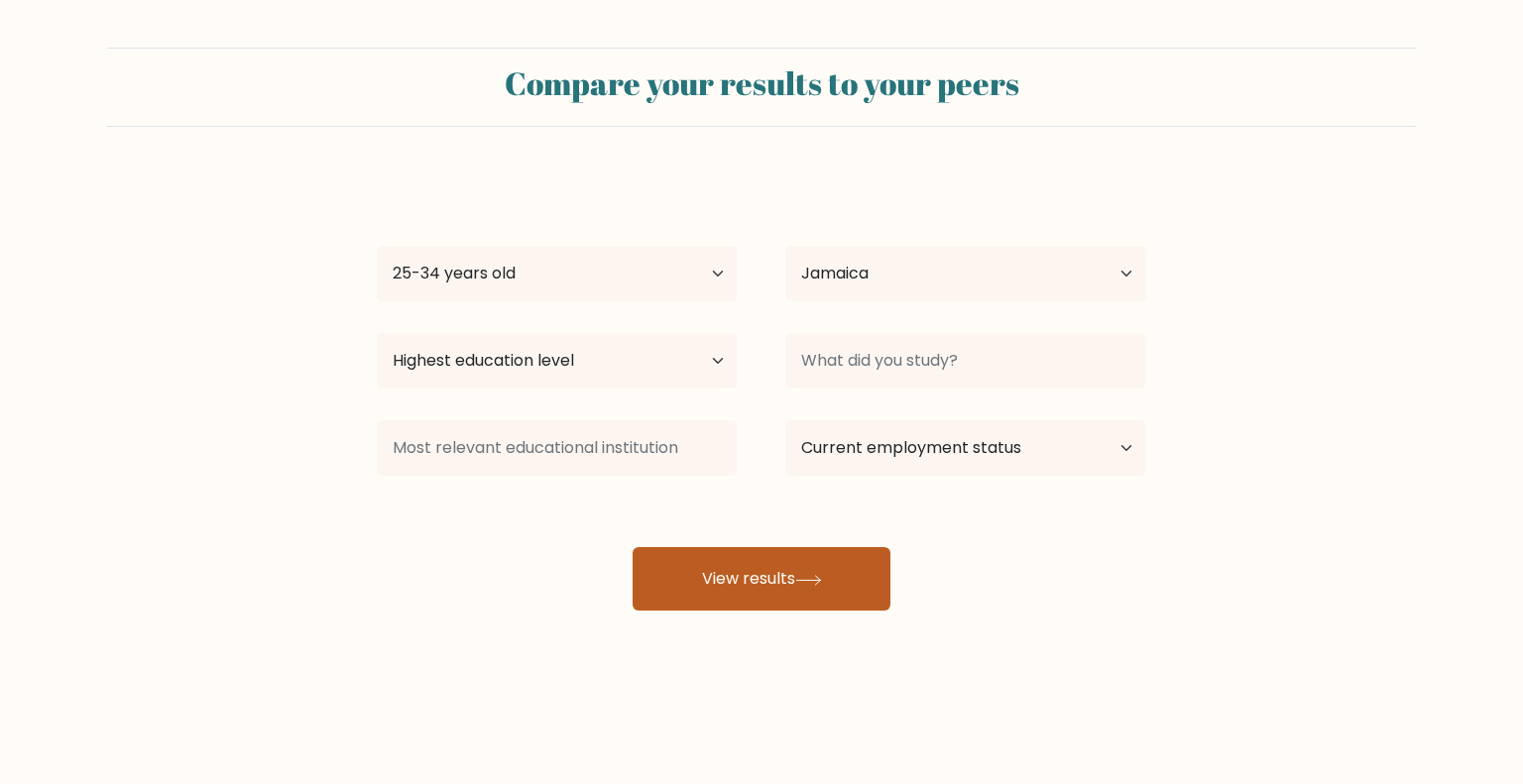 click on "View results" at bounding box center (762, 579) 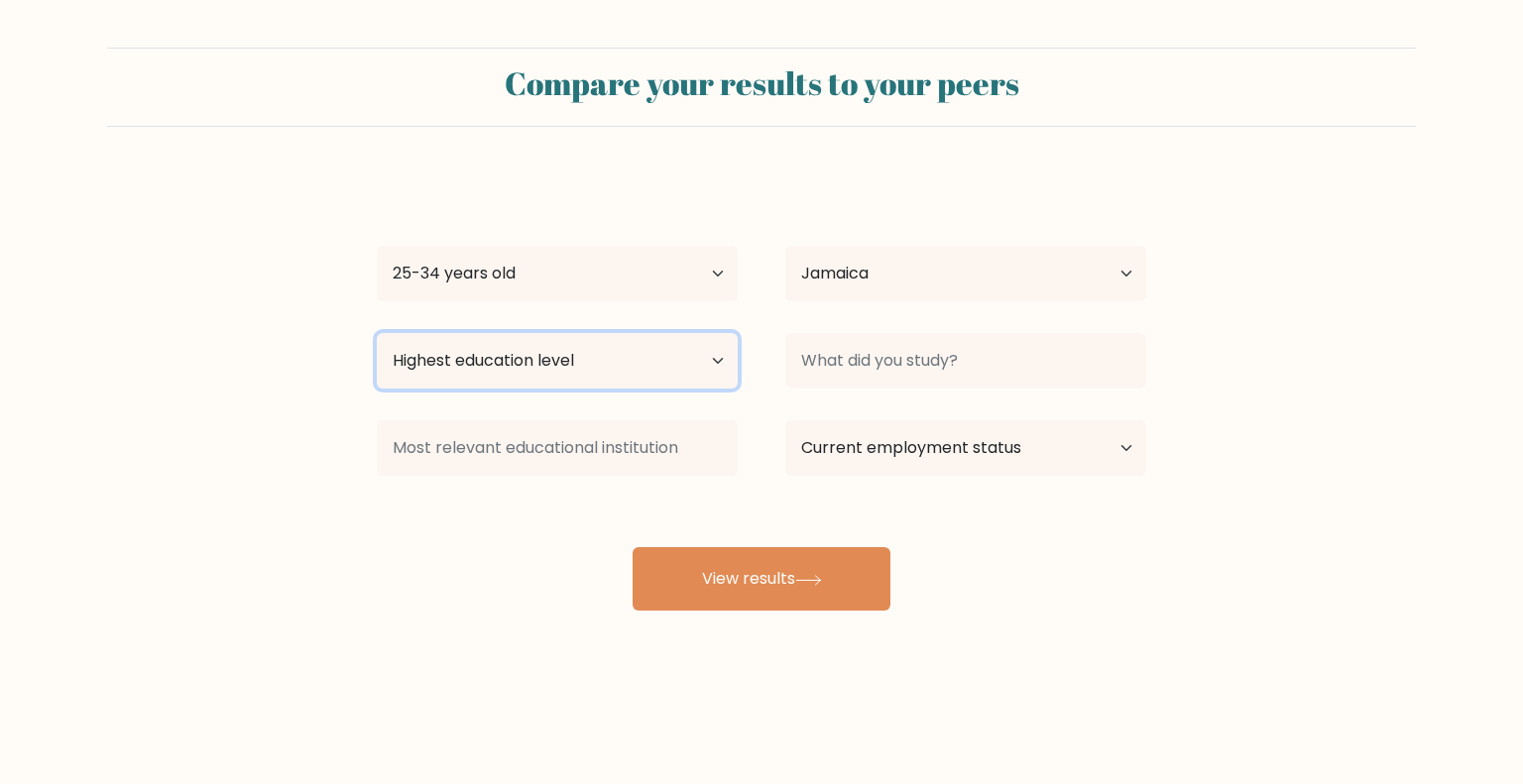 click on "Highest education level
No schooling
Primary
Lower Secondary
Upper Secondary
Occupation Specific
Bachelor's degree
Master's degree
Doctoral degree" at bounding box center (557, 361) 